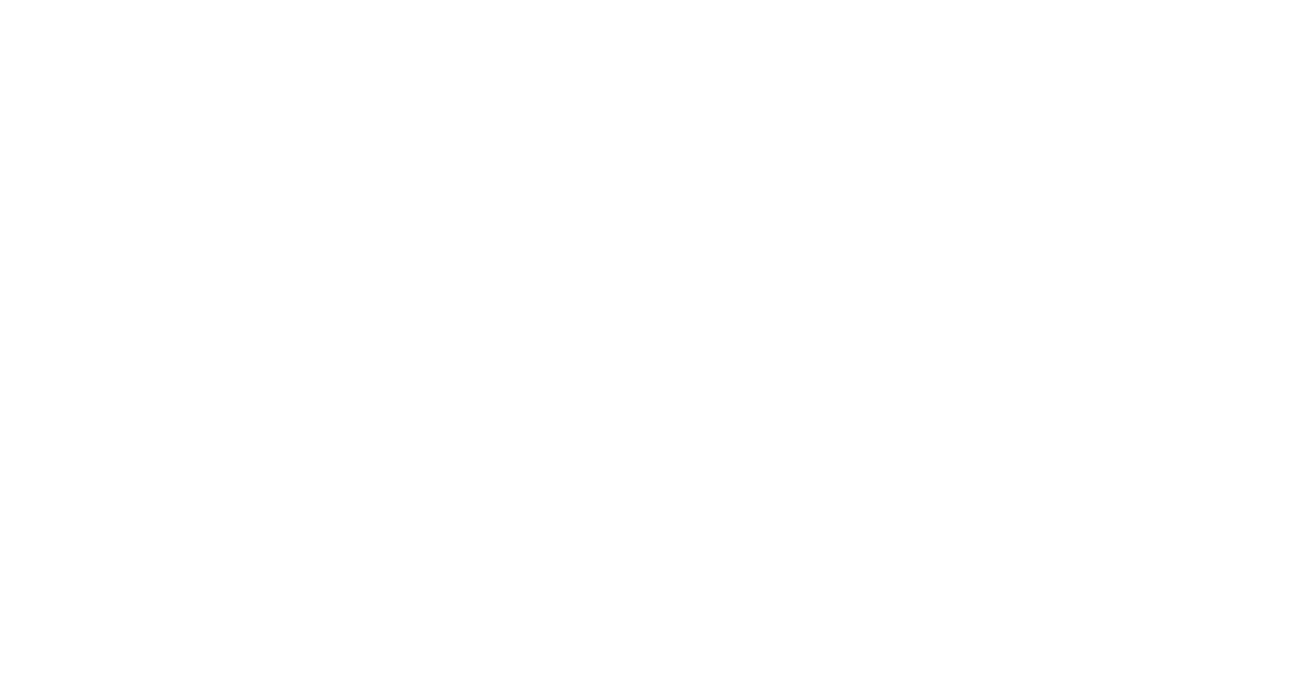 scroll, scrollTop: 0, scrollLeft: 0, axis: both 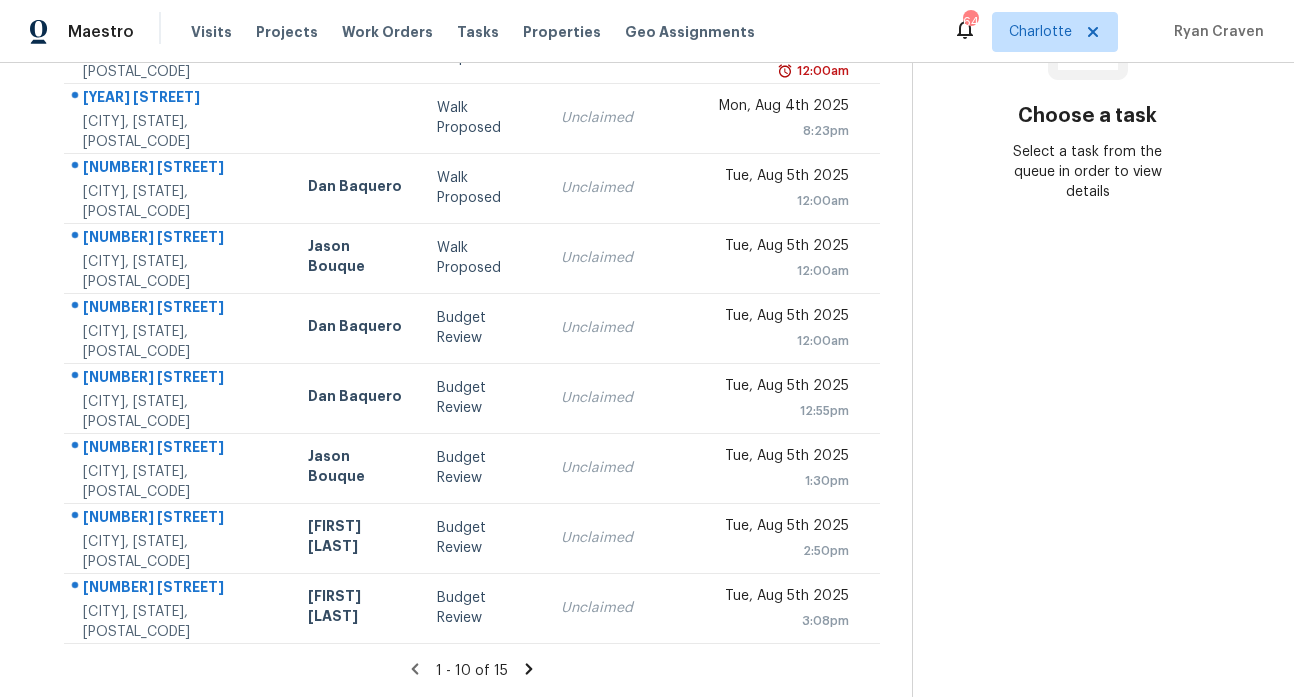 click 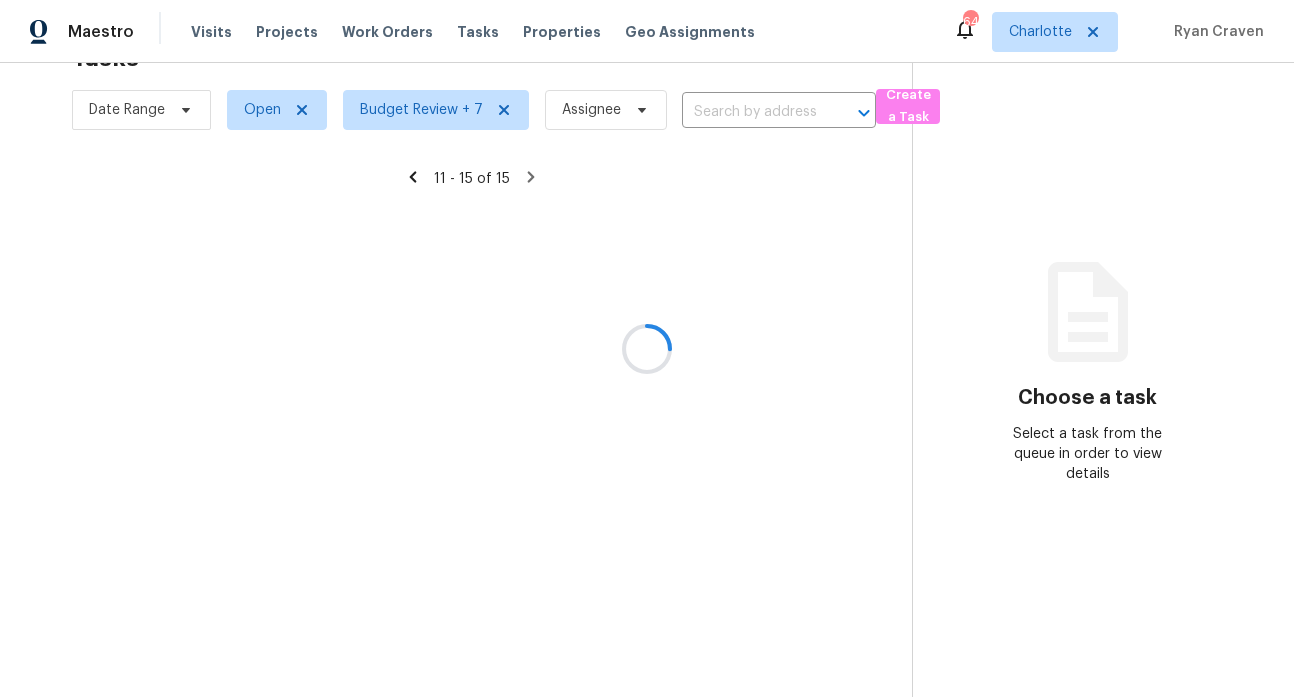 scroll, scrollTop: 78, scrollLeft: 0, axis: vertical 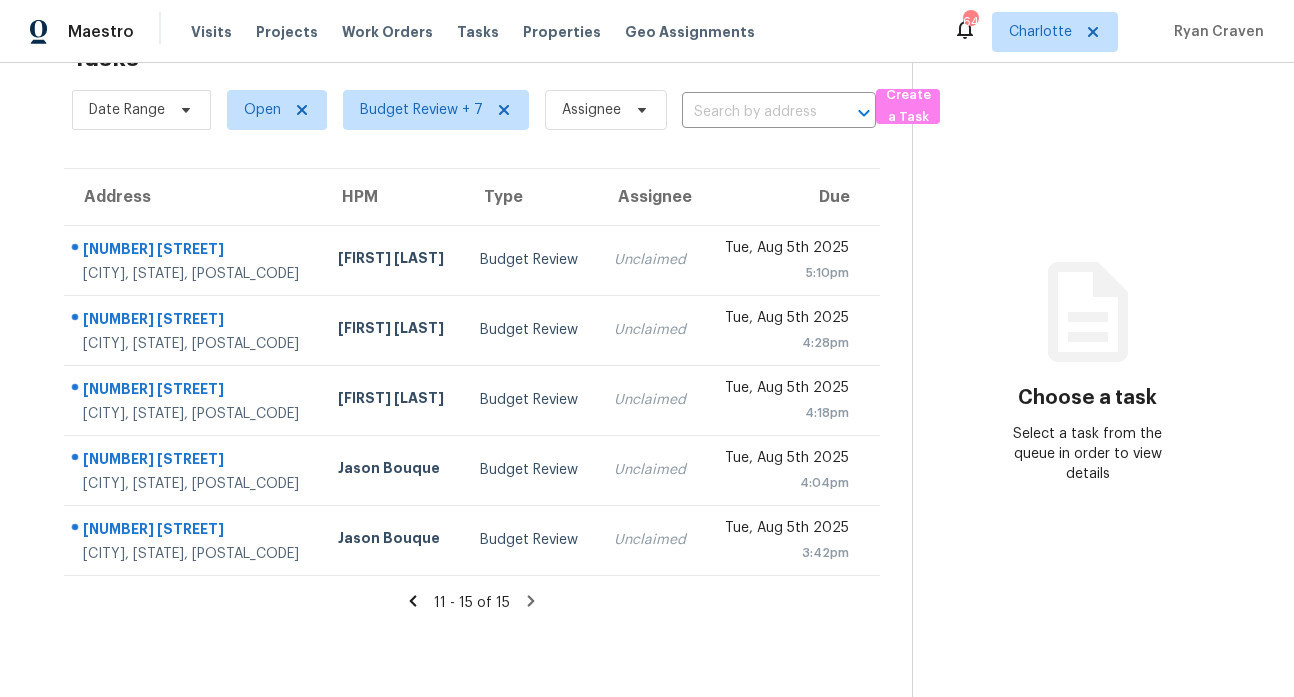 click 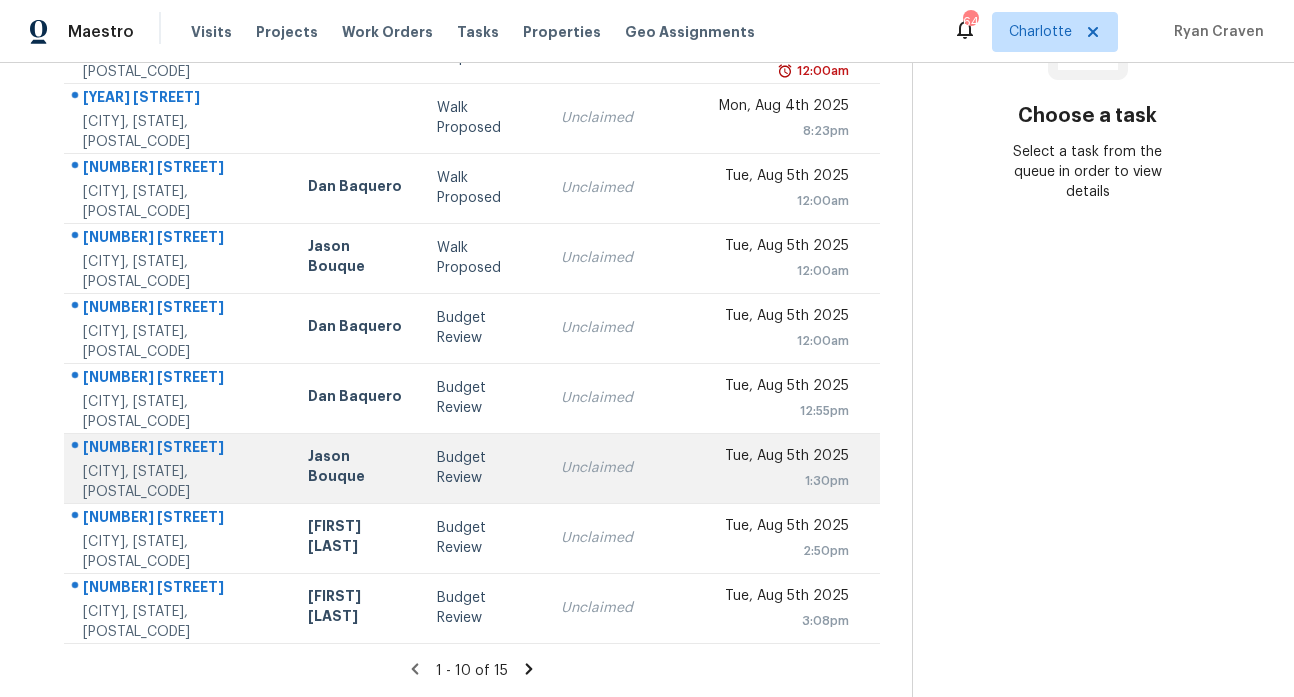 scroll, scrollTop: 359, scrollLeft: 0, axis: vertical 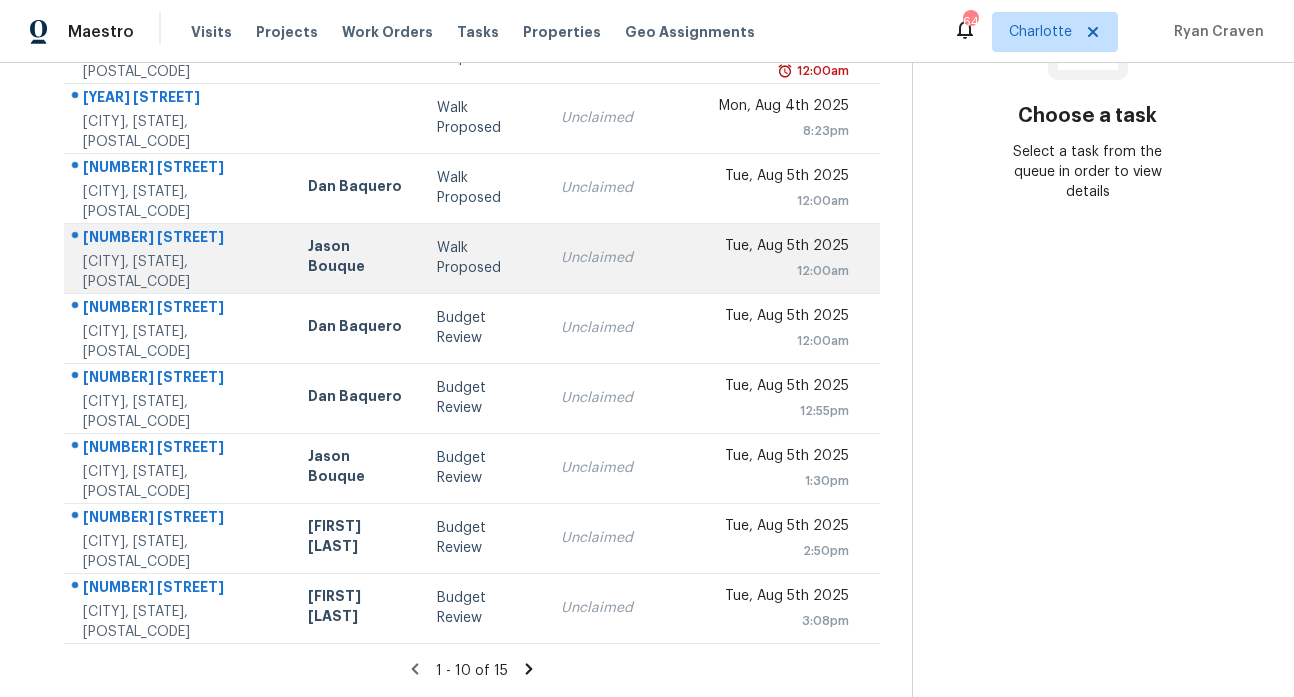 click on "2901 West Blvd" at bounding box center (179, 239) 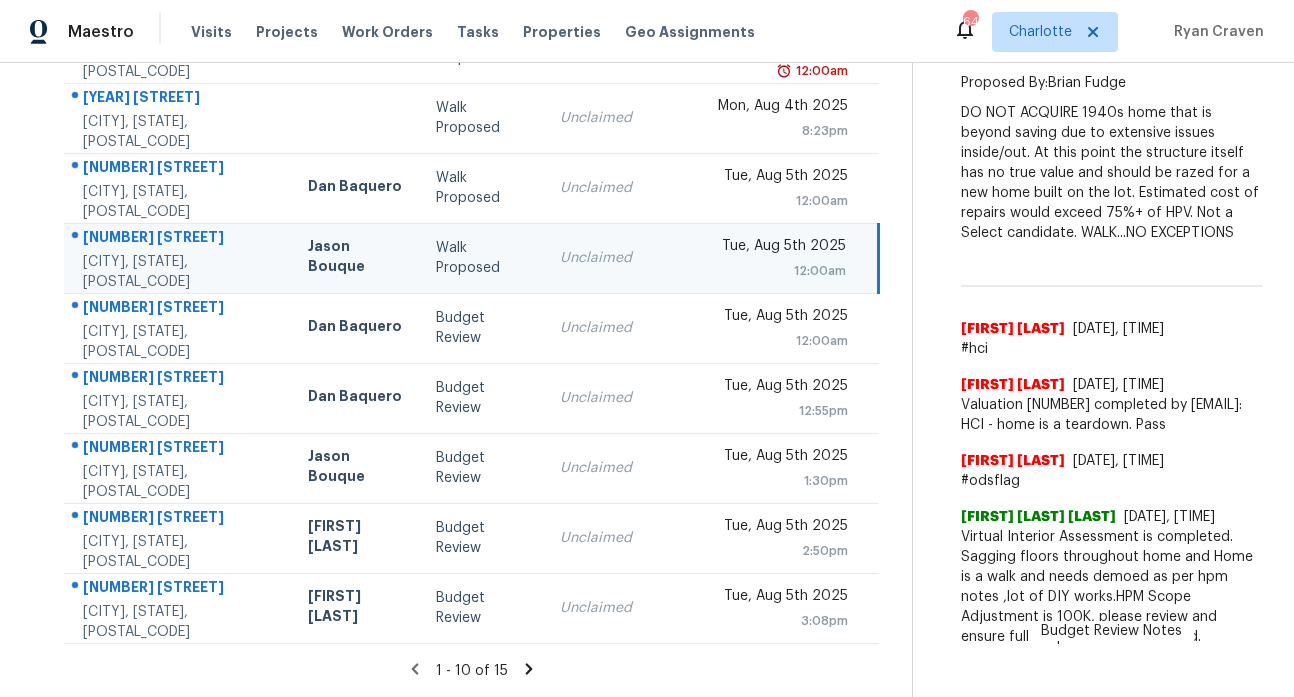 scroll, scrollTop: 359, scrollLeft: 0, axis: vertical 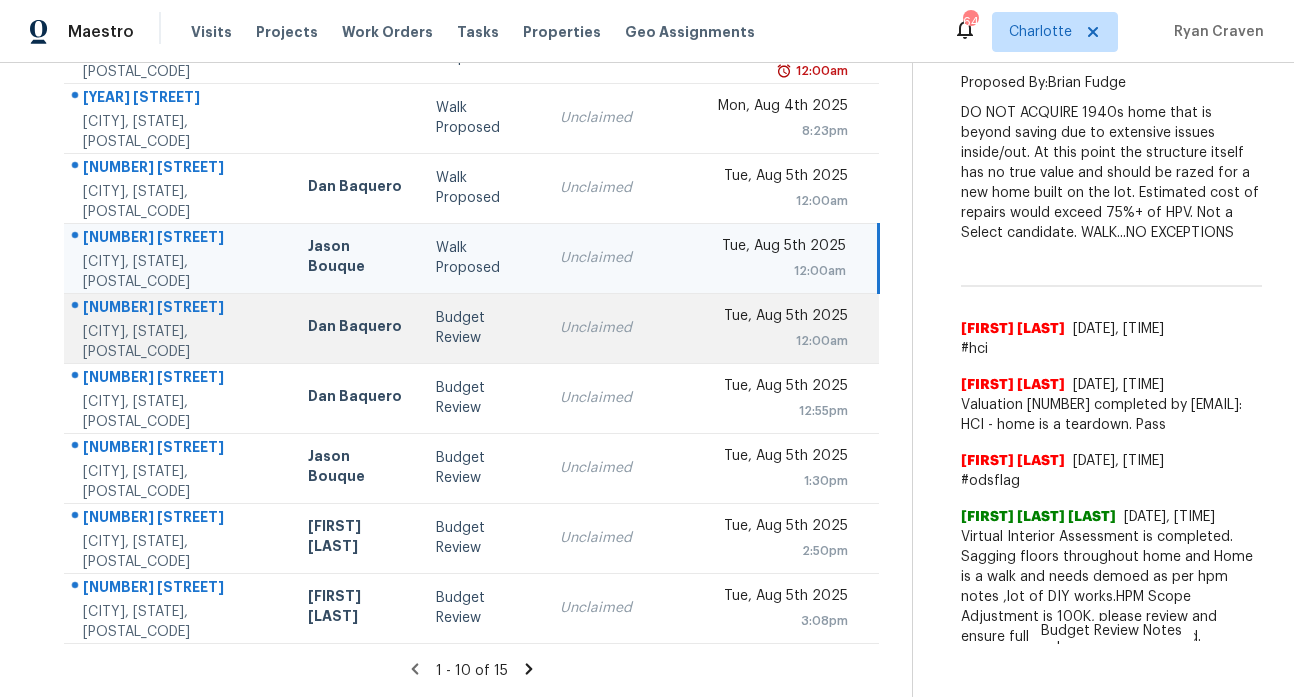 click on "6323 Half Dome Dr" at bounding box center (179, 309) 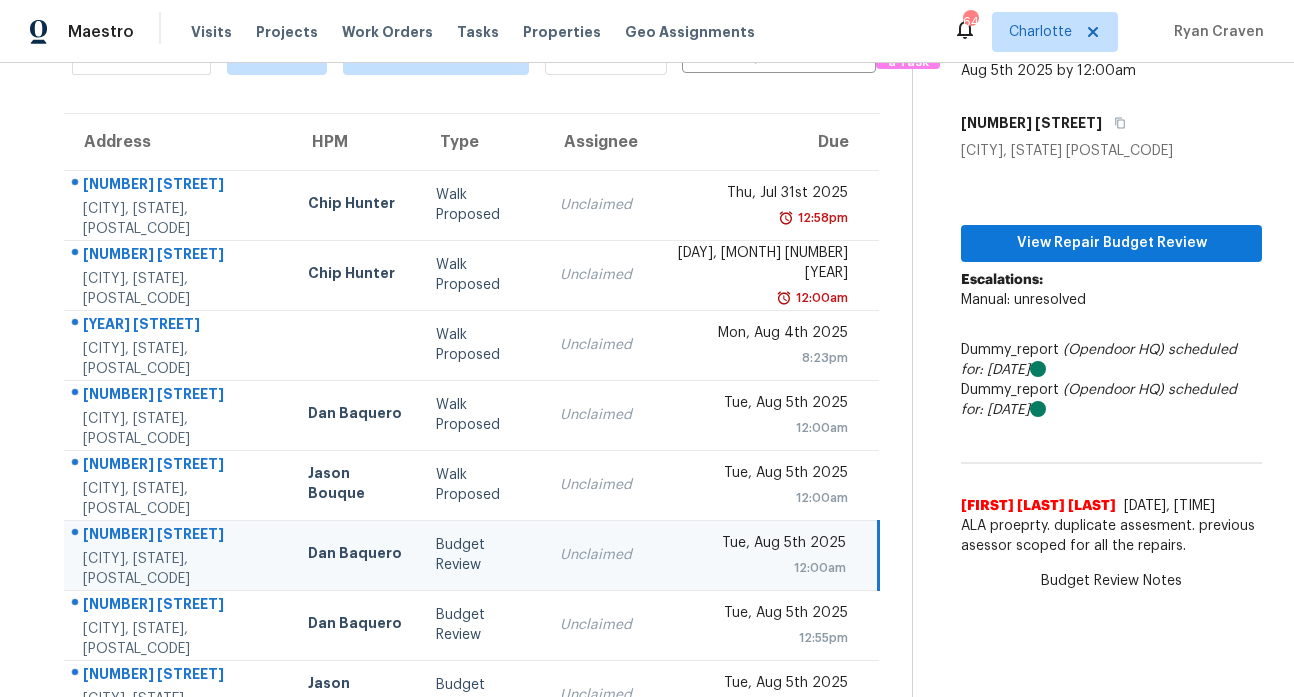 scroll, scrollTop: 135, scrollLeft: 0, axis: vertical 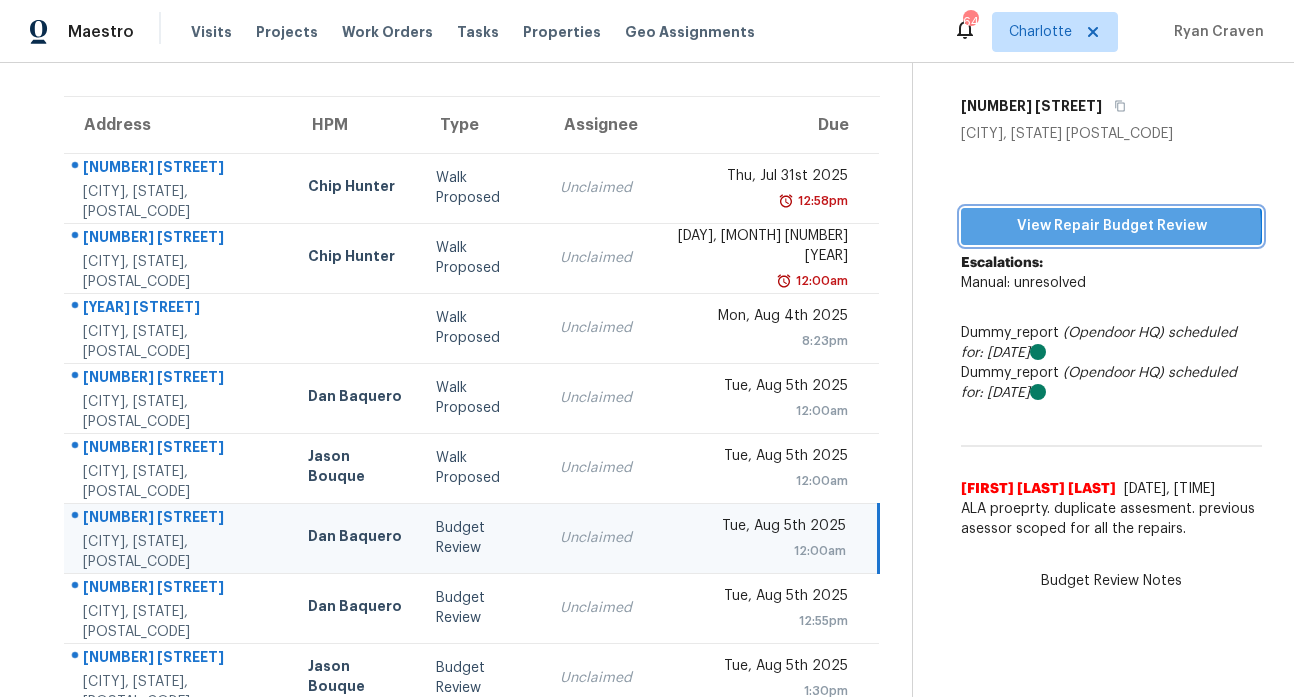 click on "View Repair Budget Review" at bounding box center [1111, 226] 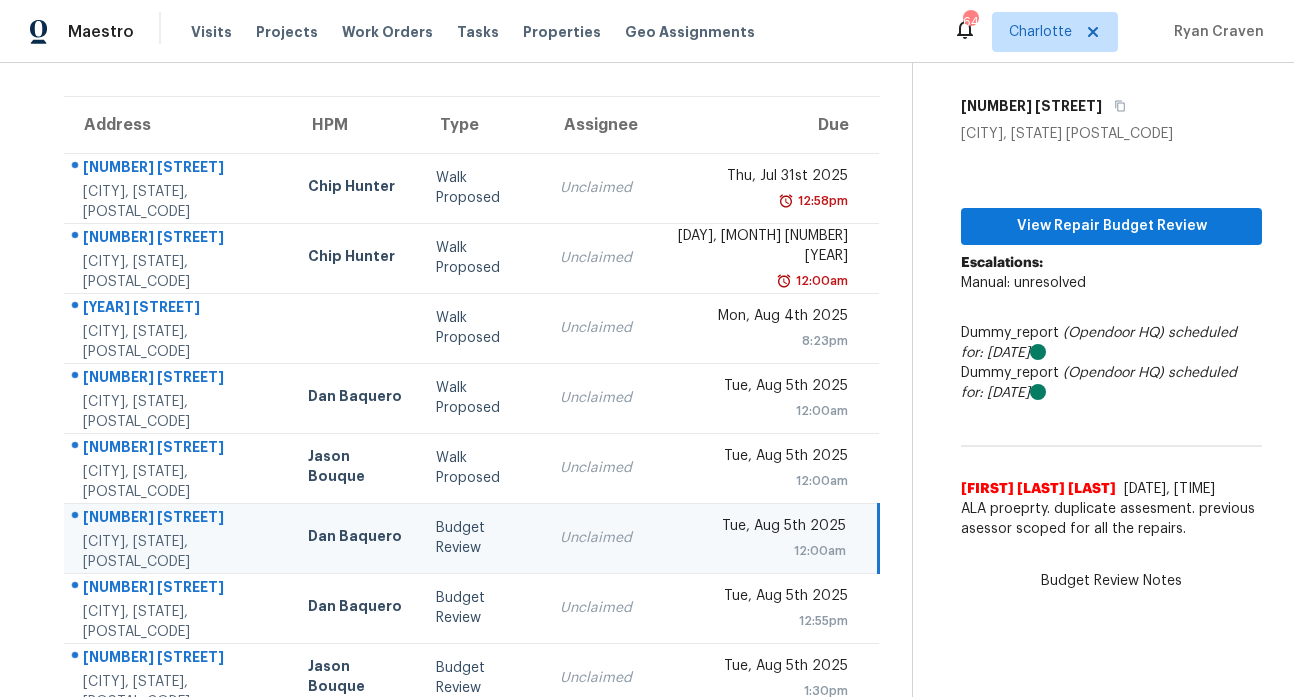 click on "6323 Half Dome Dr" at bounding box center (179, 519) 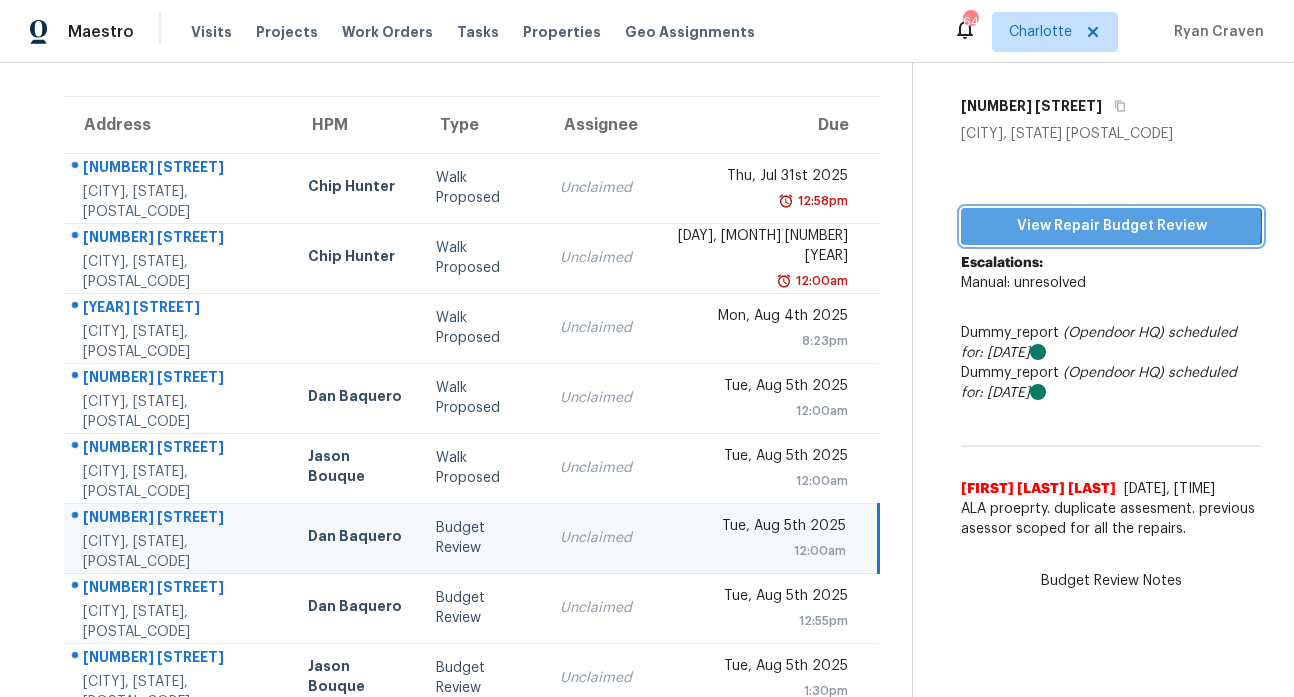 click on "View Repair Budget Review" at bounding box center [1111, 226] 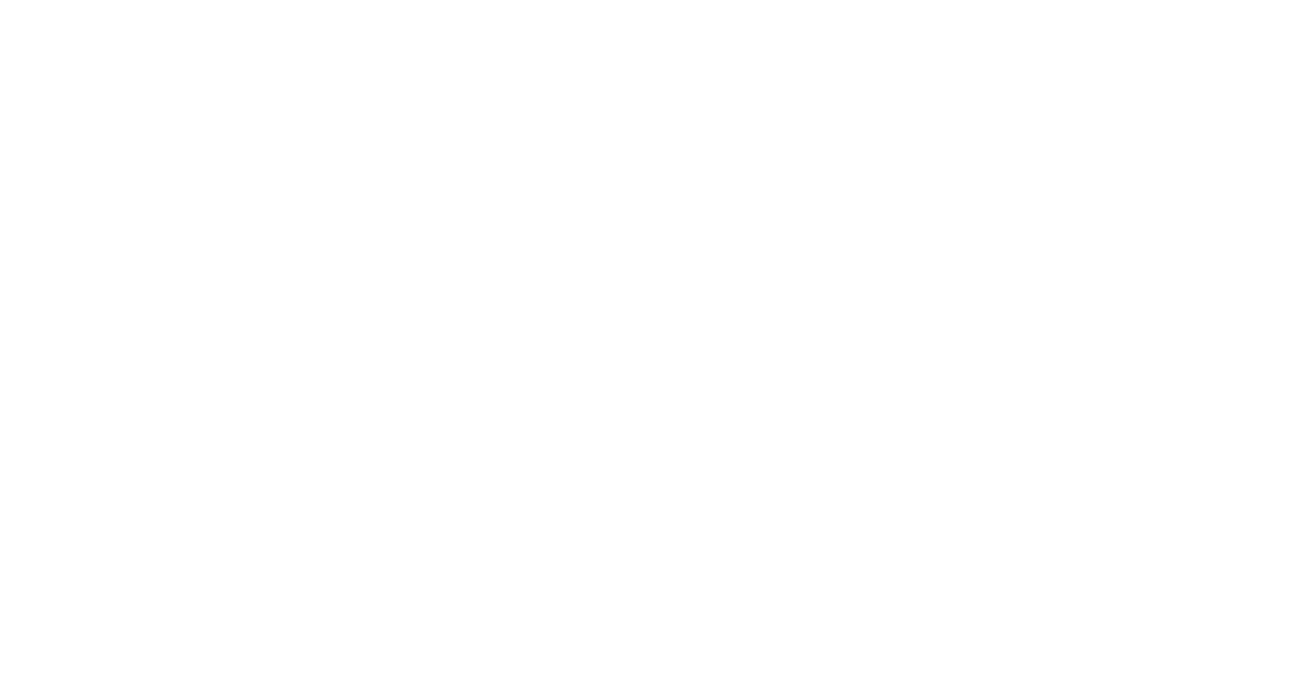 scroll, scrollTop: 0, scrollLeft: 0, axis: both 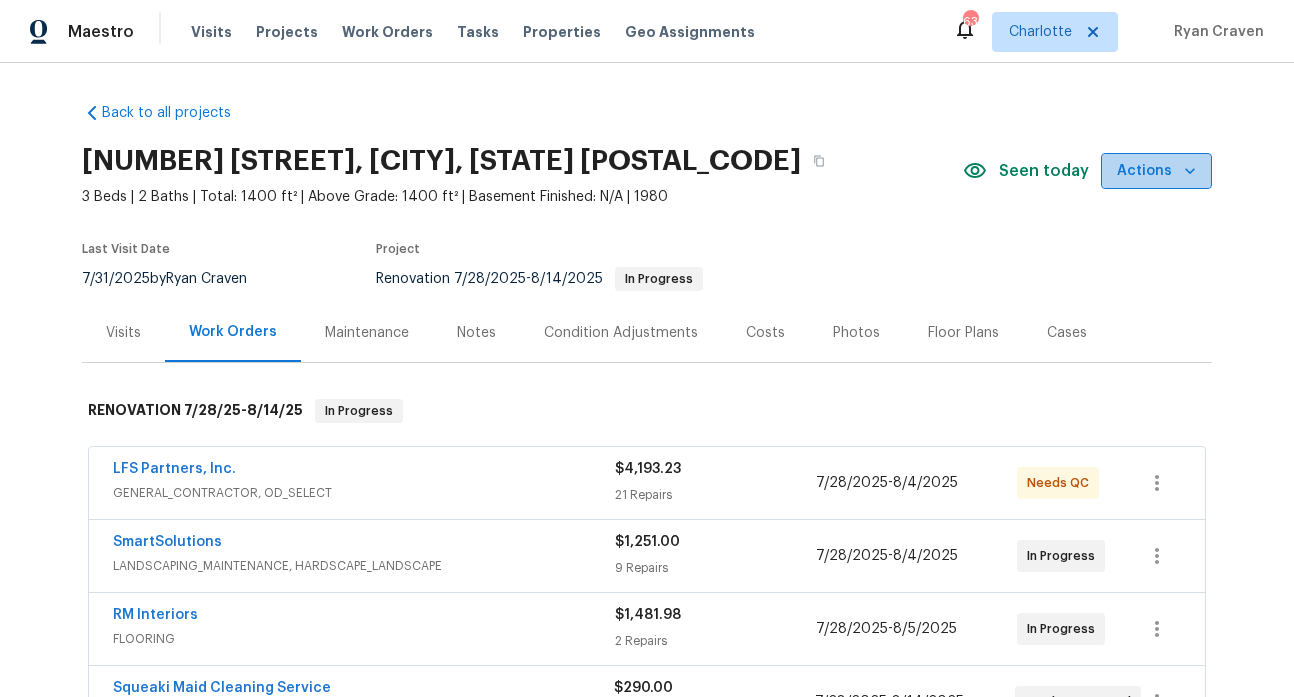 click 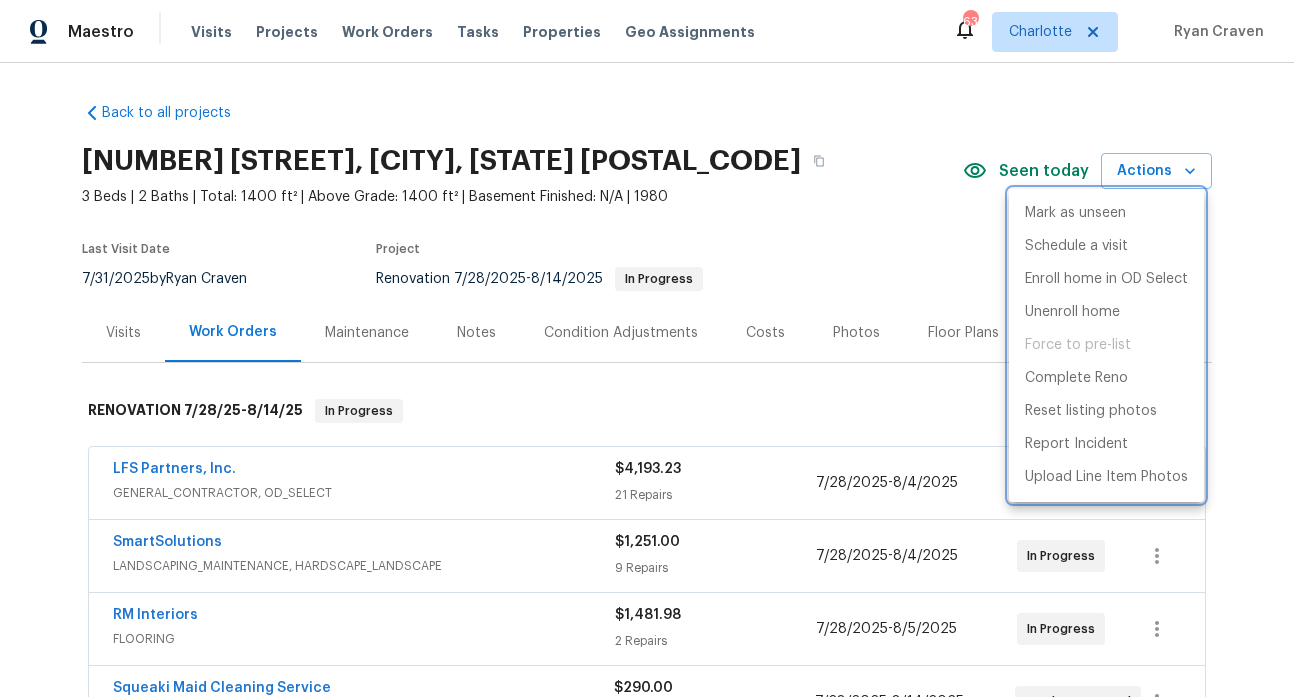 drag, startPoint x: 745, startPoint y: 213, endPoint x: 377, endPoint y: 366, distance: 398.53857 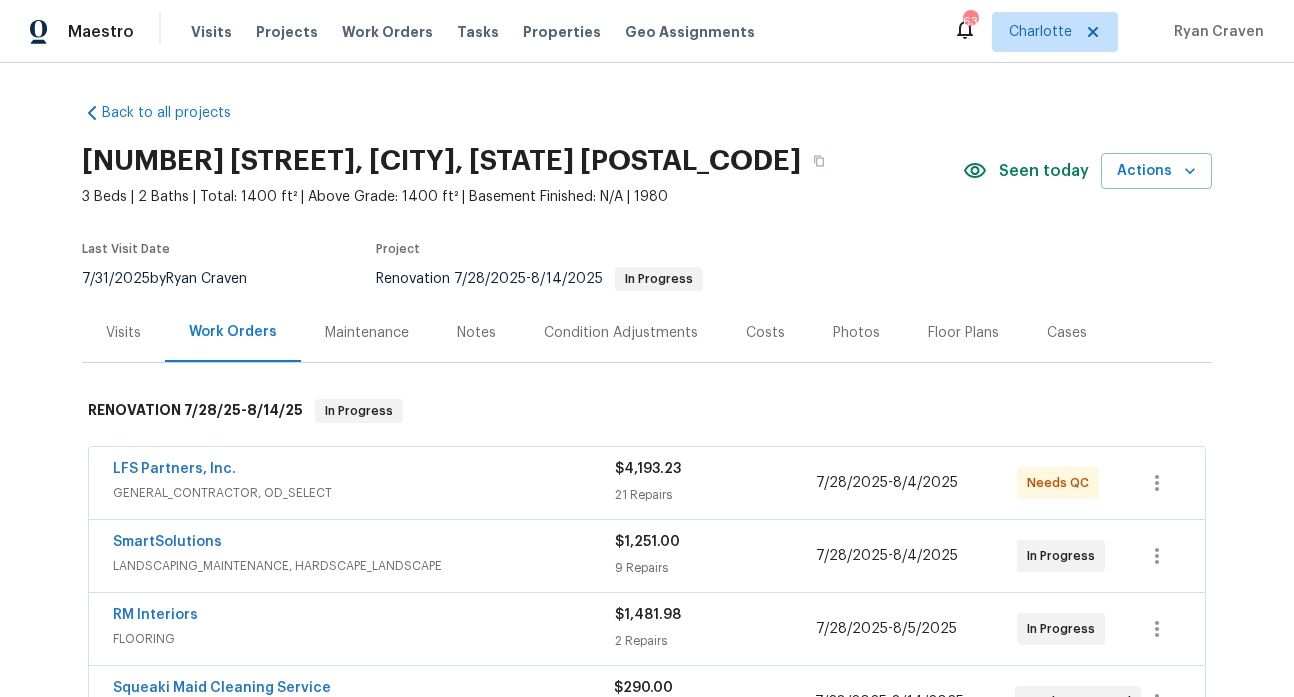 click on "Costs" at bounding box center [765, 333] 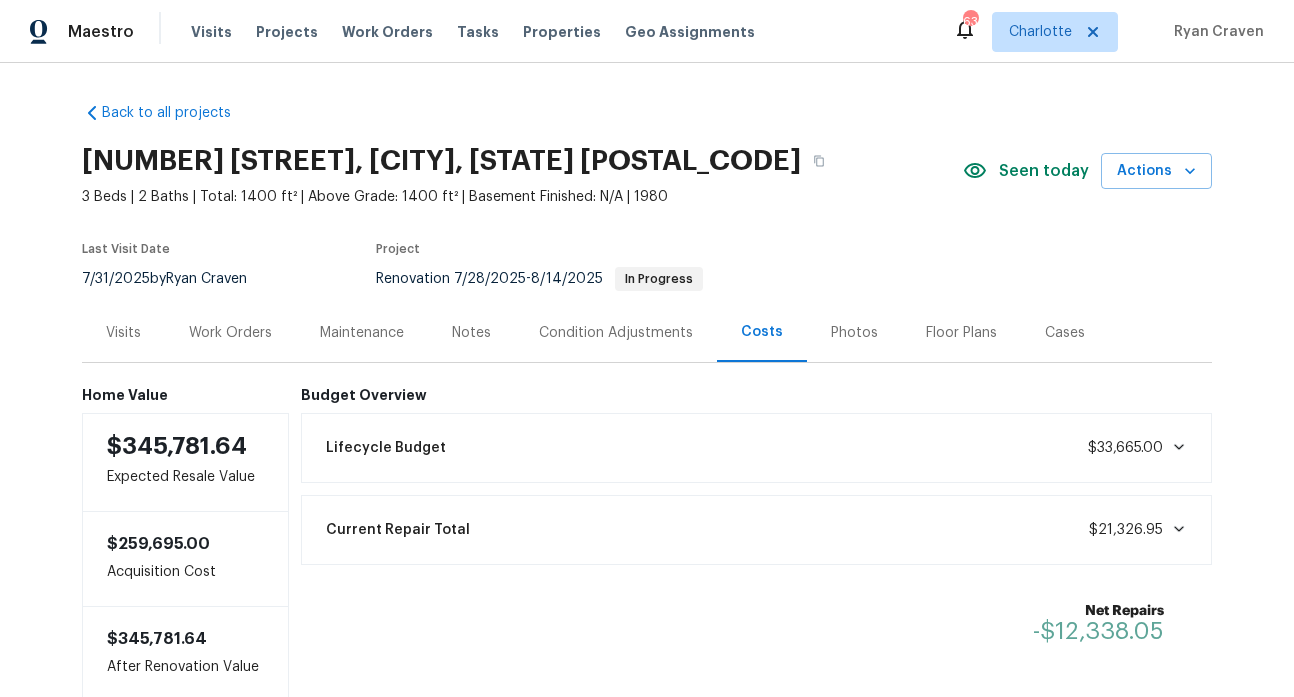 click on "Work Orders" at bounding box center [230, 332] 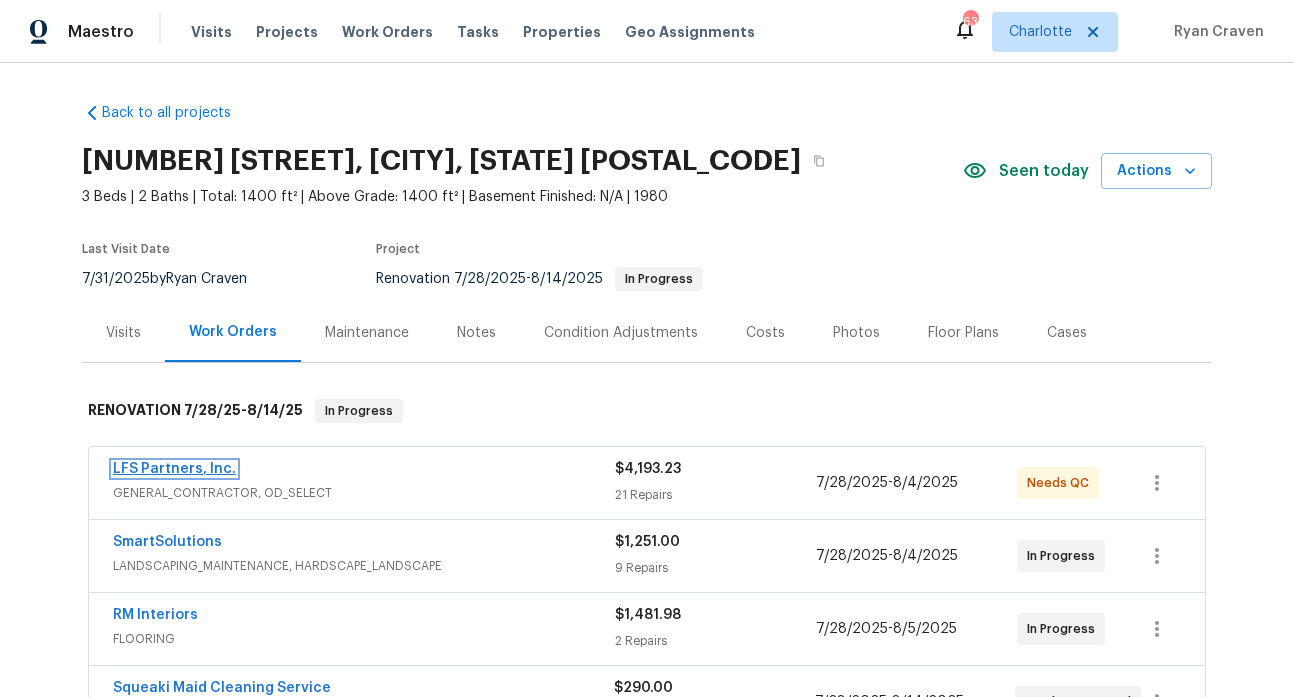 click on "LFS Partners, Inc." at bounding box center [174, 469] 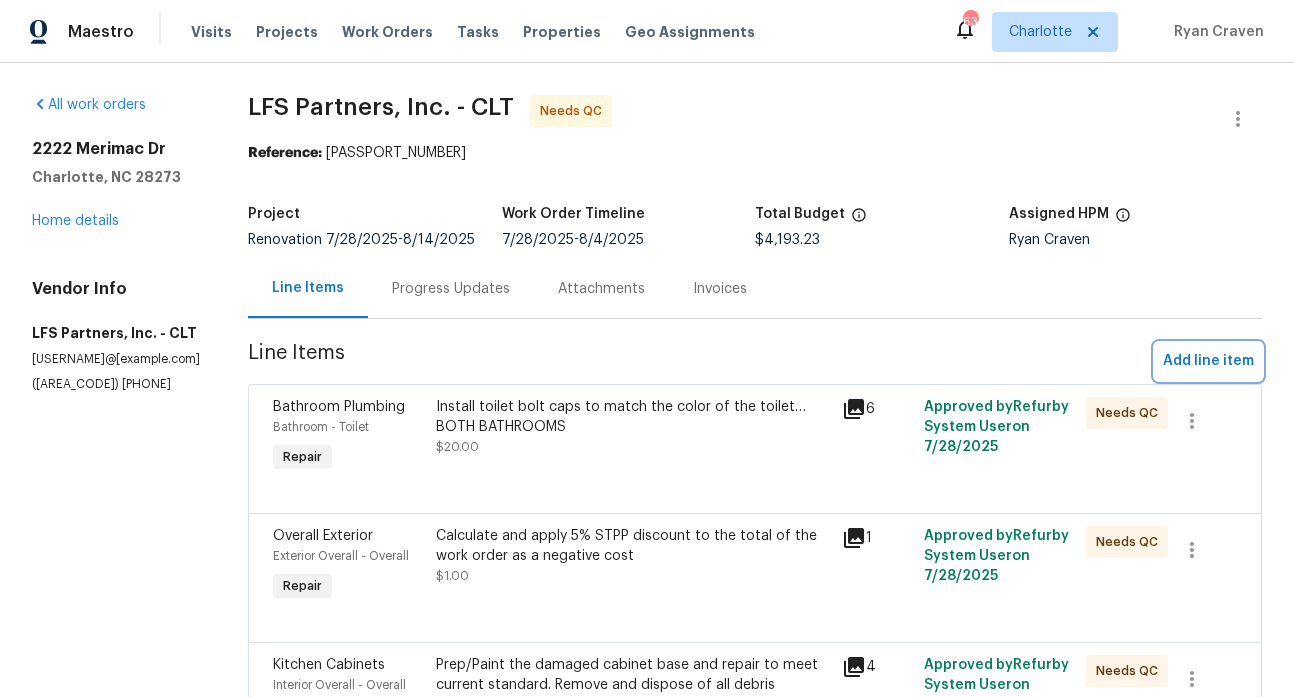 click on "Add line item" at bounding box center [1208, 361] 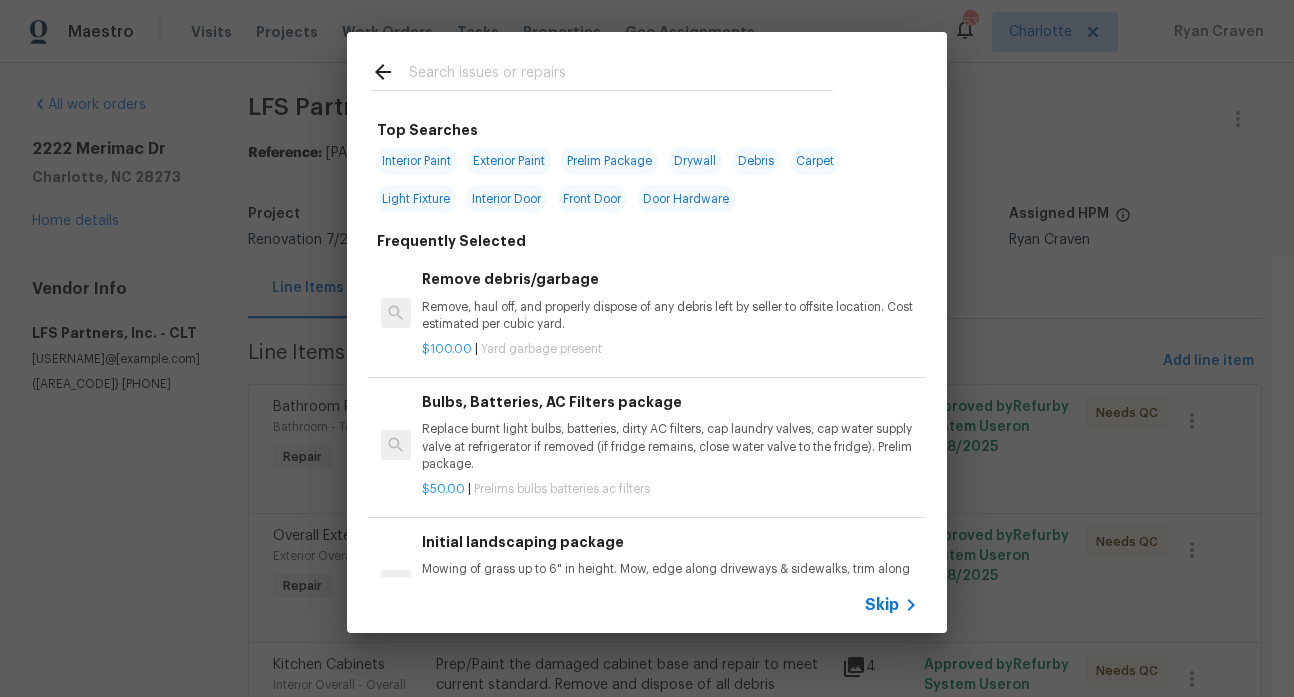 click at bounding box center (621, 75) 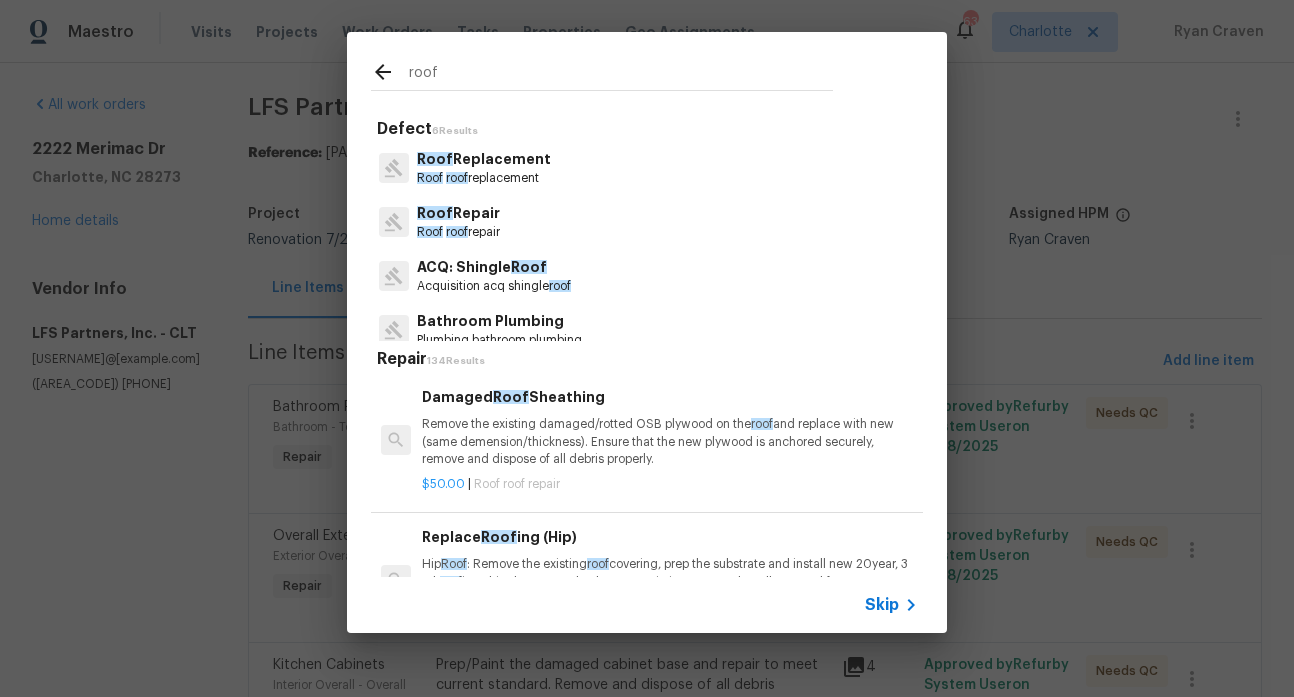 type on "roof" 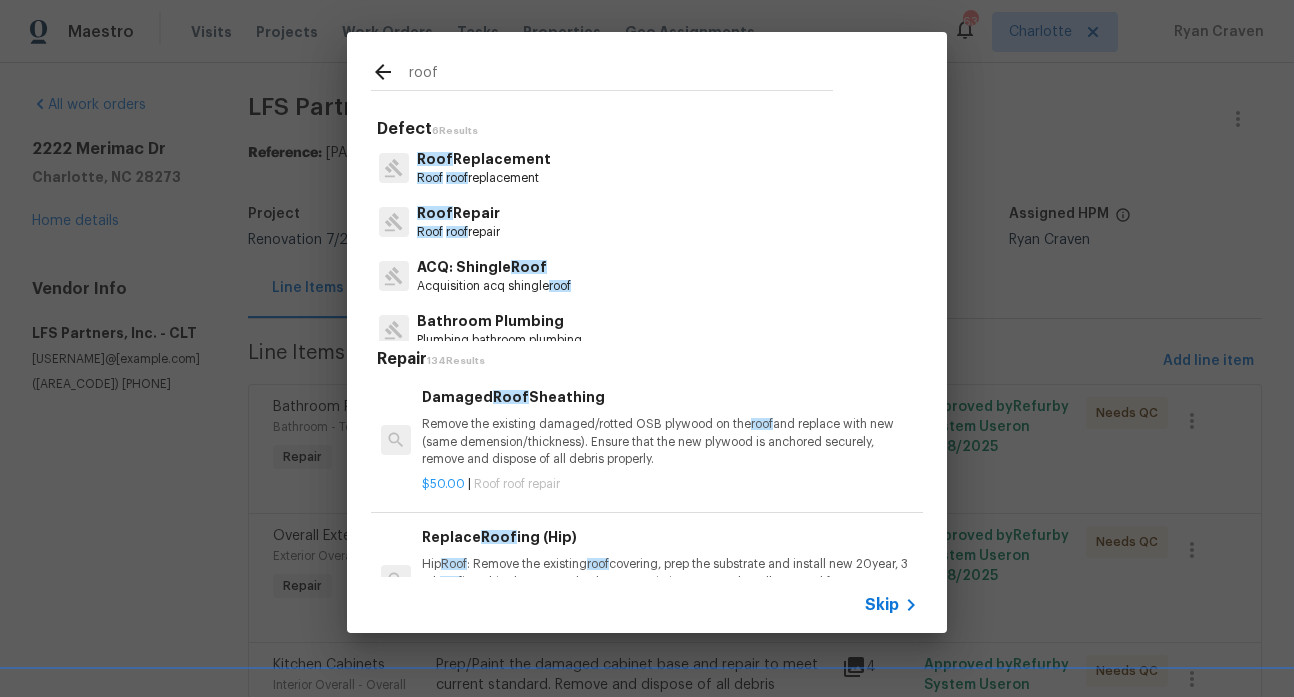 click on "ACQ: Shingle  Roof" at bounding box center [494, 267] 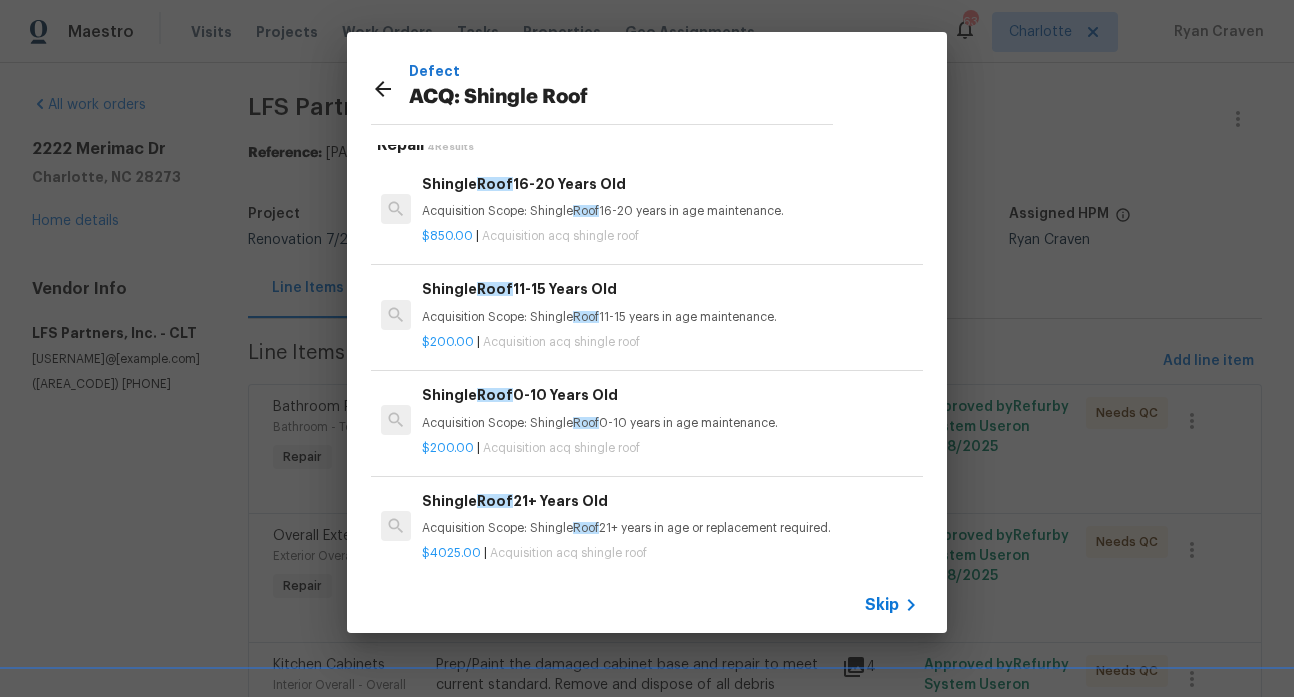 scroll, scrollTop: 28, scrollLeft: 0, axis: vertical 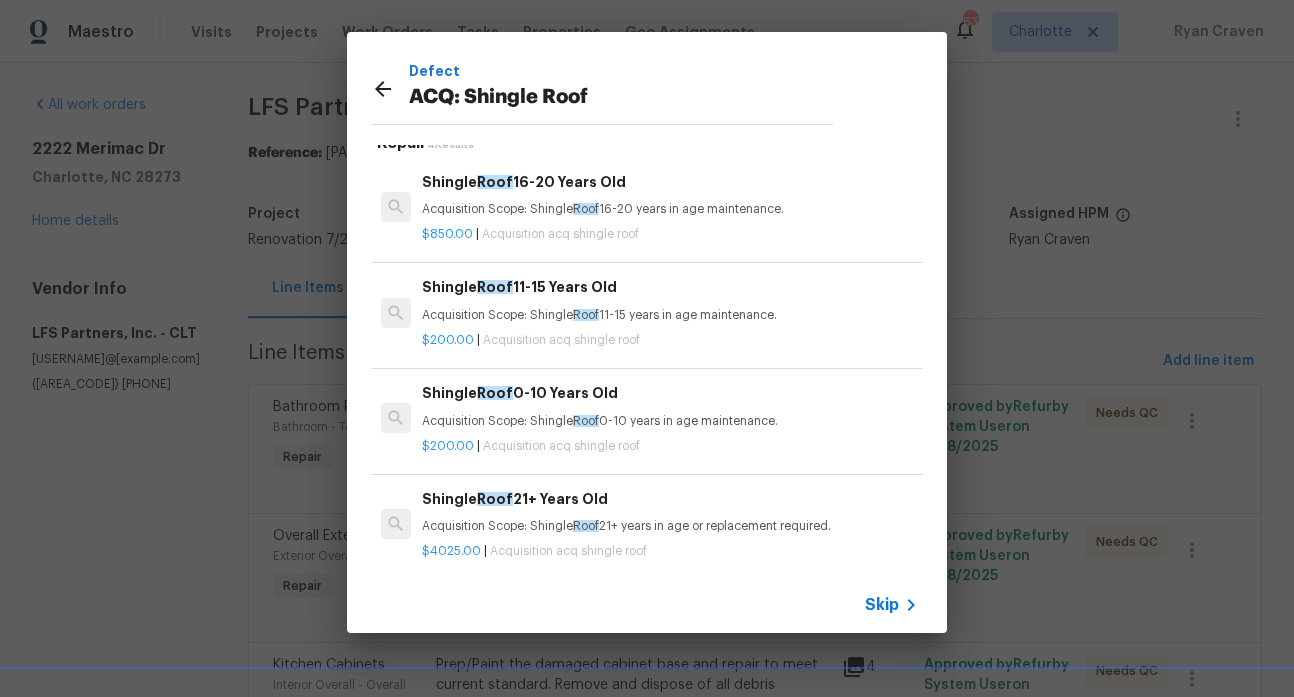 click 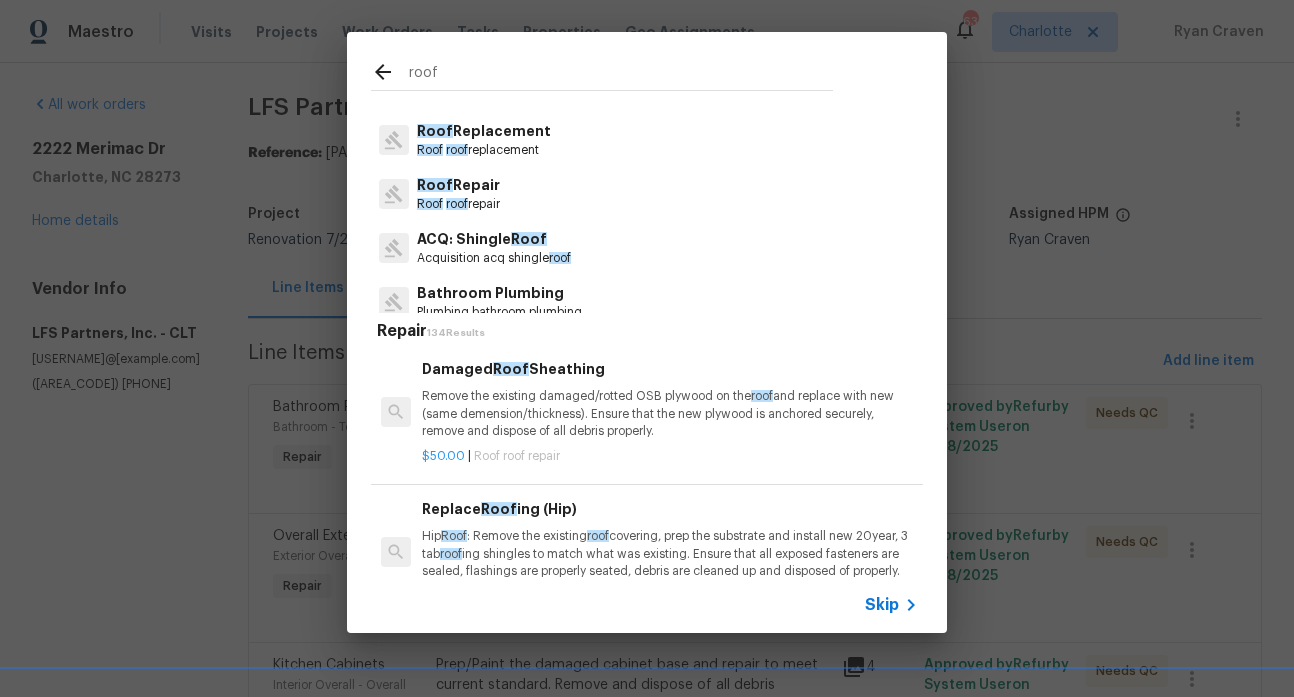 scroll, scrollTop: 249, scrollLeft: 0, axis: vertical 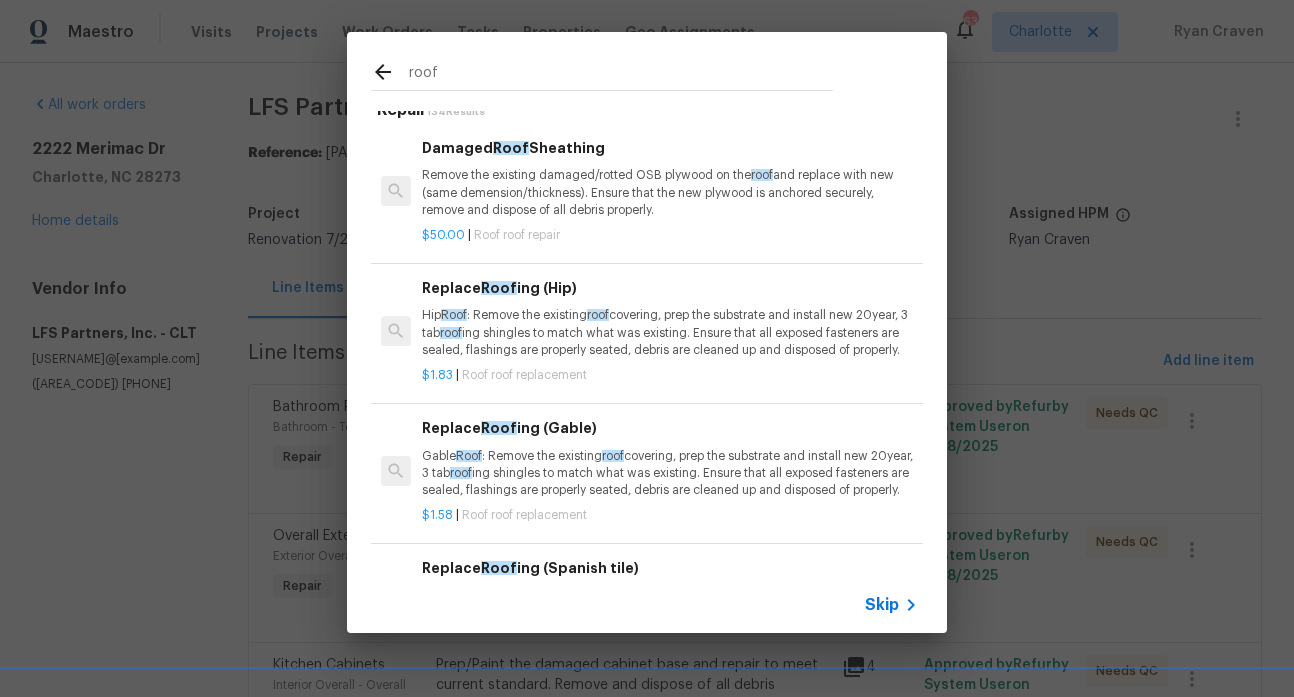 click 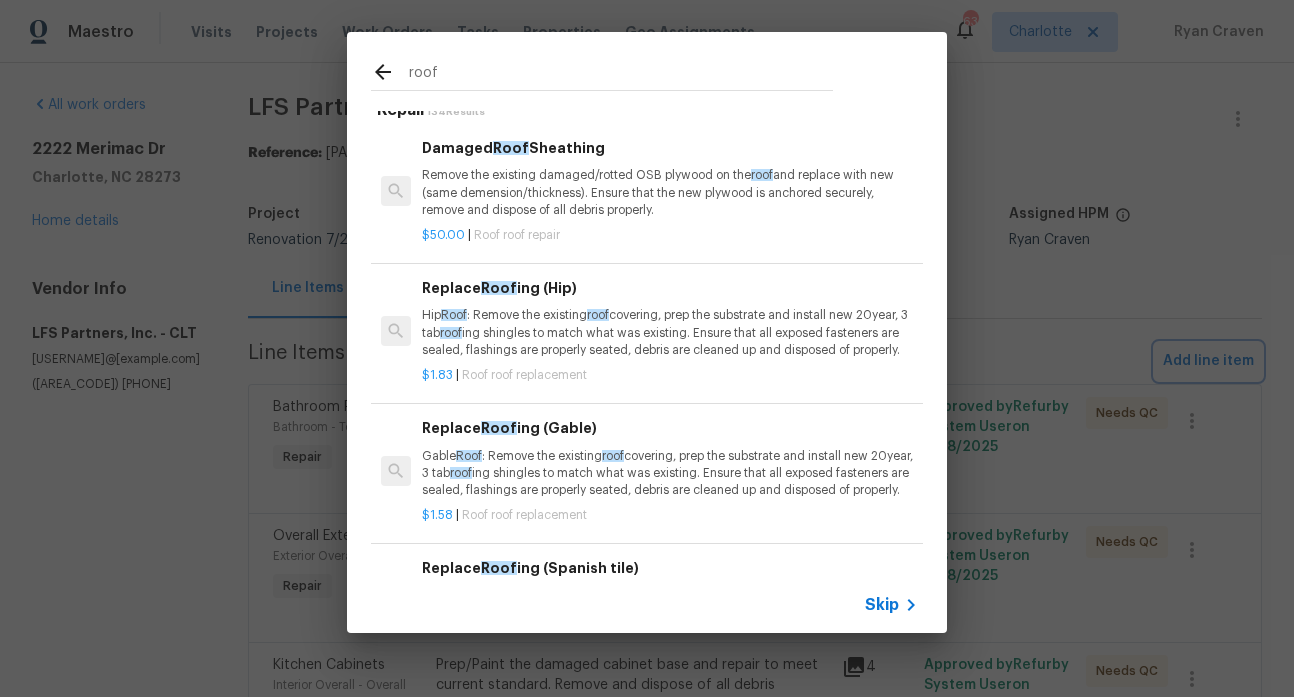 type 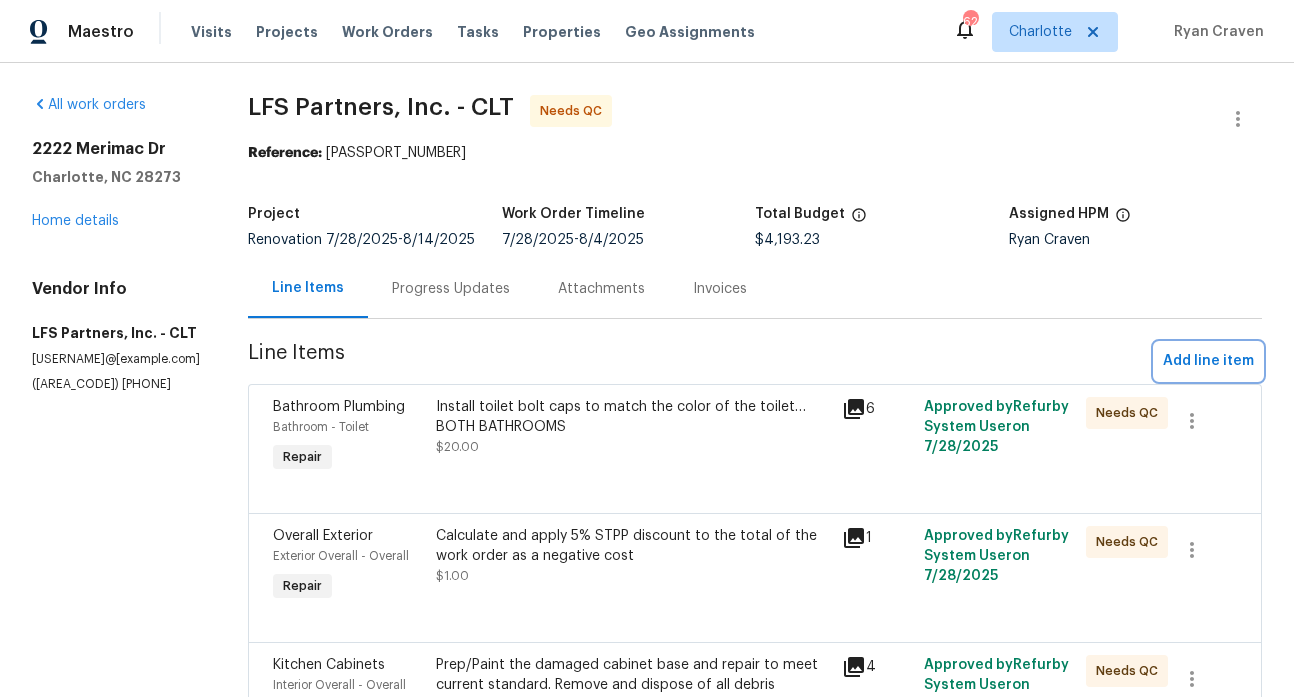 click on "Add line item" at bounding box center (1208, 361) 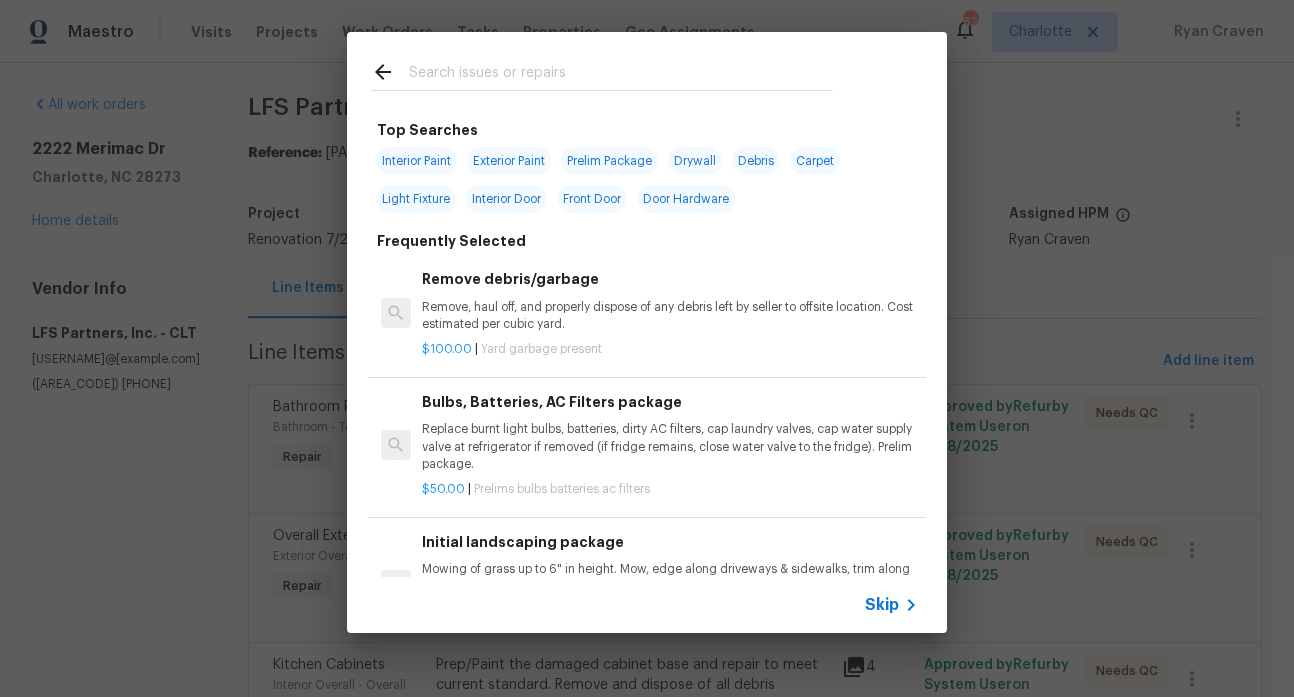 click at bounding box center (621, 75) 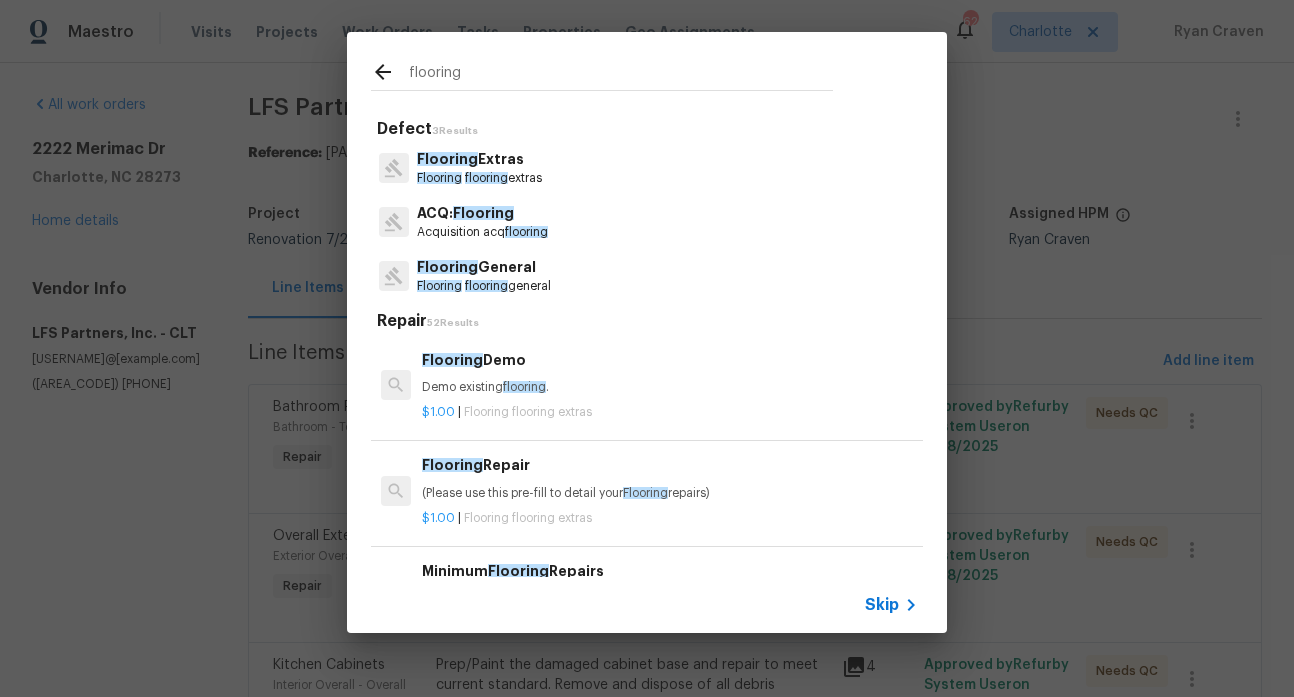 type on "flooring" 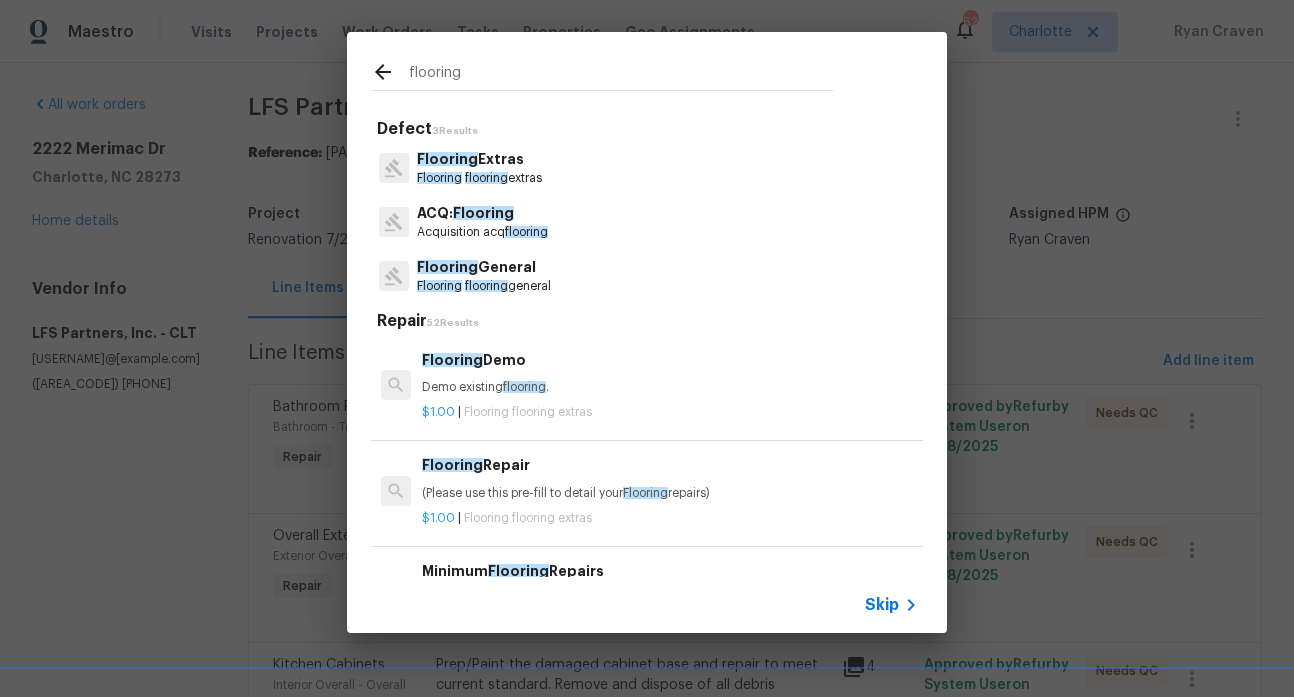 click on "ACQ:  Flooring" at bounding box center [482, 213] 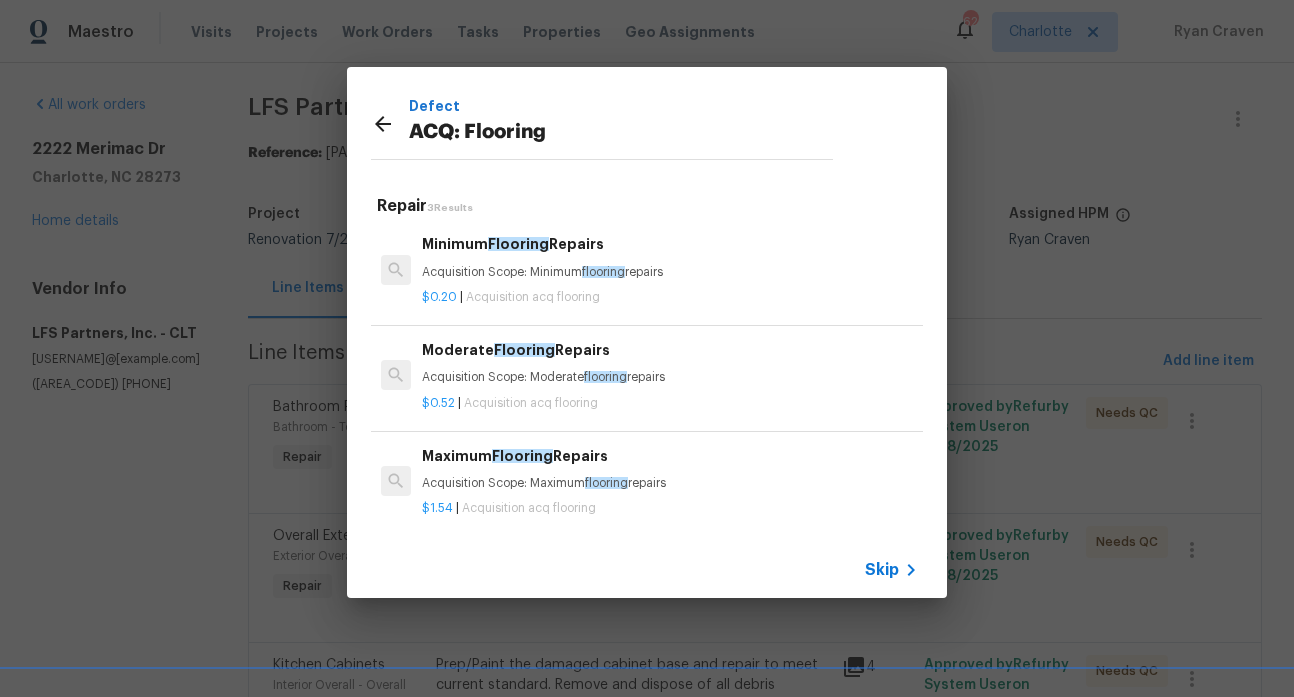 click on "Maximum  Flooring  Repairs Acquisition Scope: Maximum  flooring  repairs" at bounding box center (670, 469) 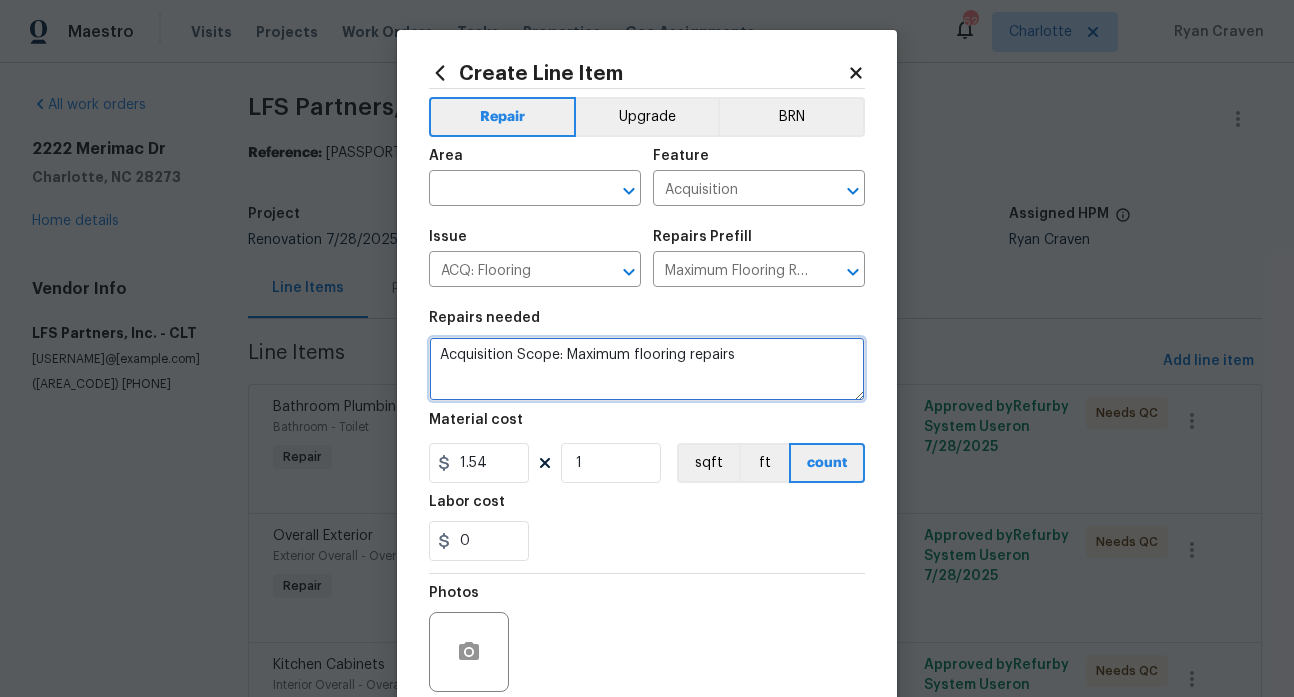 drag, startPoint x: 753, startPoint y: 355, endPoint x: 739, endPoint y: 354, distance: 14.035668 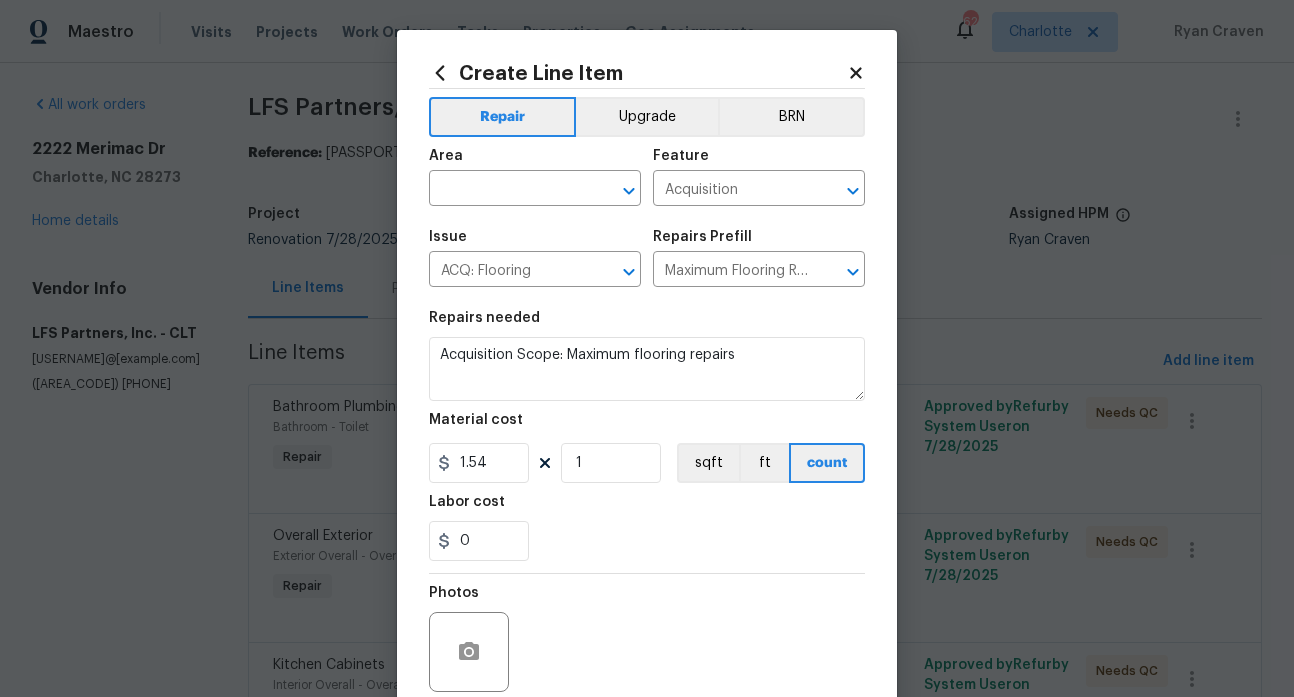 click 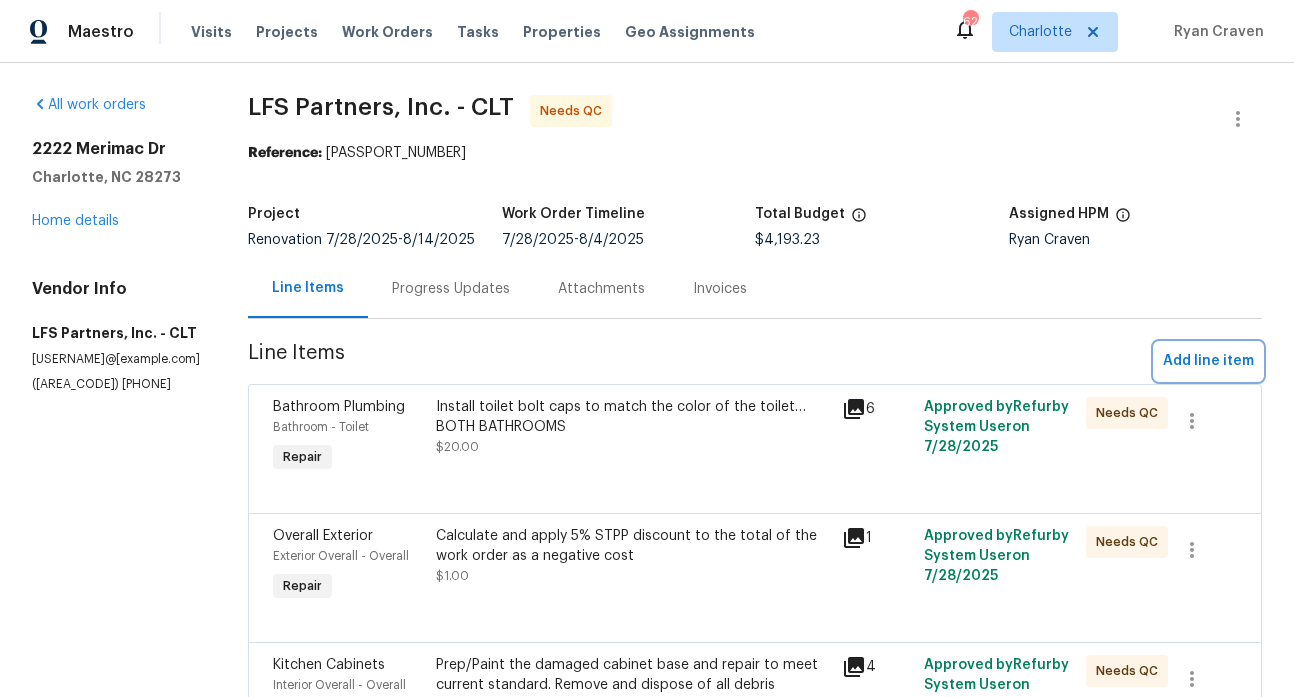 click on "Add line item" at bounding box center (1208, 361) 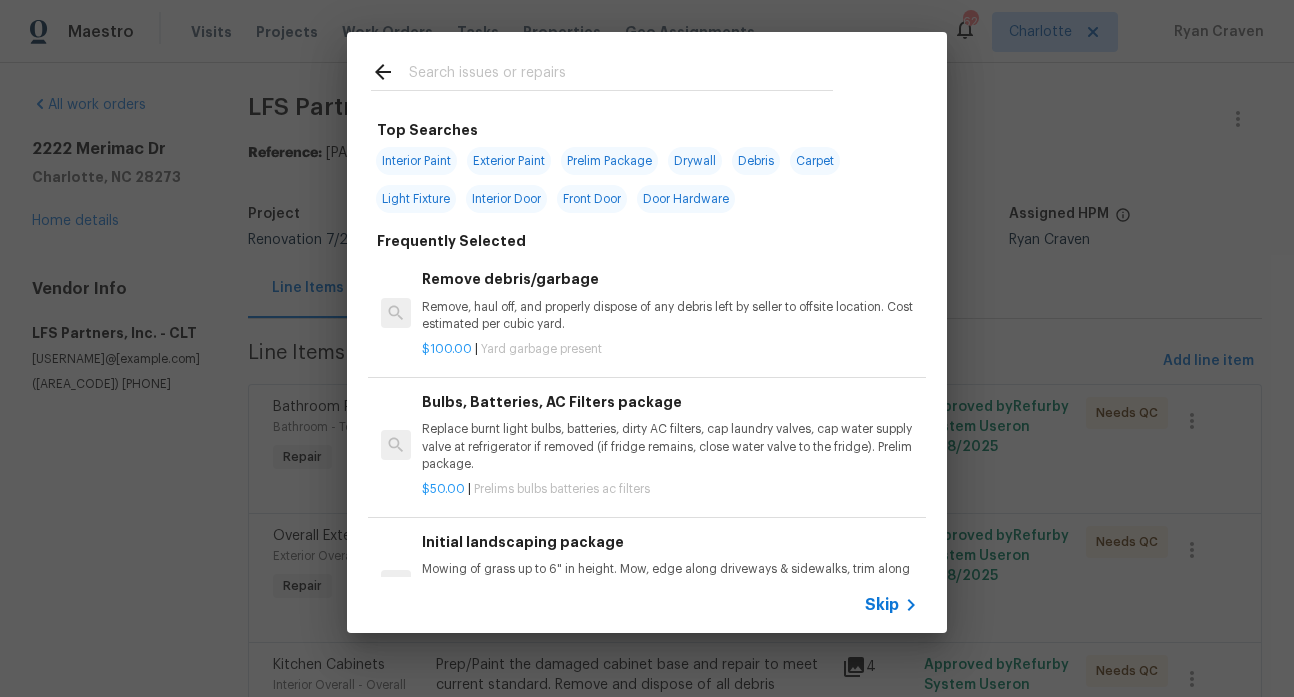 click at bounding box center [621, 75] 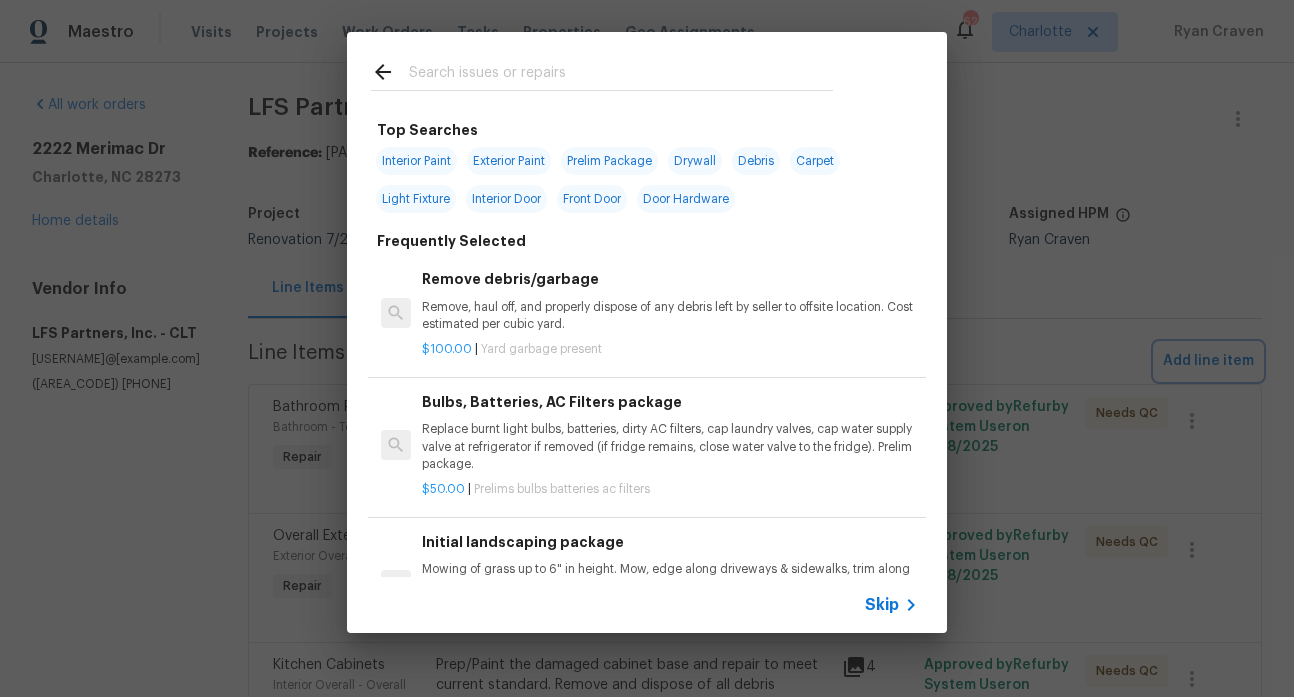 click on "Top Searches Interior Paint Exterior Paint Prelim Package Drywall Debris Carpet Light Fixture Interior Door Front Door Door Hardware Frequently Selected Remove debris/garbage Remove, haul off, and properly dispose of any debris left by seller to offsite location. Cost estimated per cubic yard. $100.00   |   Yard garbage present Bulbs, Batteries, AC Filters package Replace burnt light bulbs, batteries, dirty AC filters, cap laundry valves, cap water supply valve at refrigerator if removed (if fridge remains, close water valve to the fridge). Prelim package. $50.00   |   Prelims bulbs batteries ac filters Initial landscaping package Mowing of grass up to 6" in height. Mow, edge along driveways & sidewalks, trim along standing structures, trim bushes and shrubs (<6' in height). Remove weeds from previously maintained flowerbeds and remove standing yard debris (small twigs, non seasonal falling leaves).  Use leaf blower to remove clippings from hard surfaces." $75.00   |   Prelims landscaping $8.00   |   $75.00" at bounding box center [647, 332] 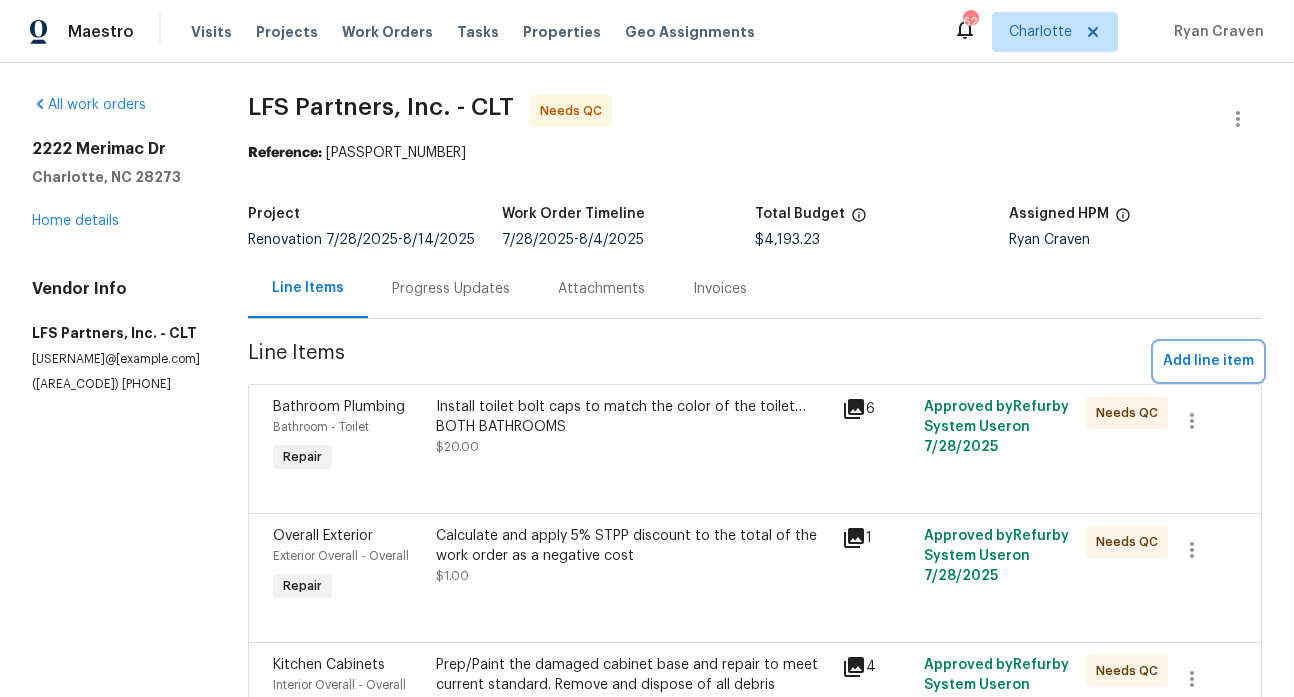 click on "Add line item" at bounding box center [1208, 361] 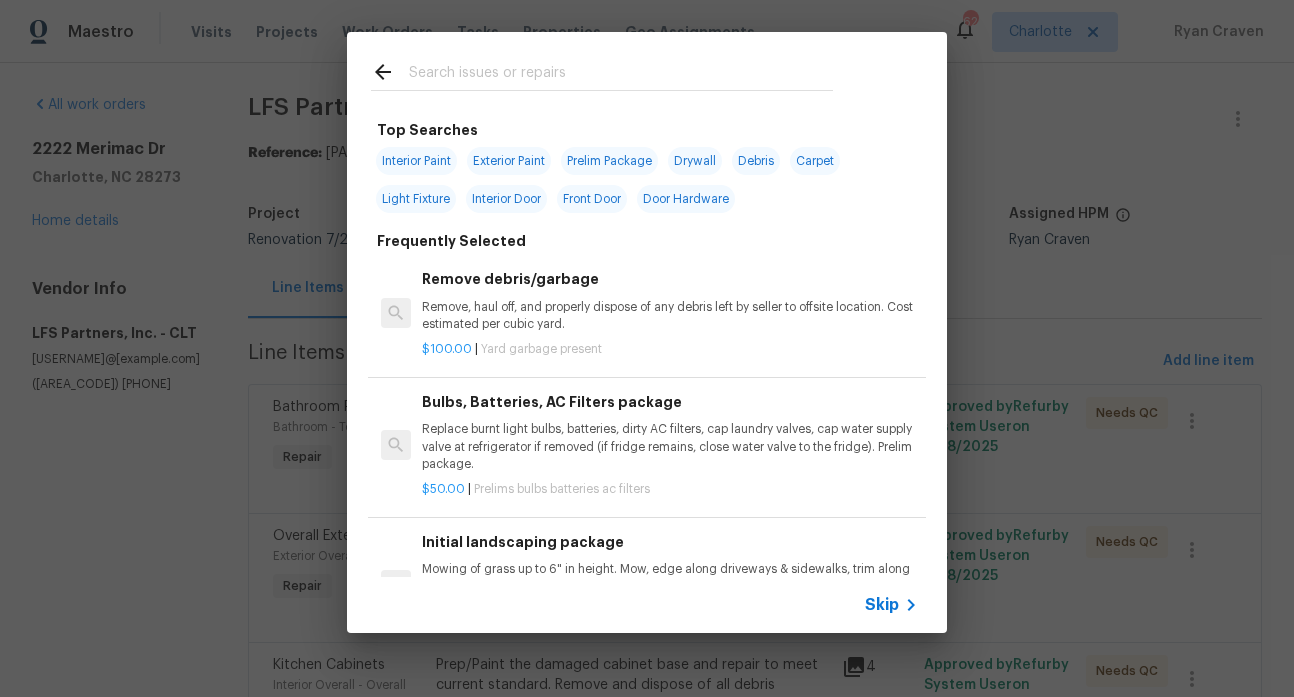 click at bounding box center [621, 75] 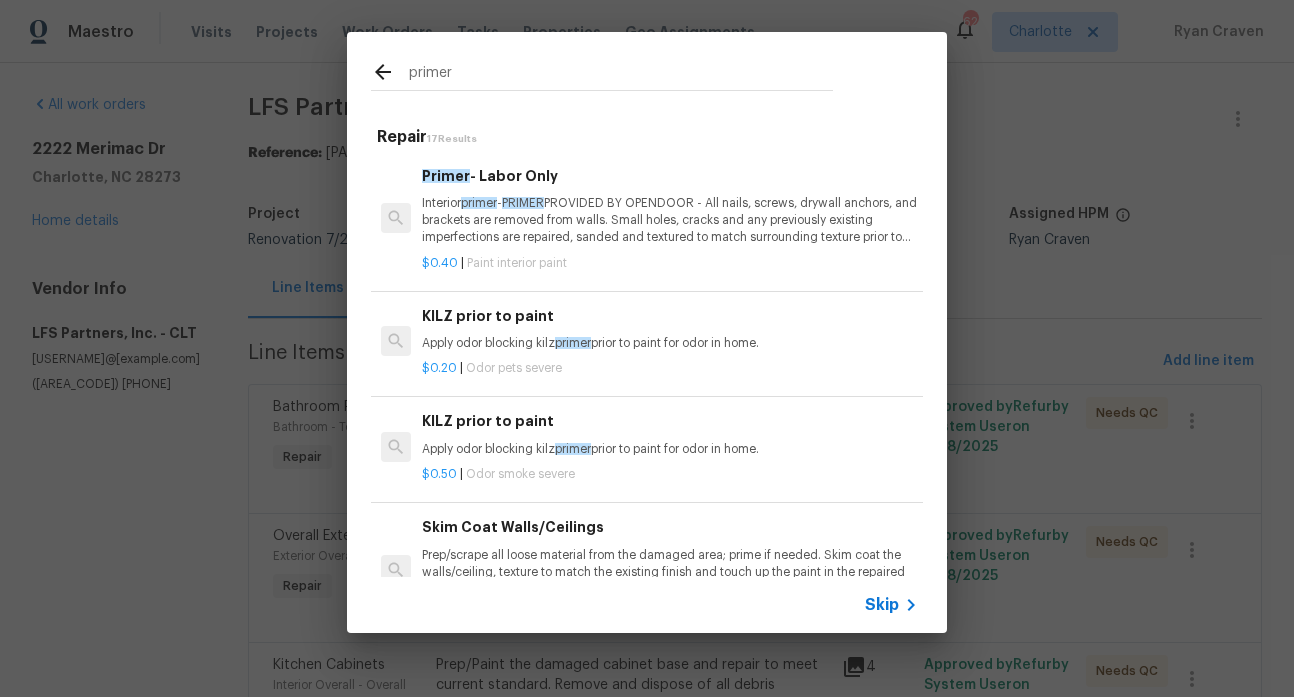 type on "primer" 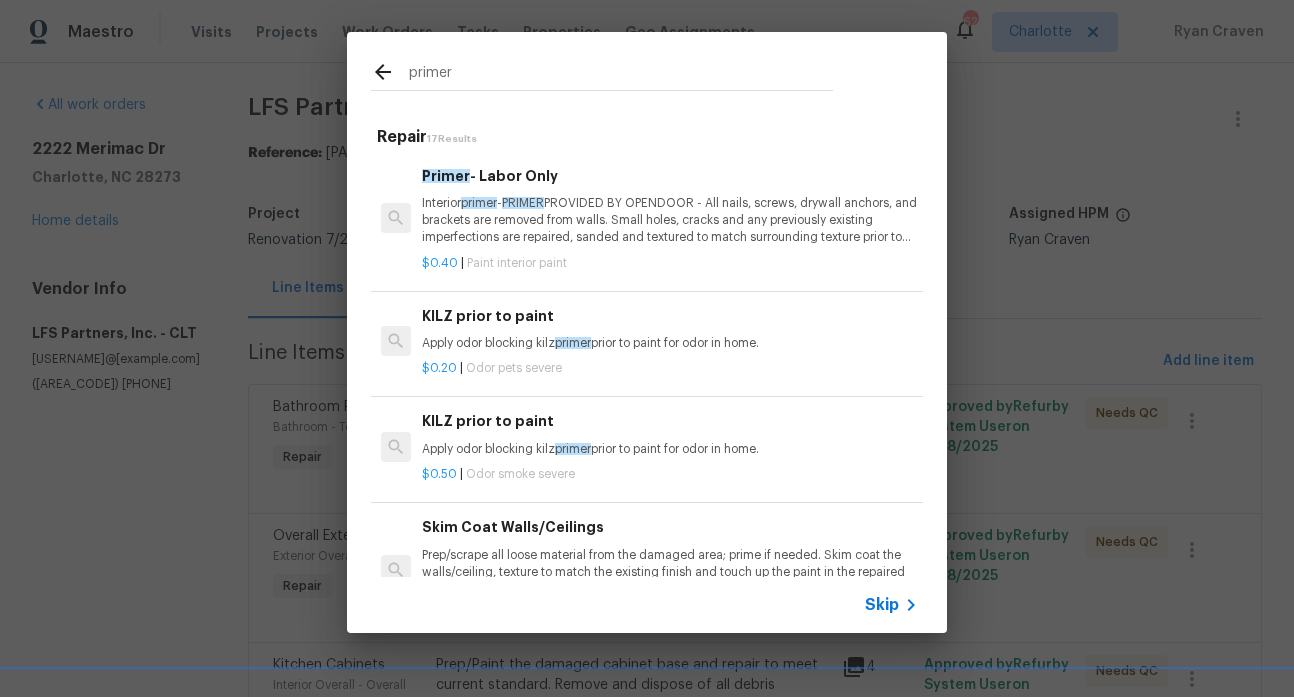 click 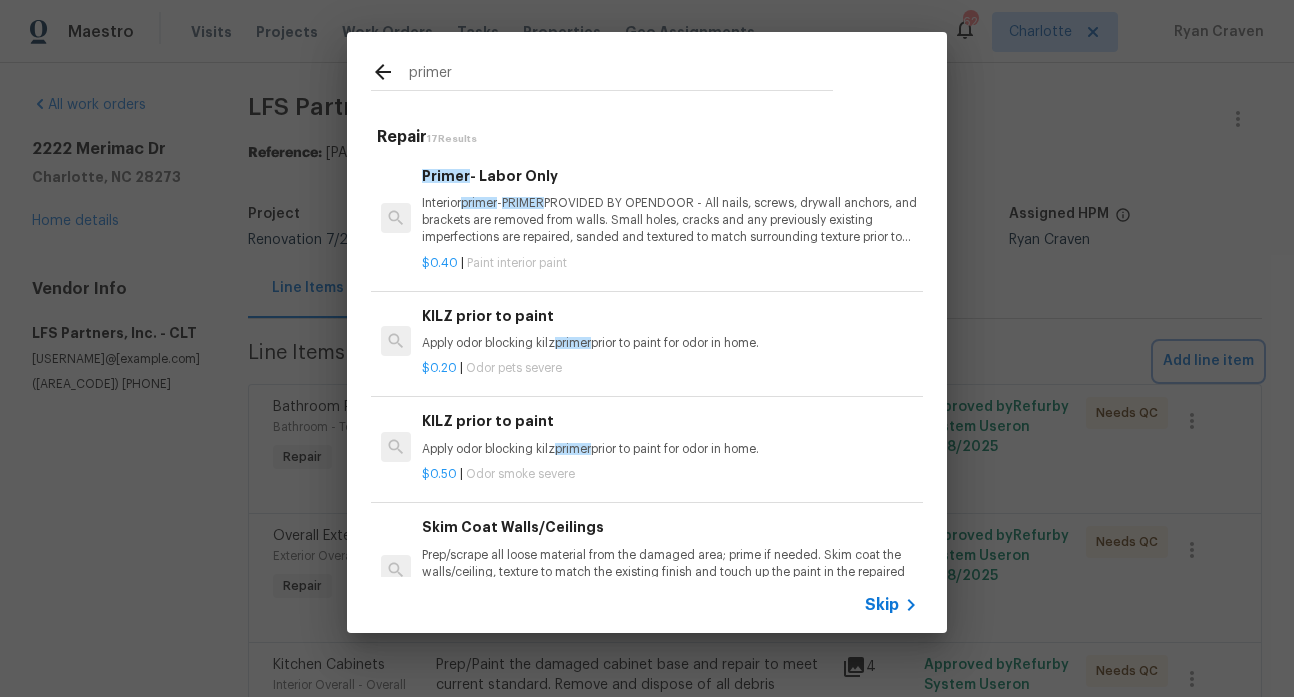 type 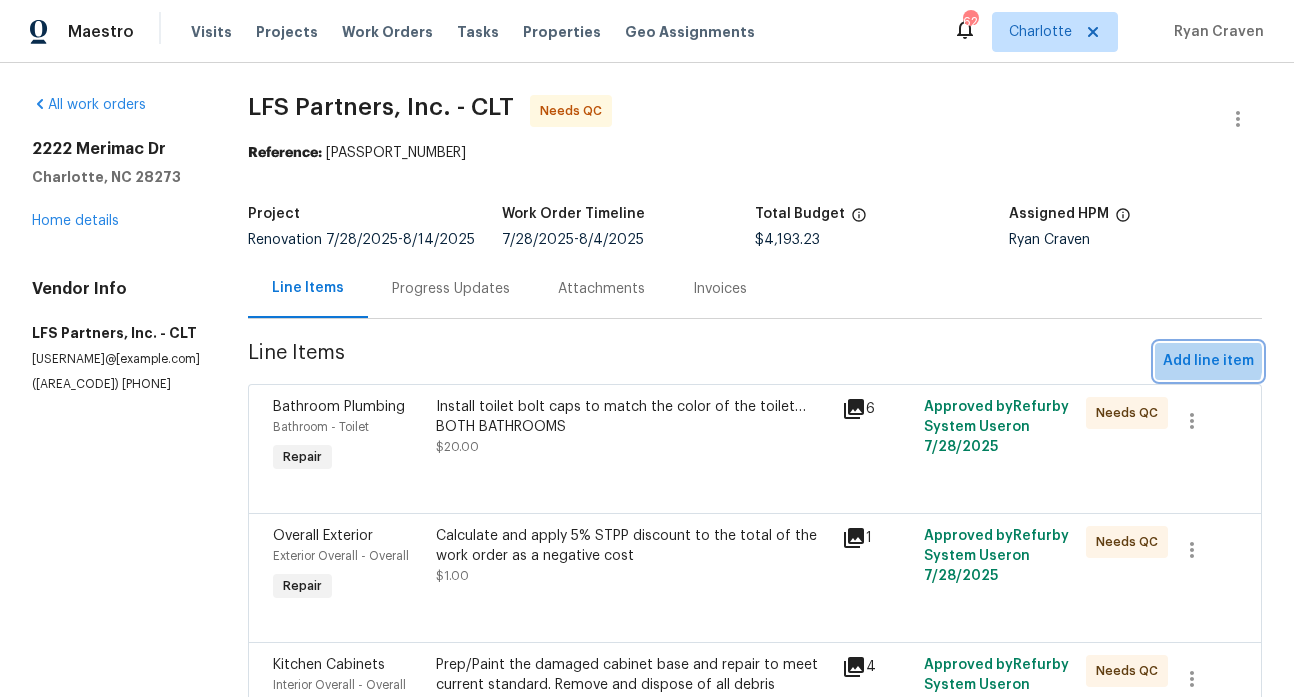 click on "Add line item" at bounding box center [1208, 361] 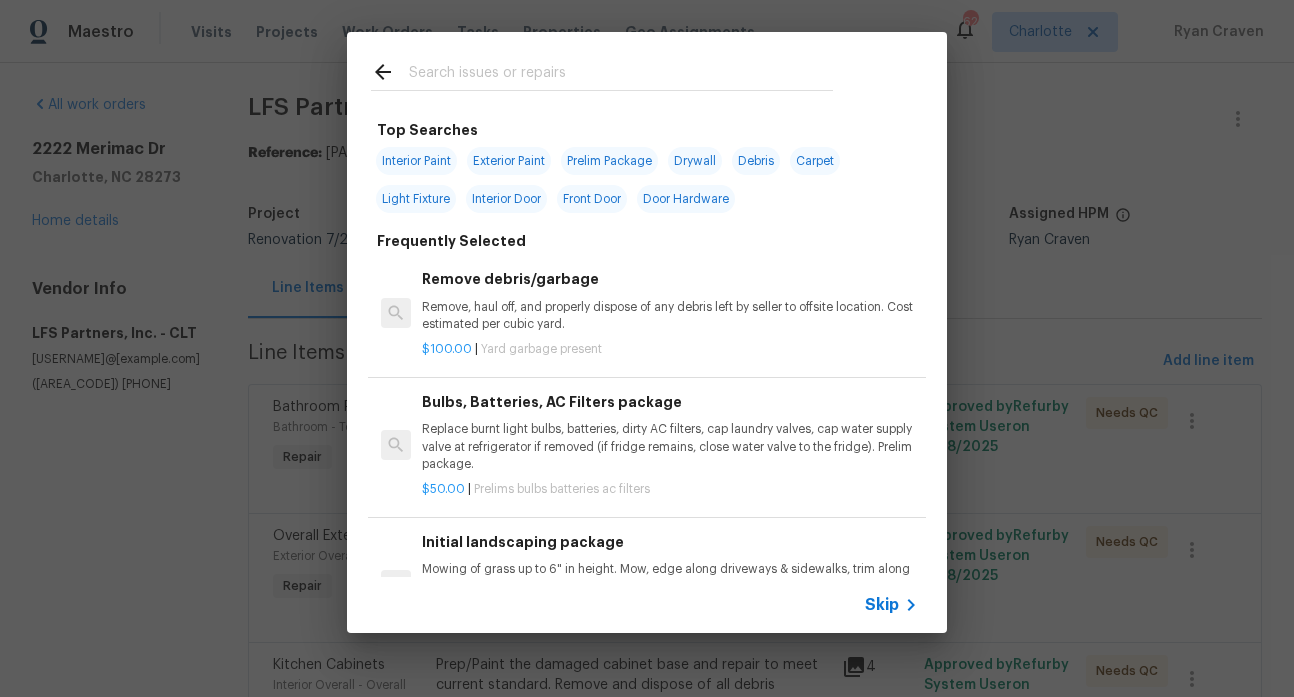 click at bounding box center [621, 75] 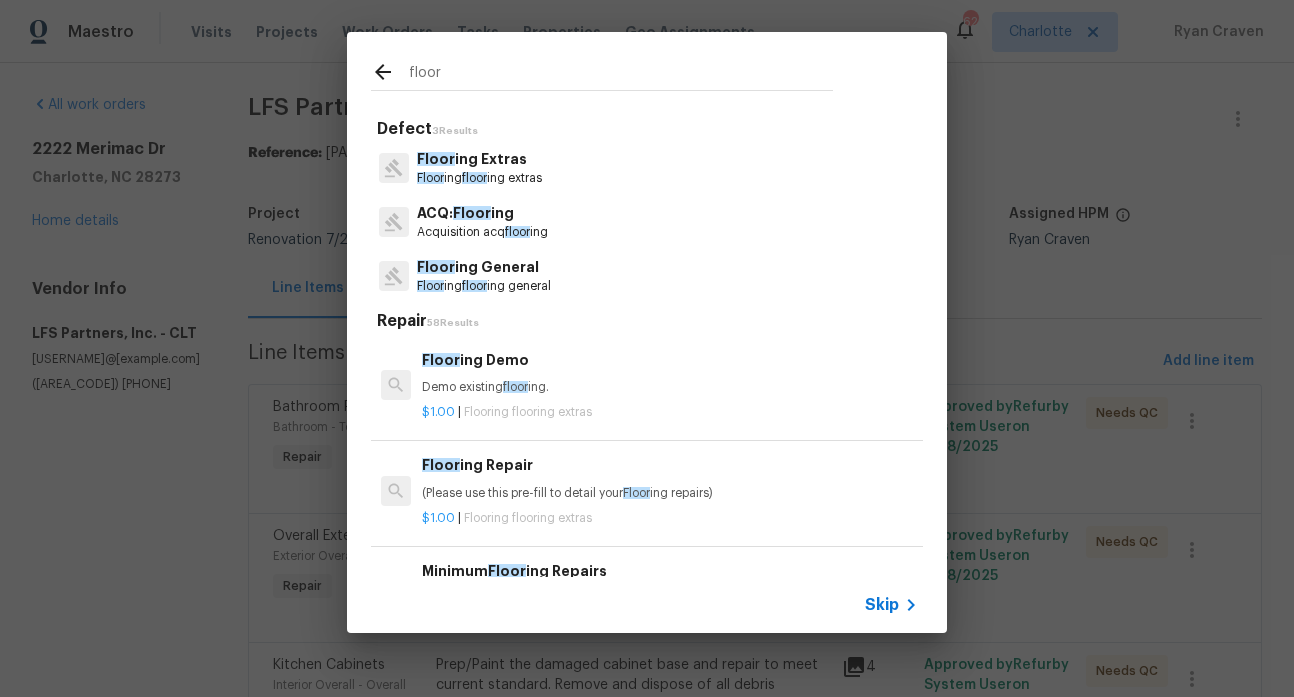 type on "floor" 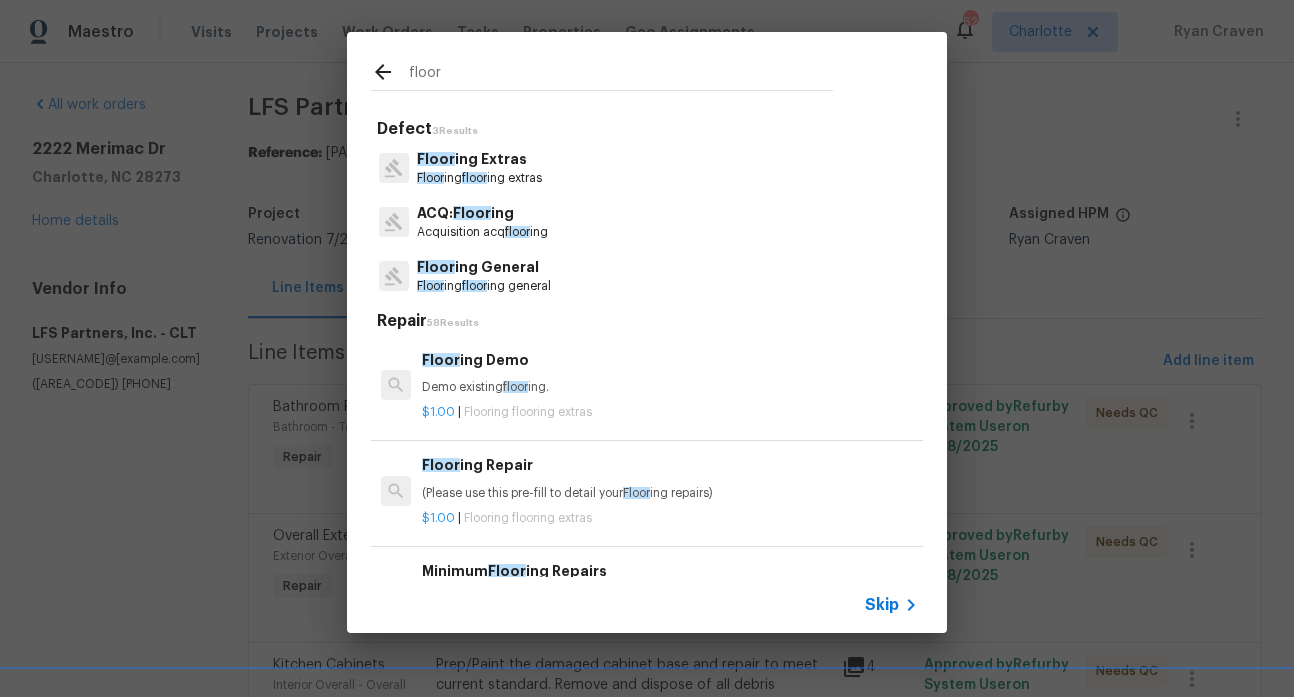 click on "Acquisition acq  floor ing" at bounding box center (482, 232) 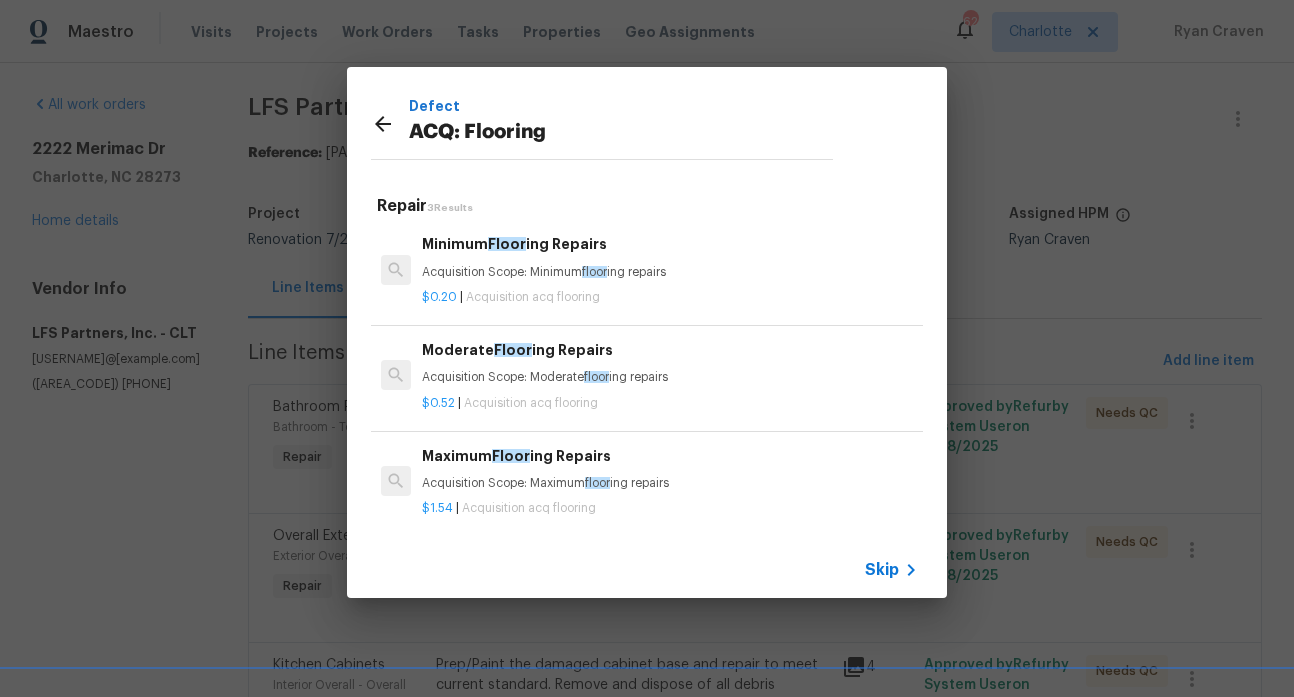 click on "Moderate  Floor ing Repairs" at bounding box center (670, 350) 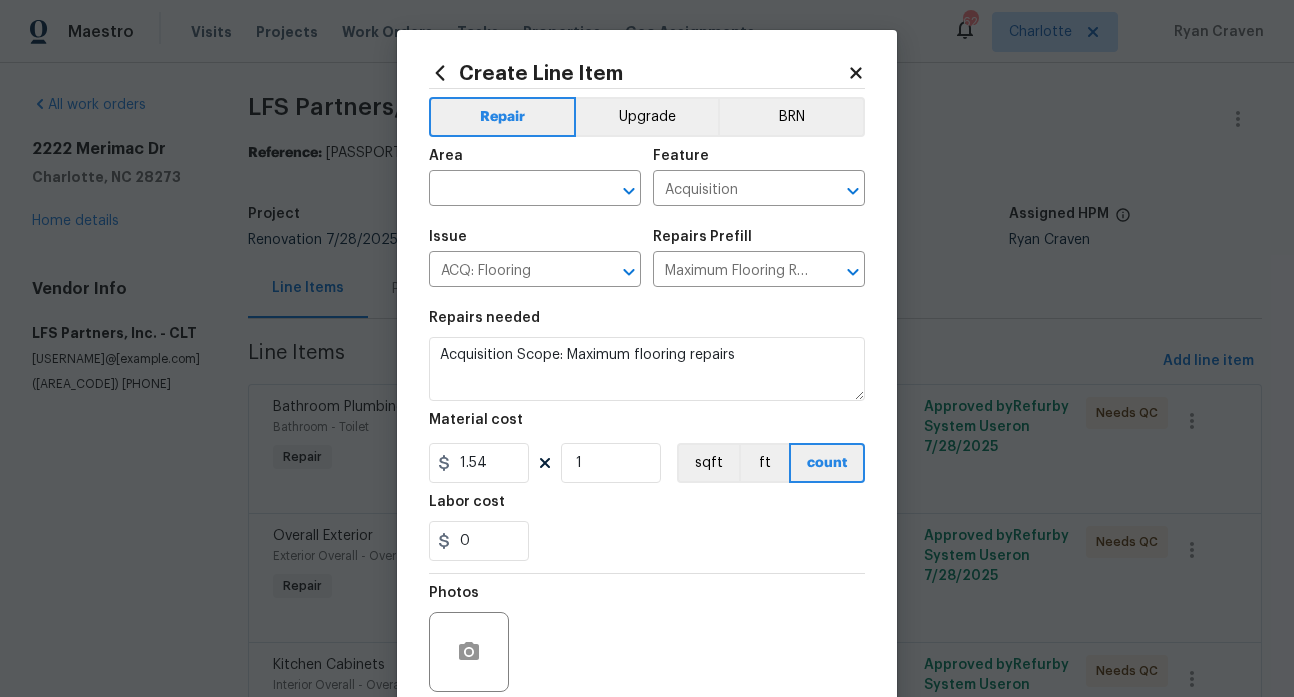 type on "Acquisition Scope: Moderate flooring repairs" 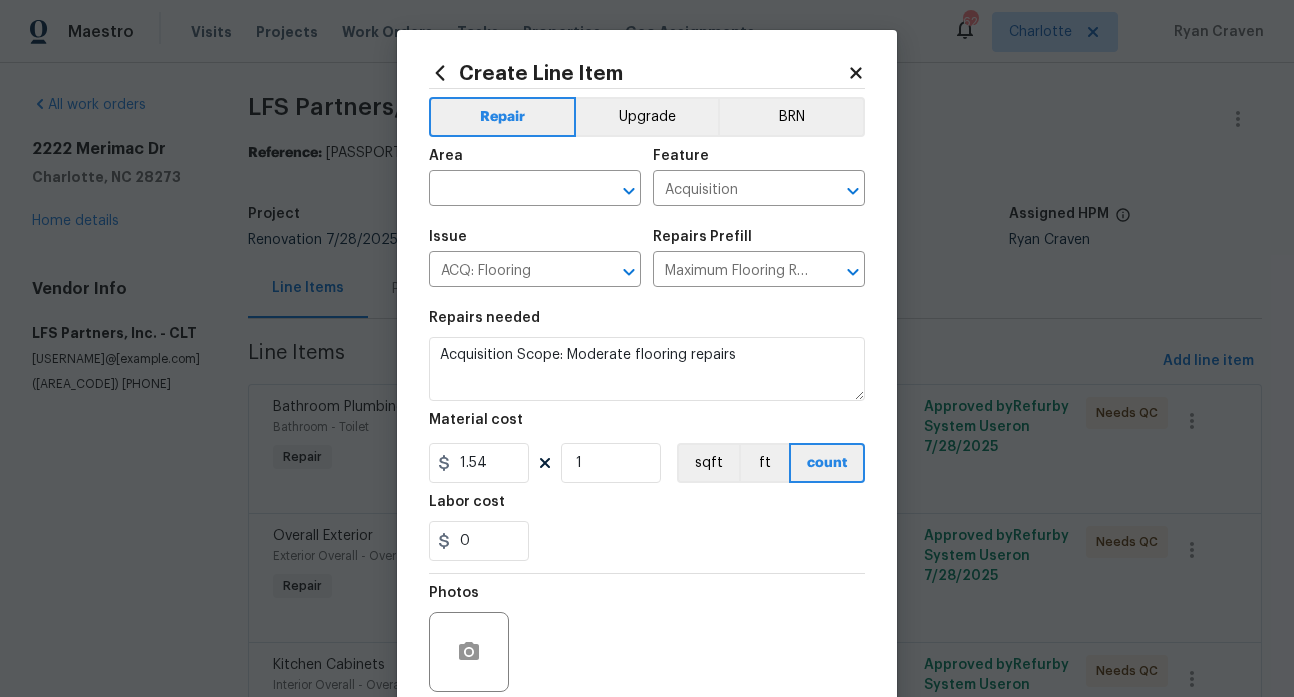 type on "Moderate Flooring Repairs $0.52" 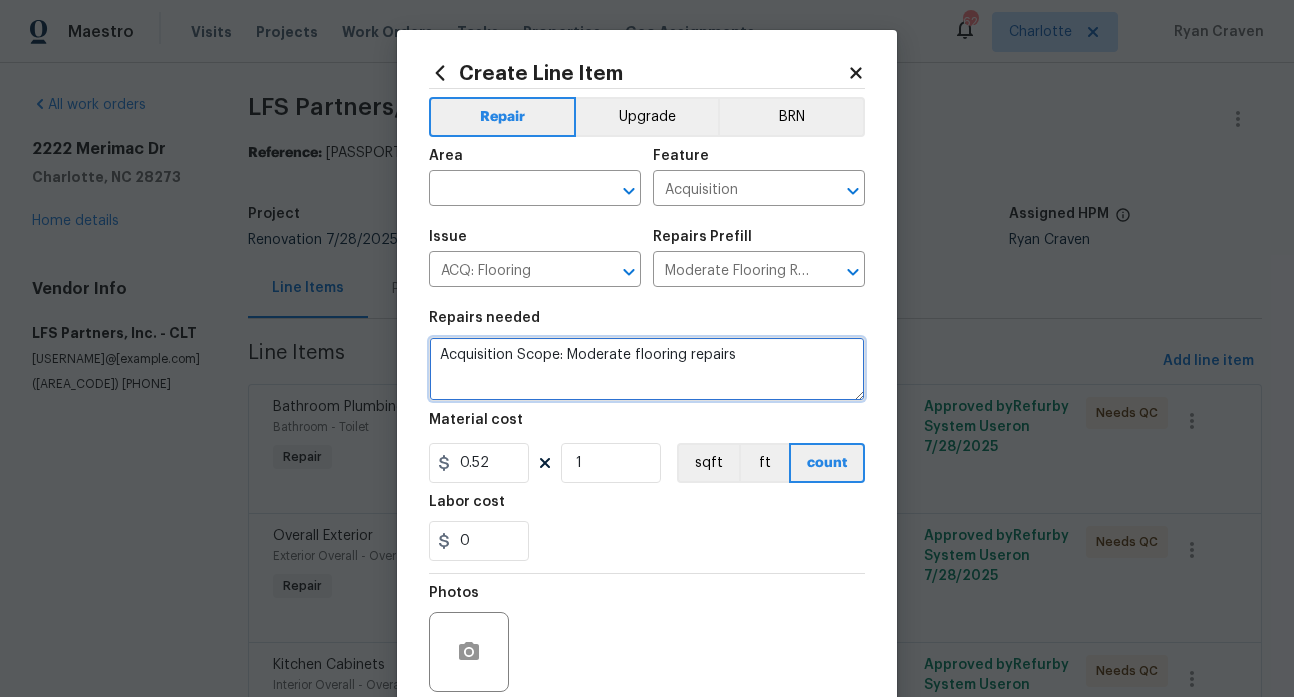 drag, startPoint x: 739, startPoint y: 361, endPoint x: 453, endPoint y: 355, distance: 286.06293 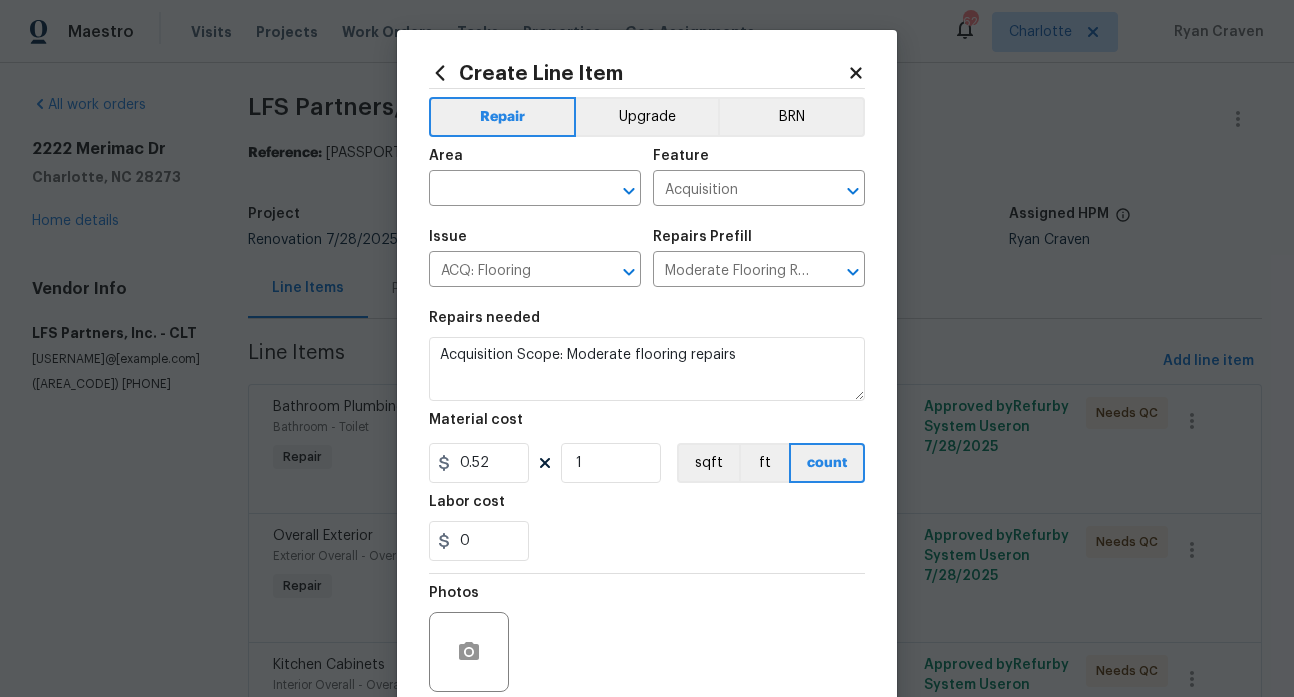 click 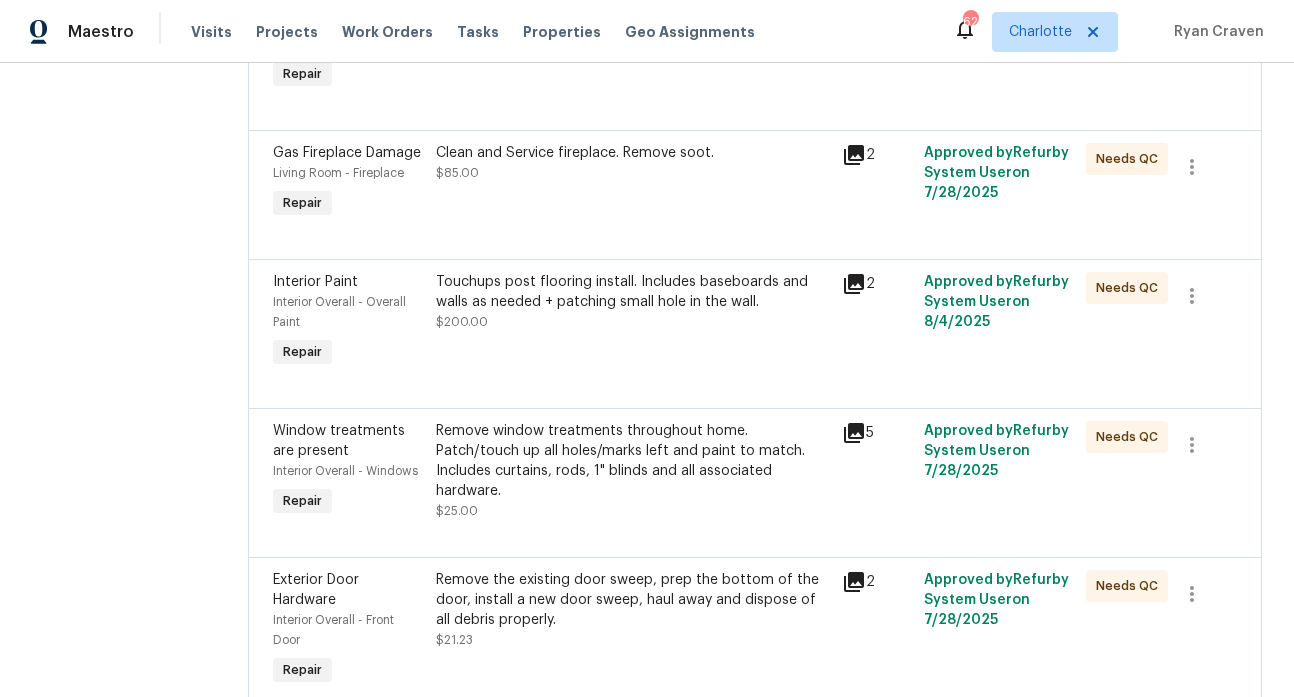 scroll, scrollTop: 963, scrollLeft: 0, axis: vertical 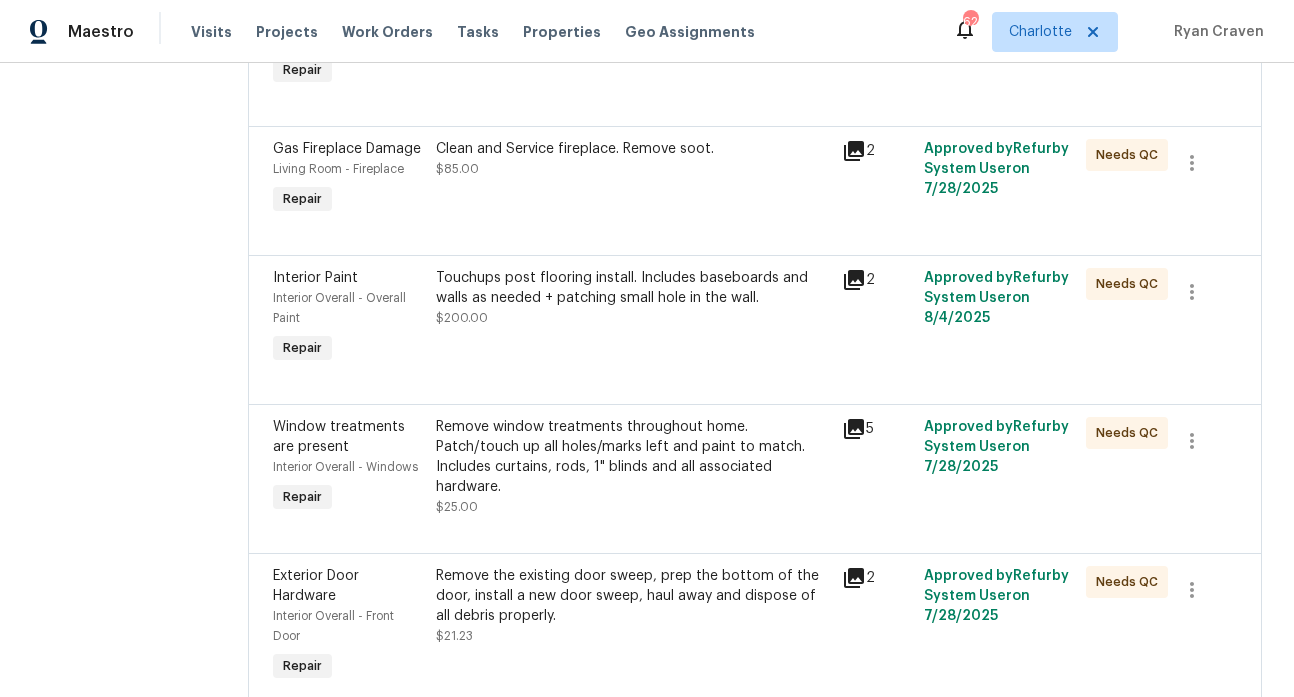 click 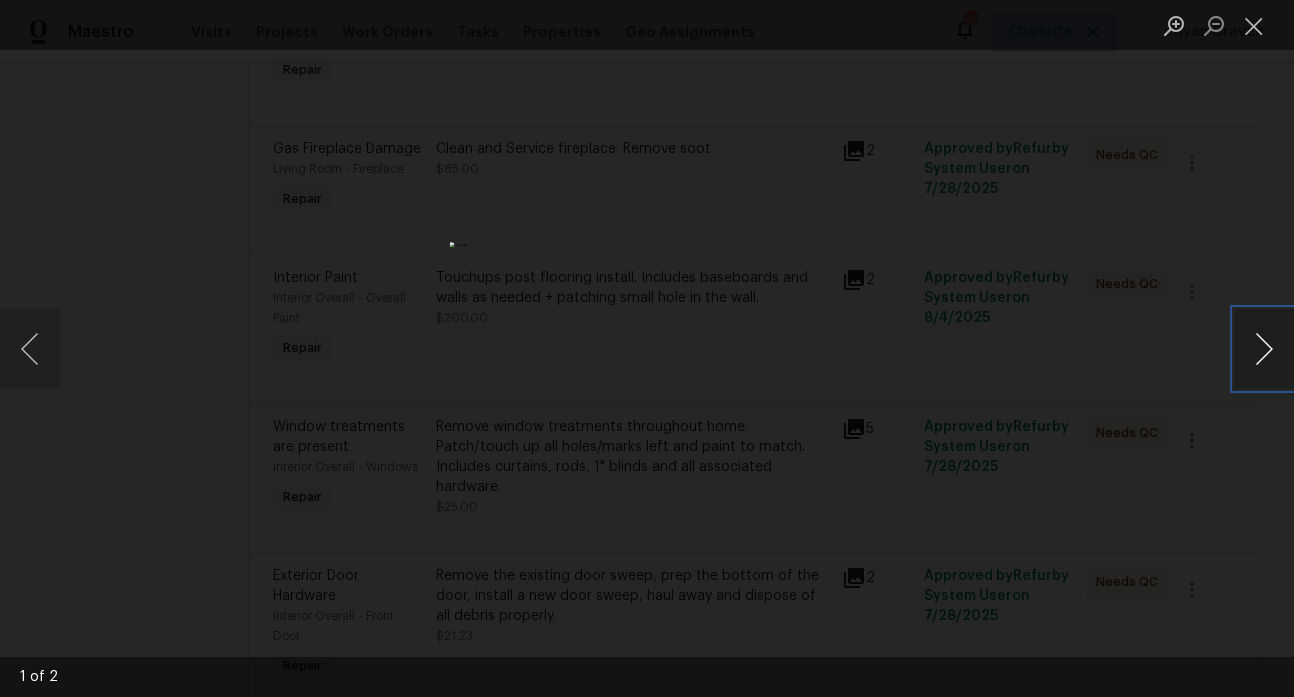 click at bounding box center (1264, 349) 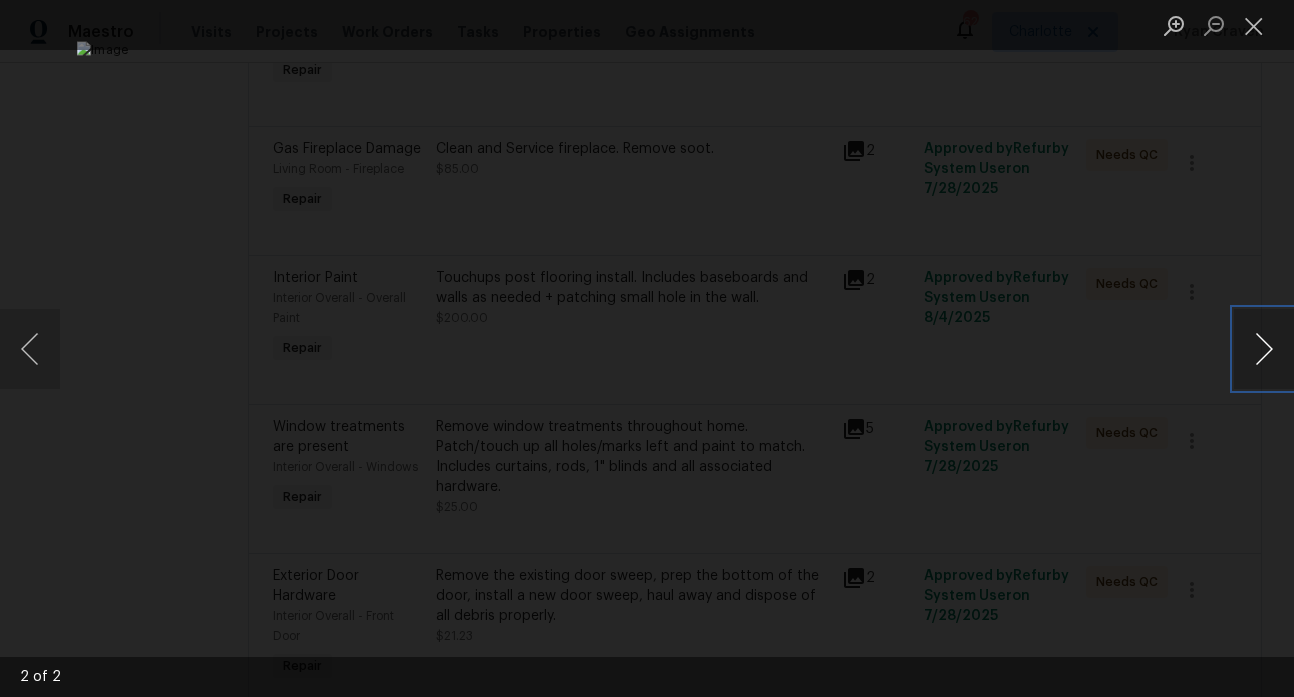 click at bounding box center [1264, 349] 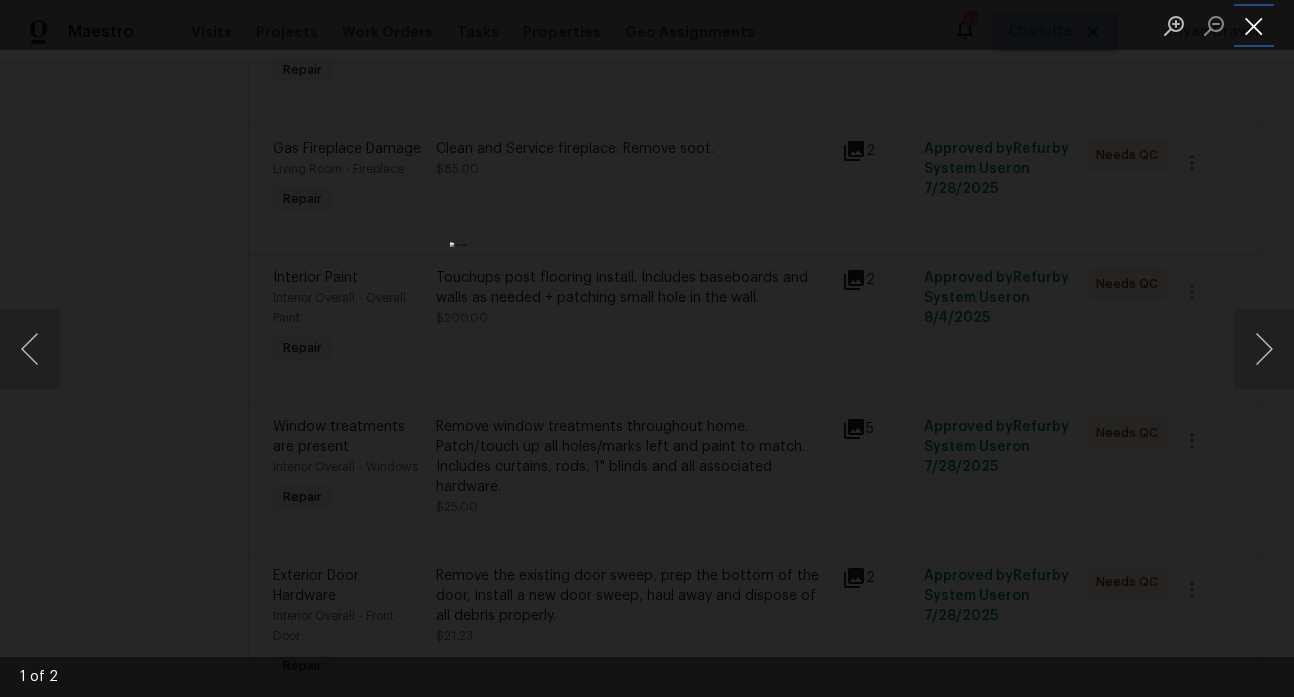 click at bounding box center [1254, 25] 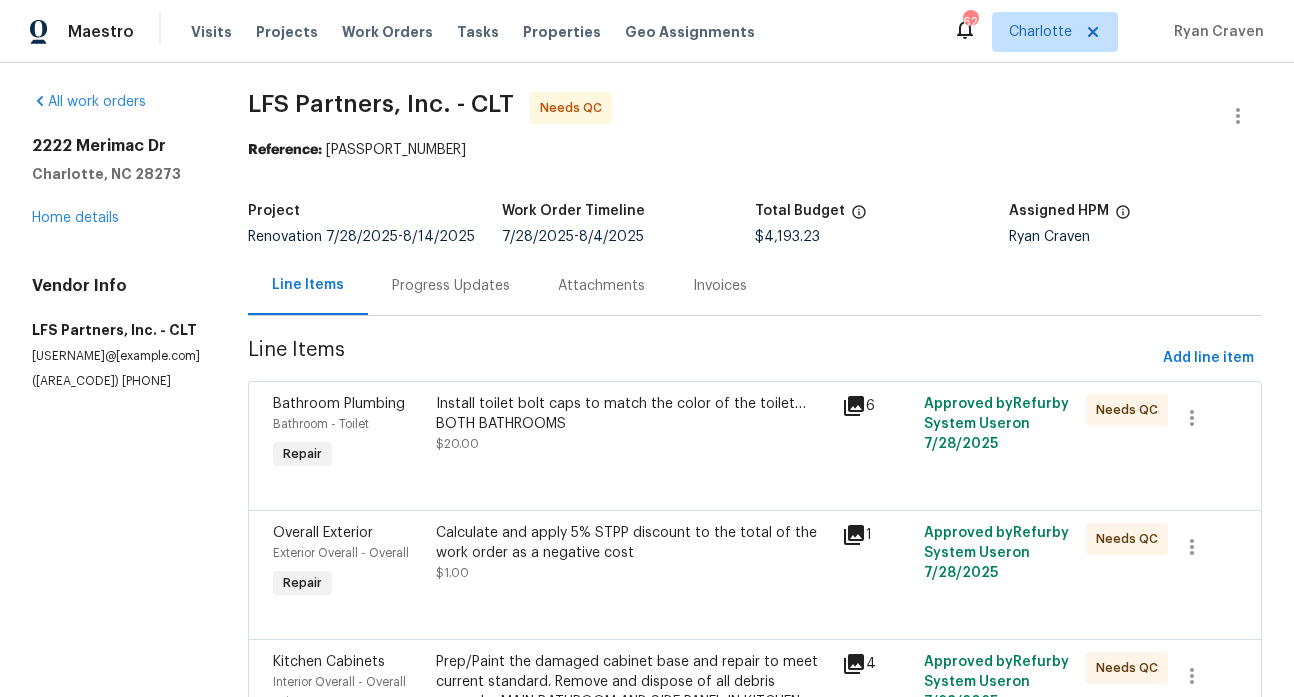 scroll, scrollTop: 4, scrollLeft: 0, axis: vertical 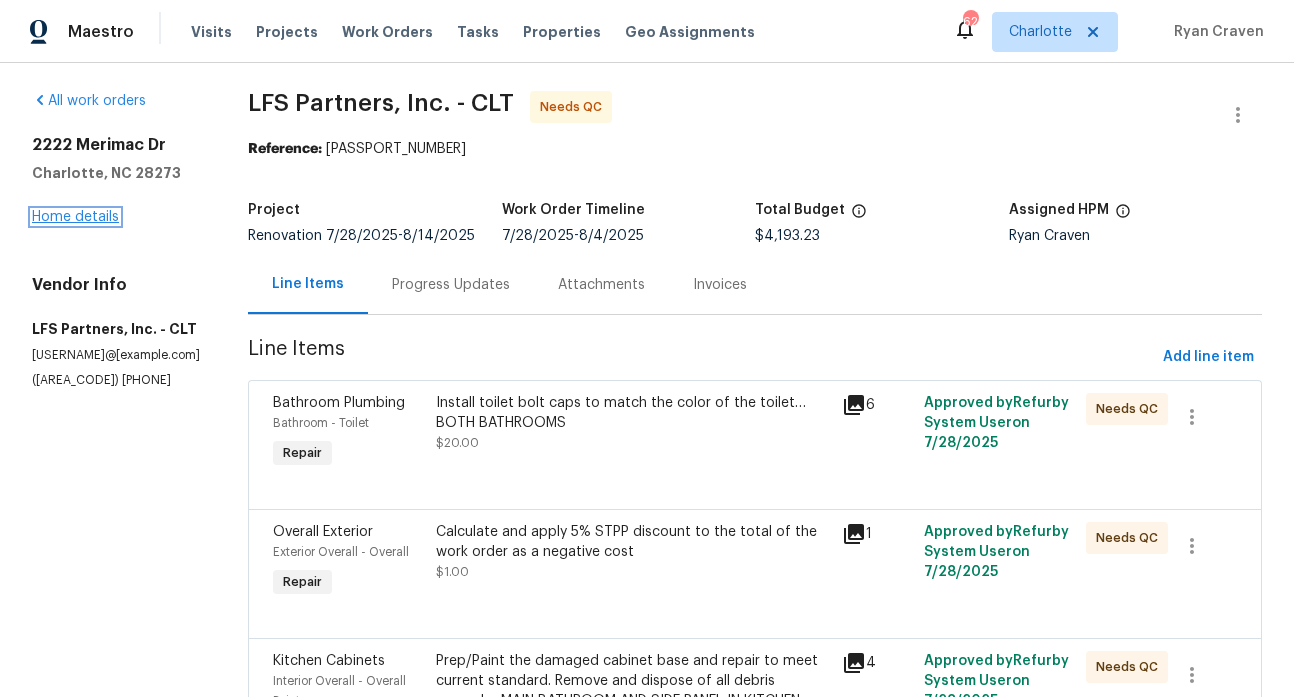 click on "Home details" at bounding box center [75, 217] 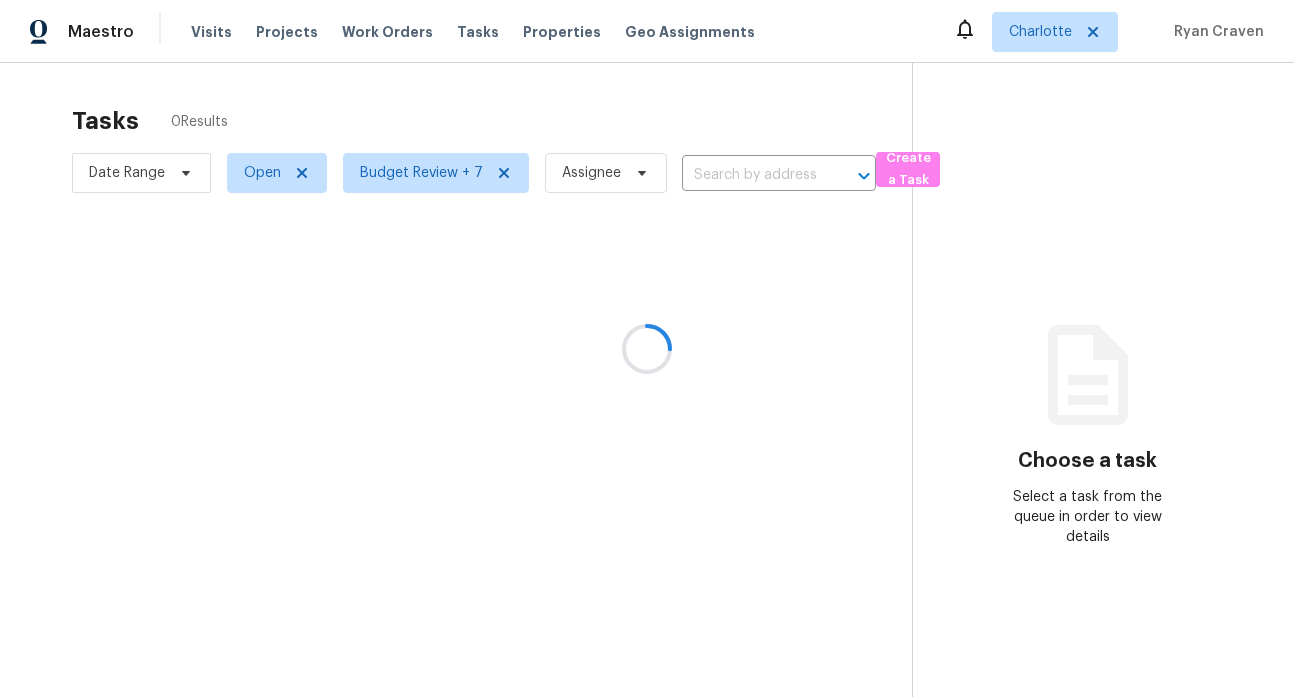 scroll, scrollTop: 0, scrollLeft: 0, axis: both 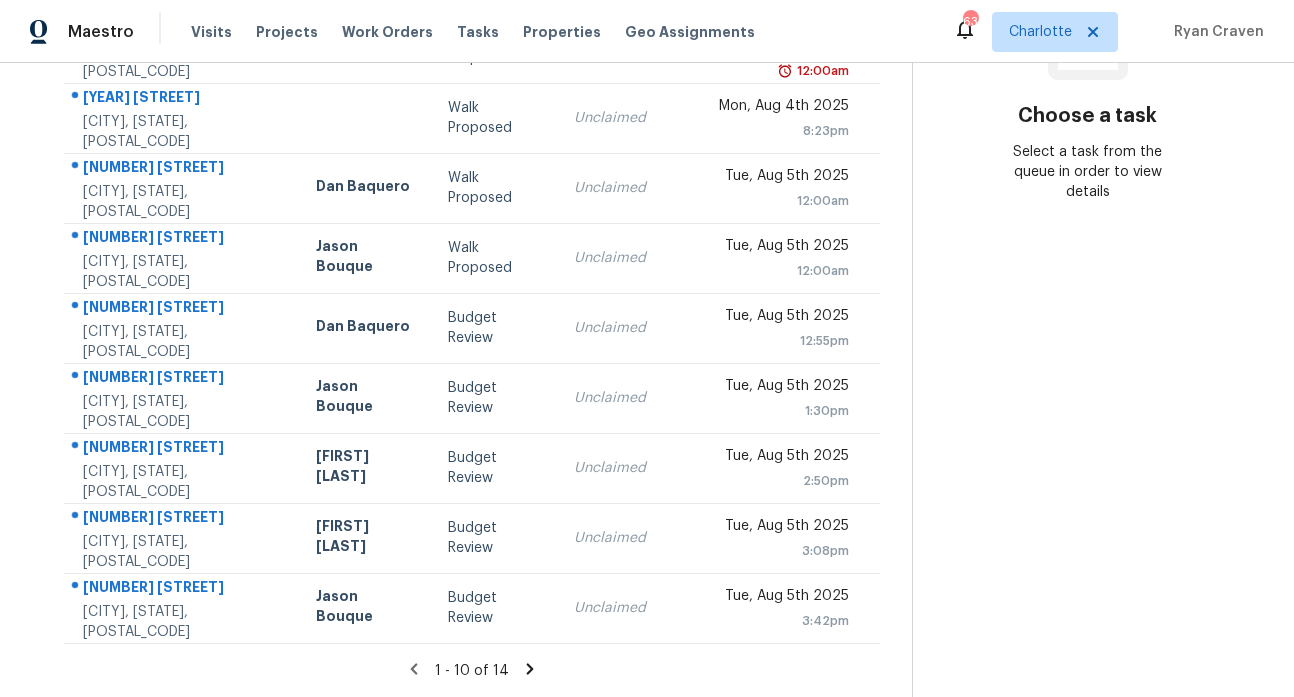 click 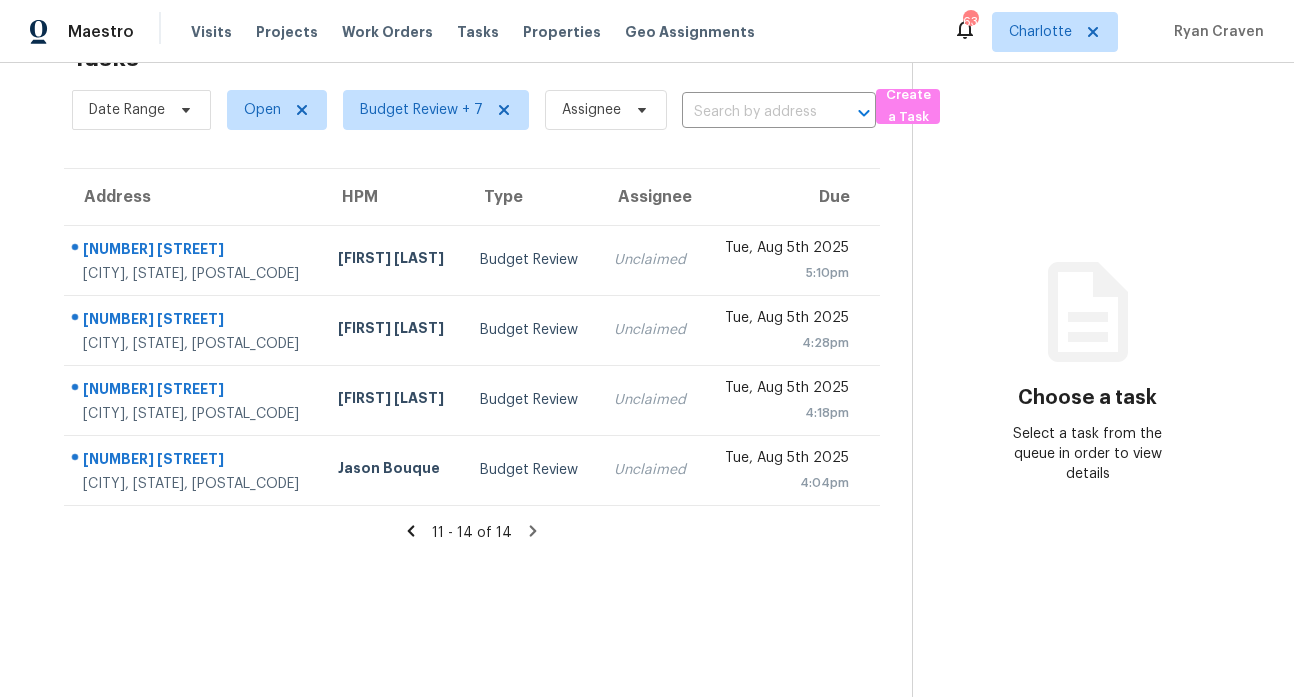 click 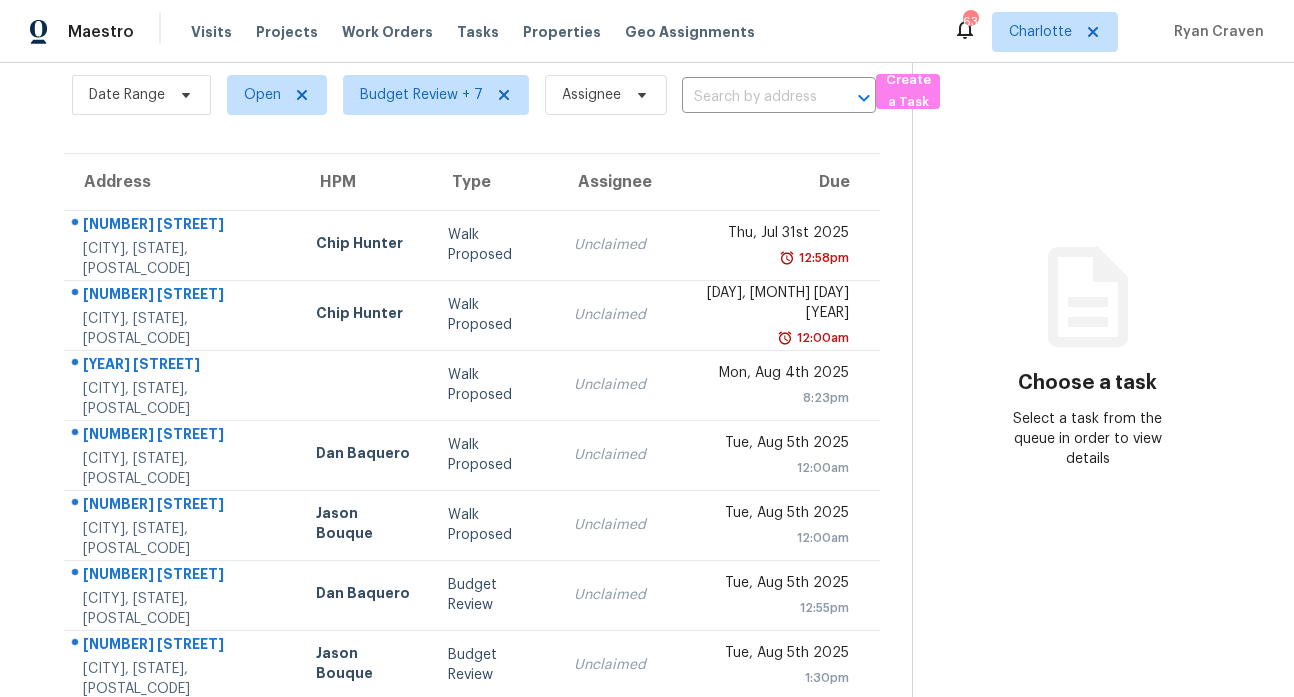 scroll, scrollTop: 359, scrollLeft: 0, axis: vertical 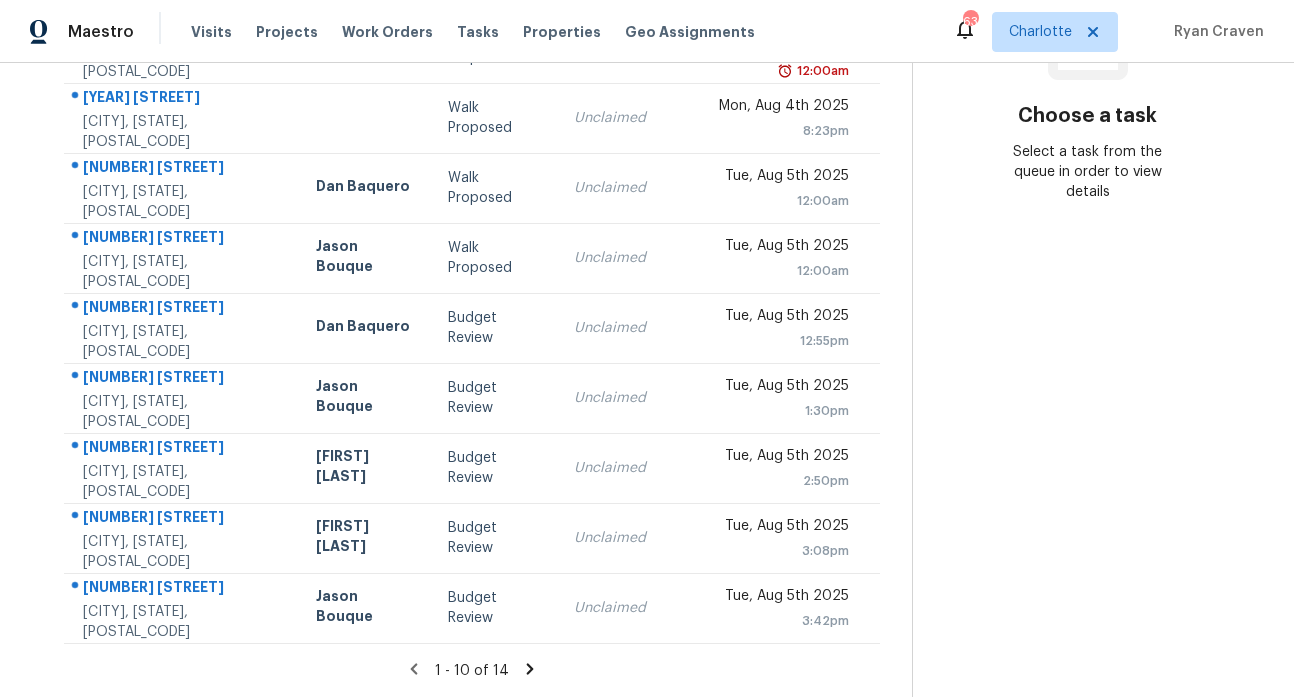 click on "Choose a task Select a task from the queue in order to view details" at bounding box center (1087, 207) 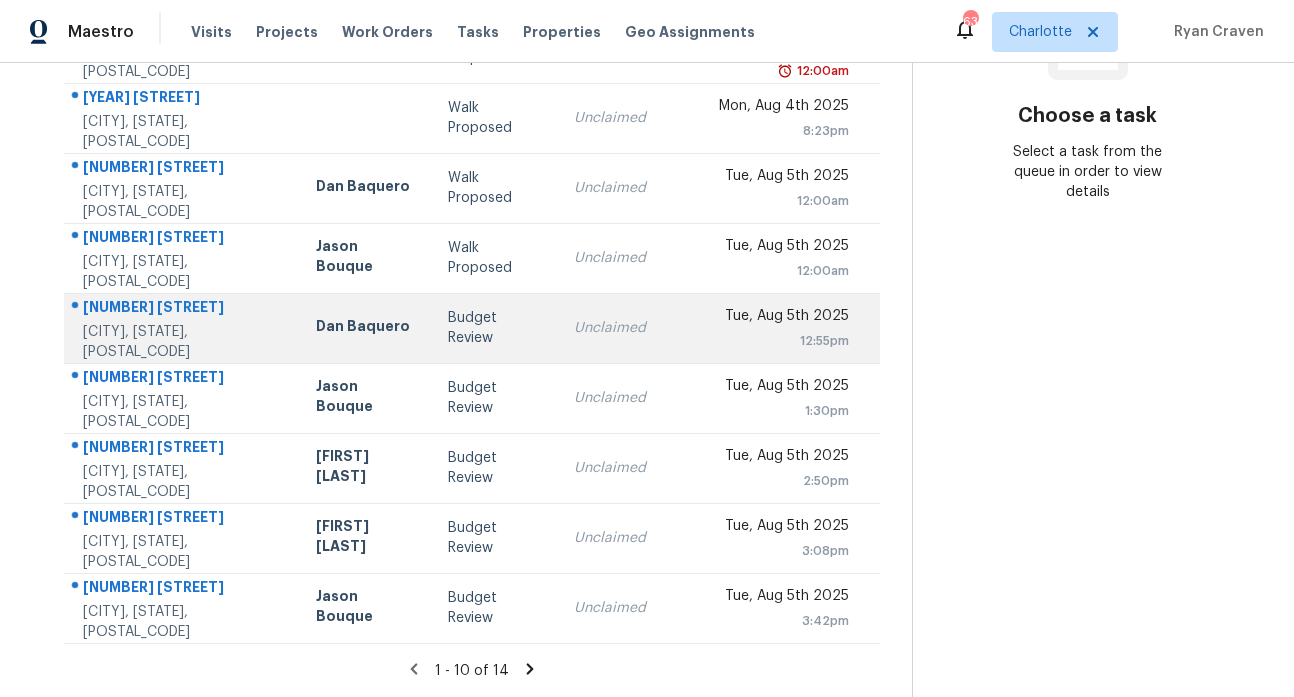 click on "2716 Stowmarket Pl" at bounding box center [183, 309] 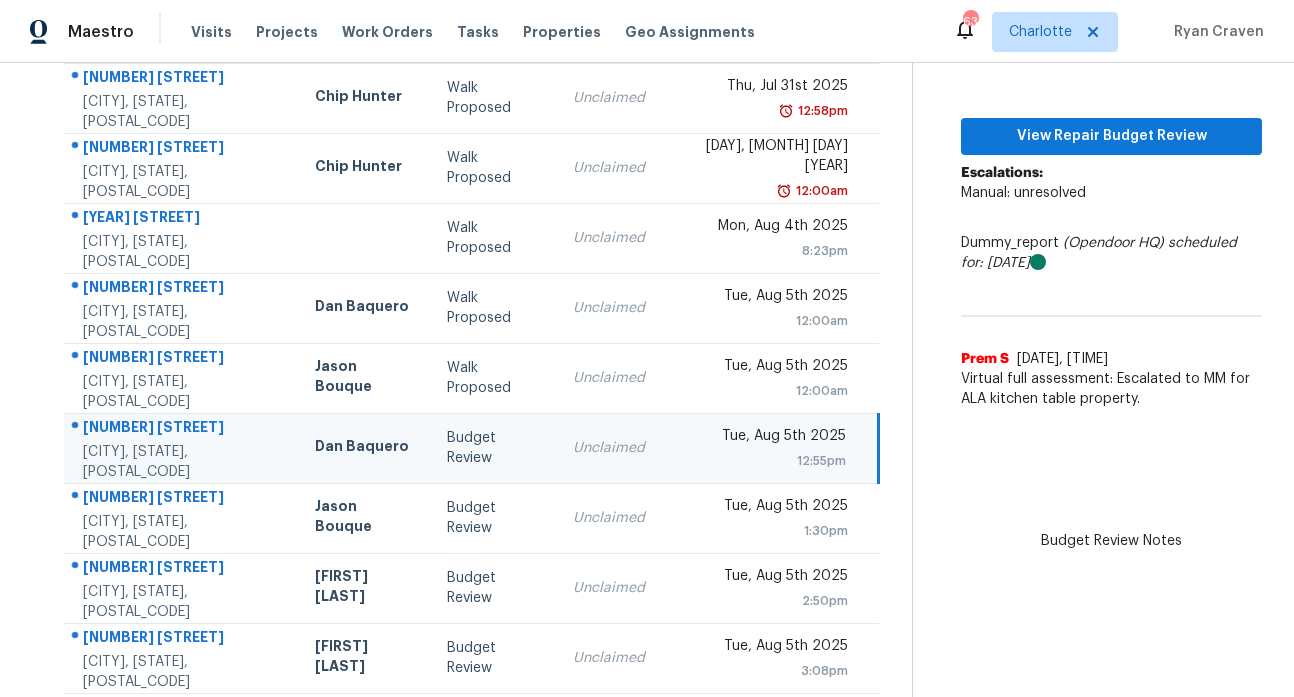 scroll, scrollTop: 337, scrollLeft: 0, axis: vertical 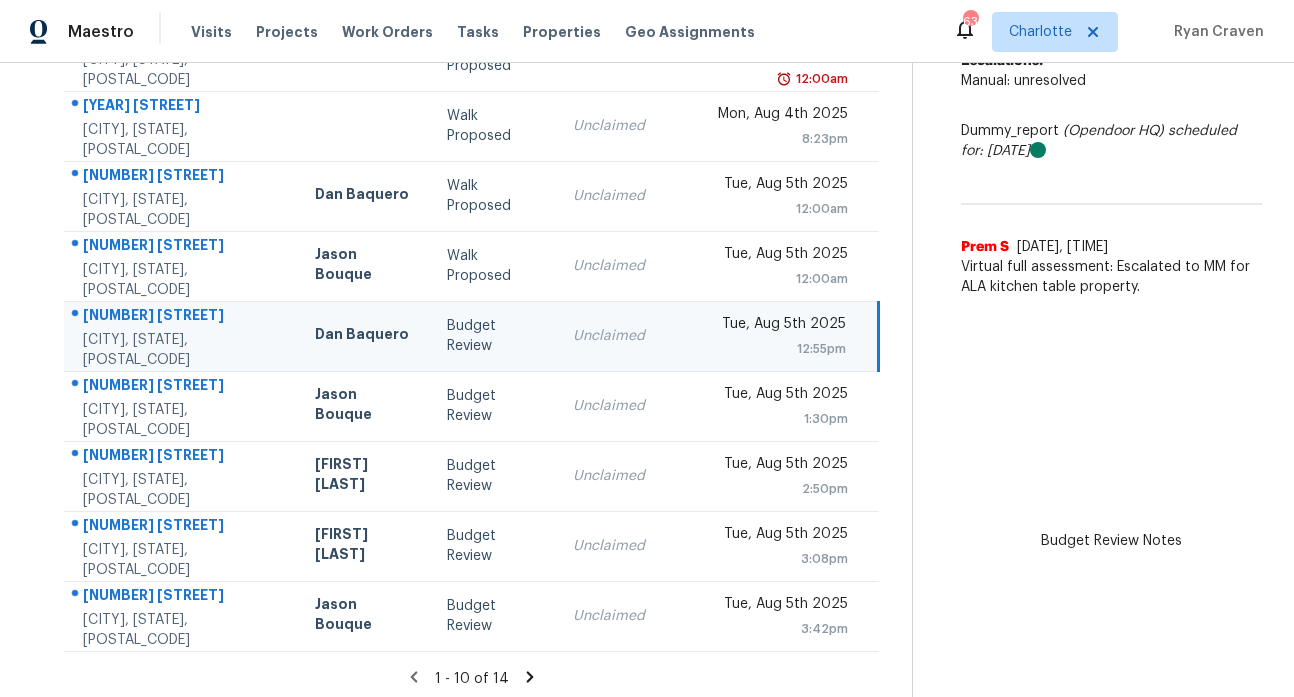 click on "2716 Stowmarket Pl" at bounding box center (183, 317) 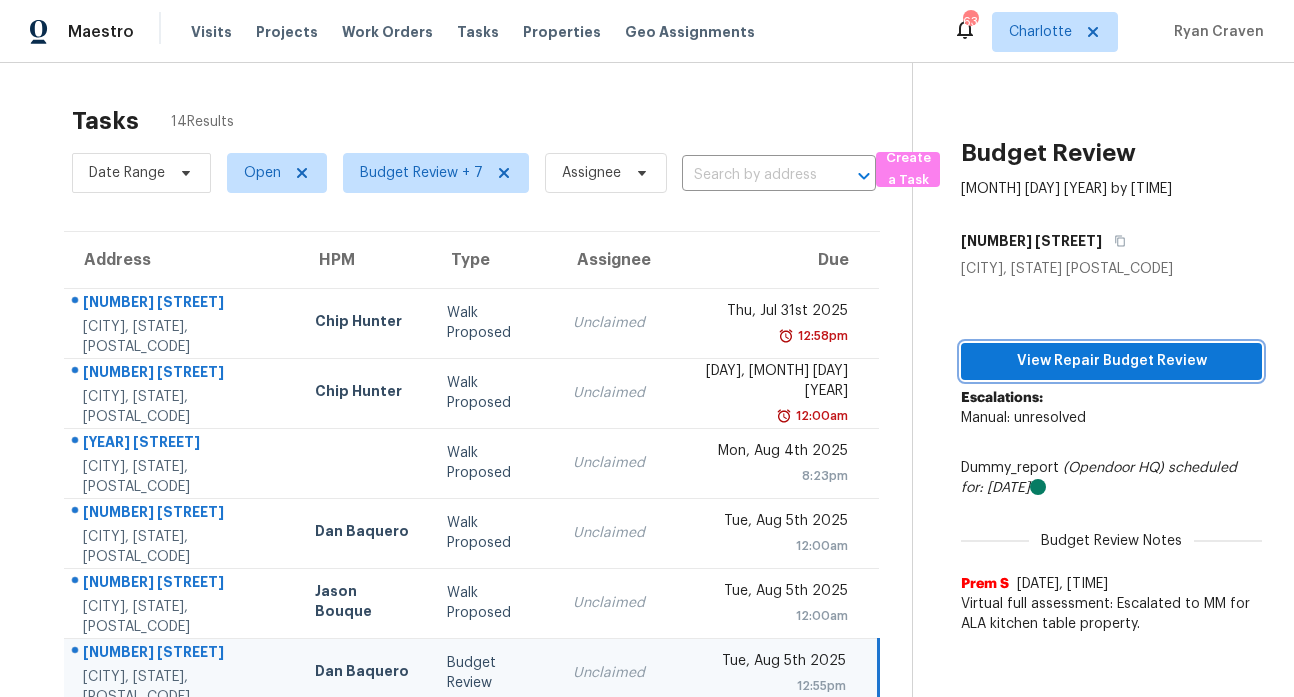 click on "View Repair Budget Review" at bounding box center (1111, 361) 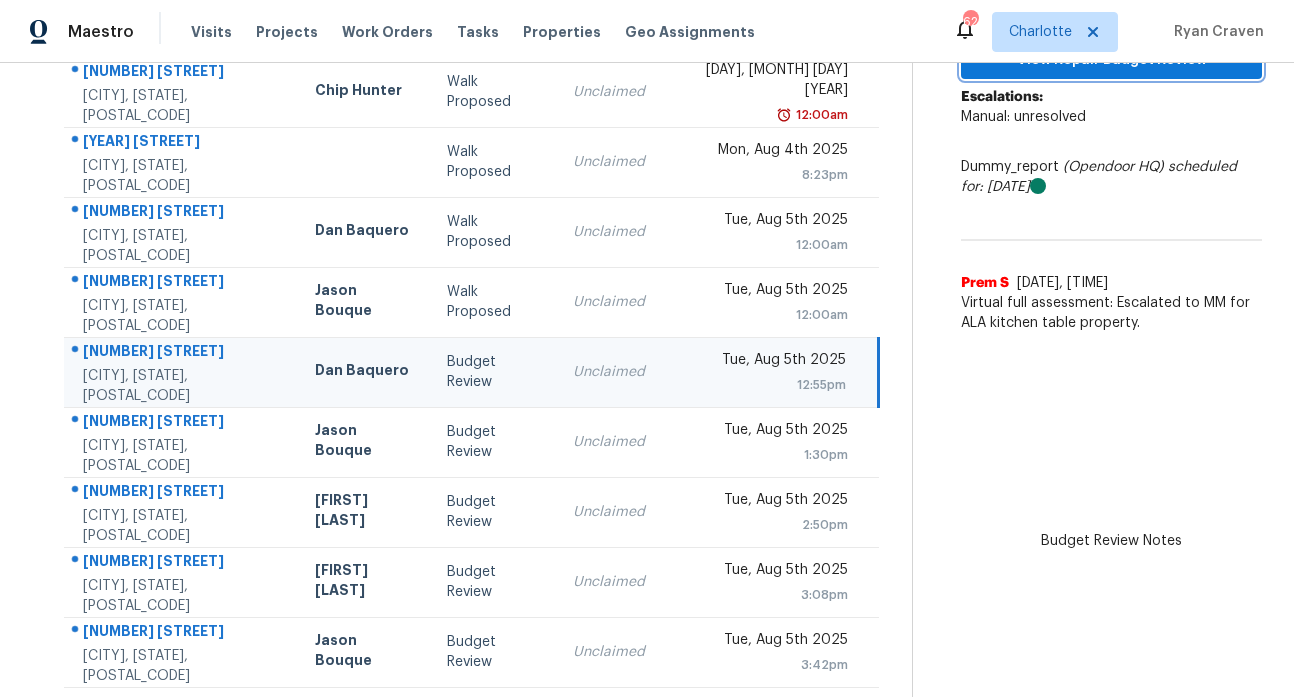 scroll, scrollTop: 295, scrollLeft: 0, axis: vertical 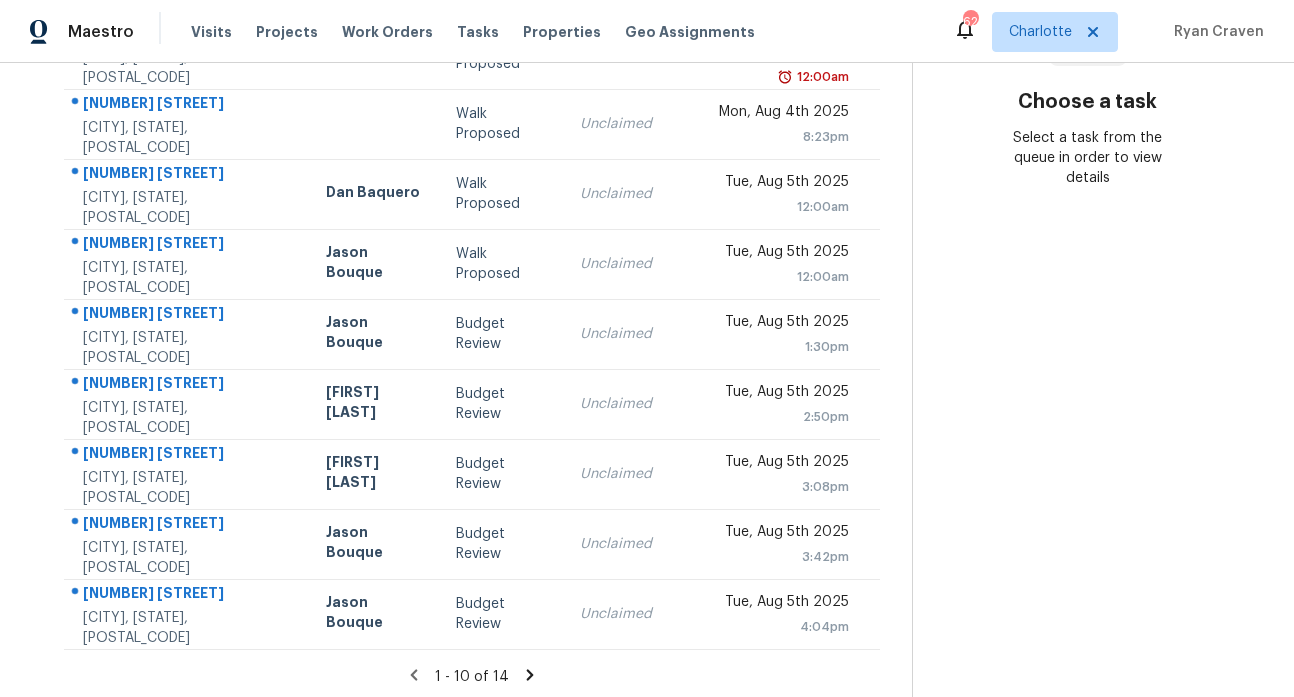 click 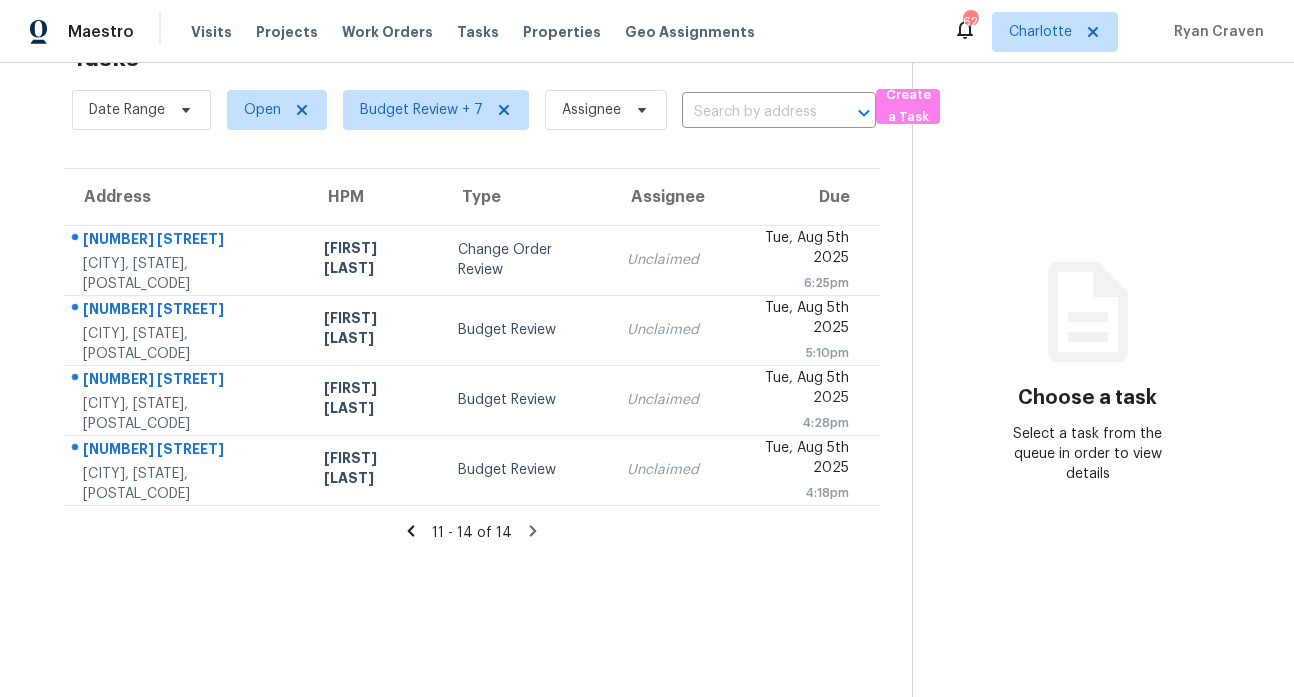 click 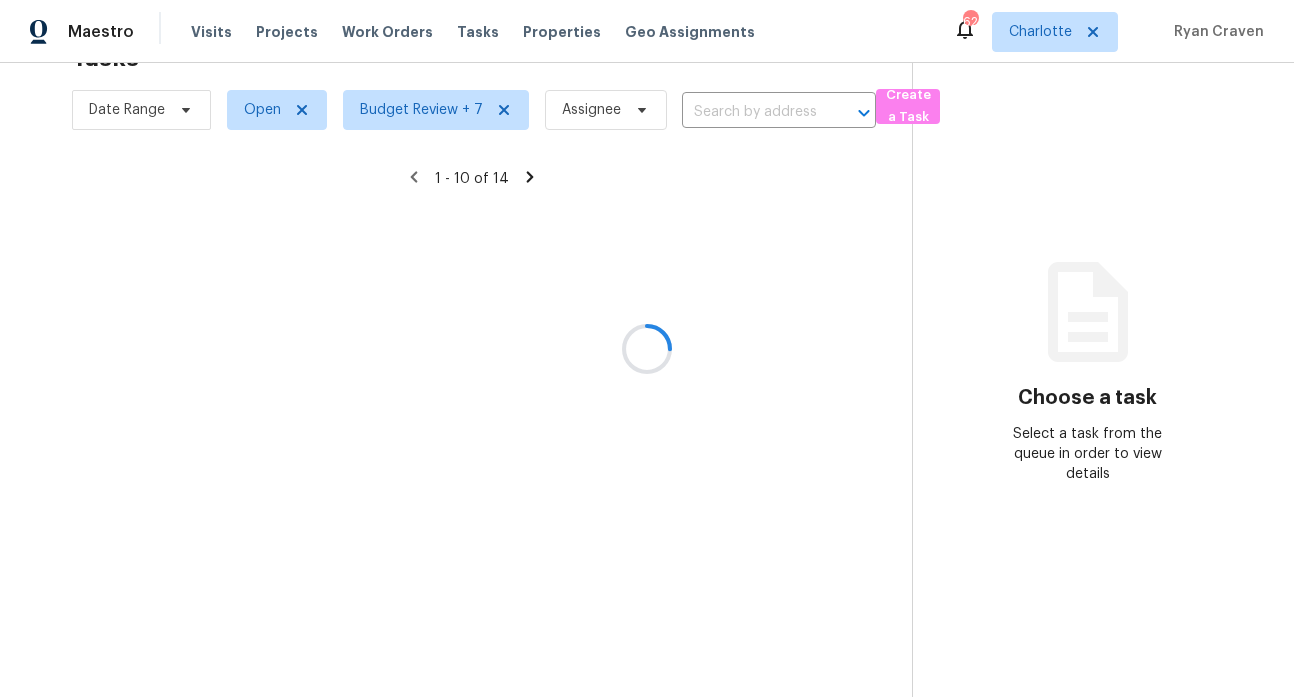 scroll, scrollTop: 359, scrollLeft: 0, axis: vertical 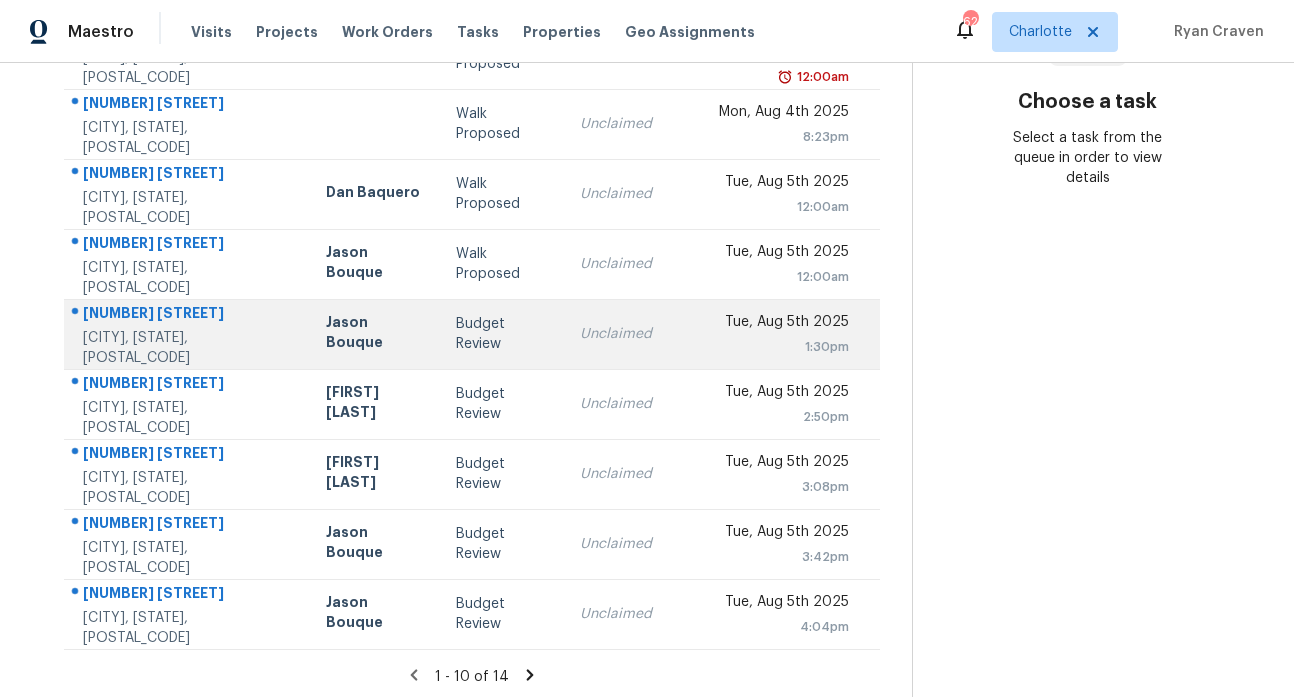 click on "12724 Woodrose Ct" at bounding box center [188, 315] 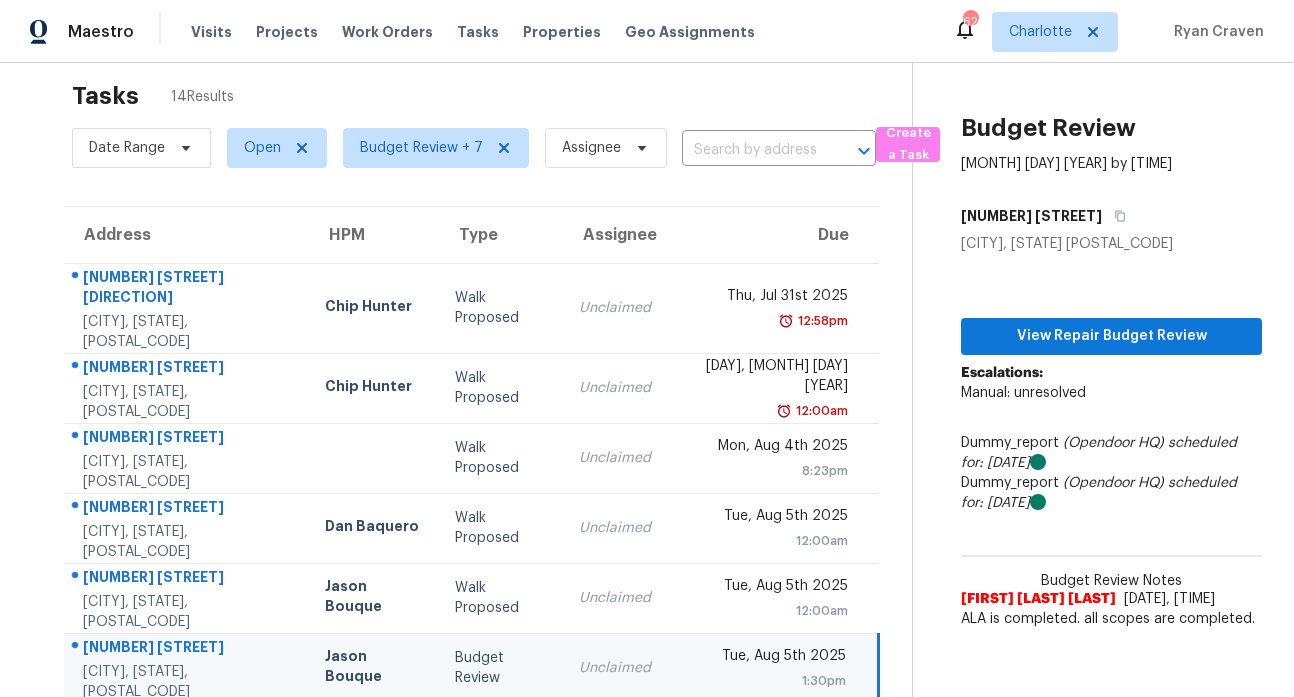 scroll, scrollTop: 0, scrollLeft: 0, axis: both 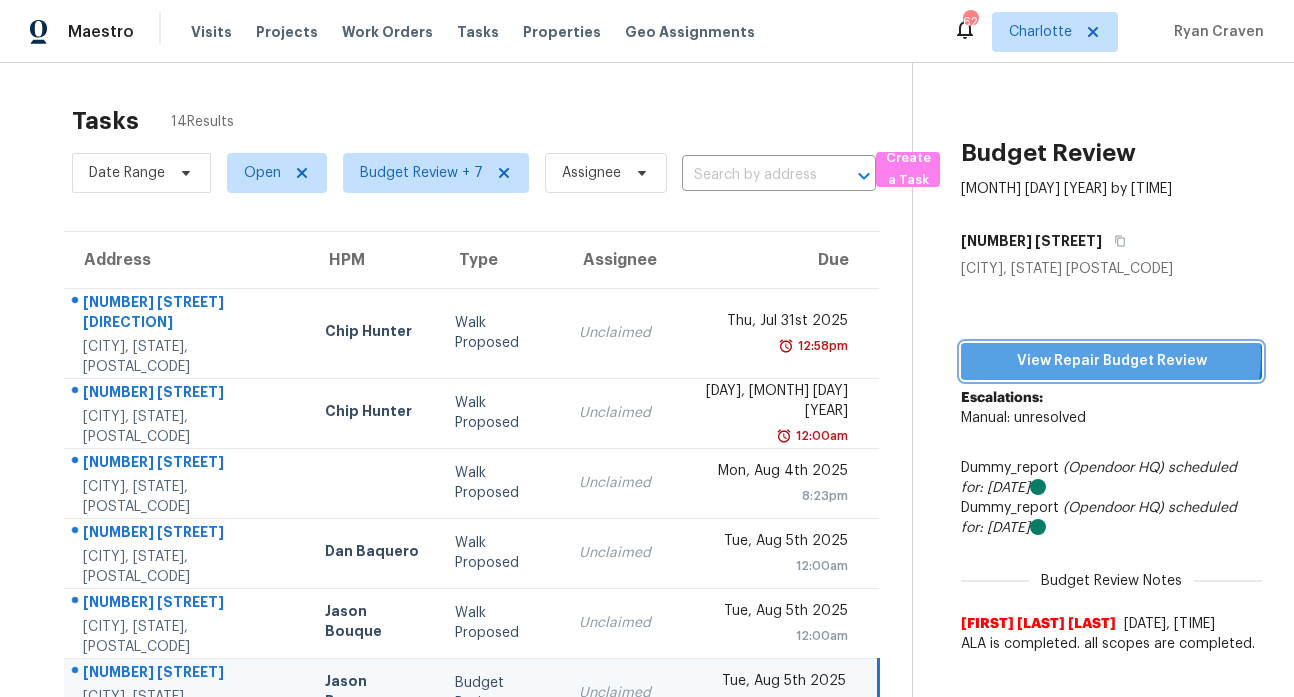 click on "View Repair Budget Review" at bounding box center [1111, 361] 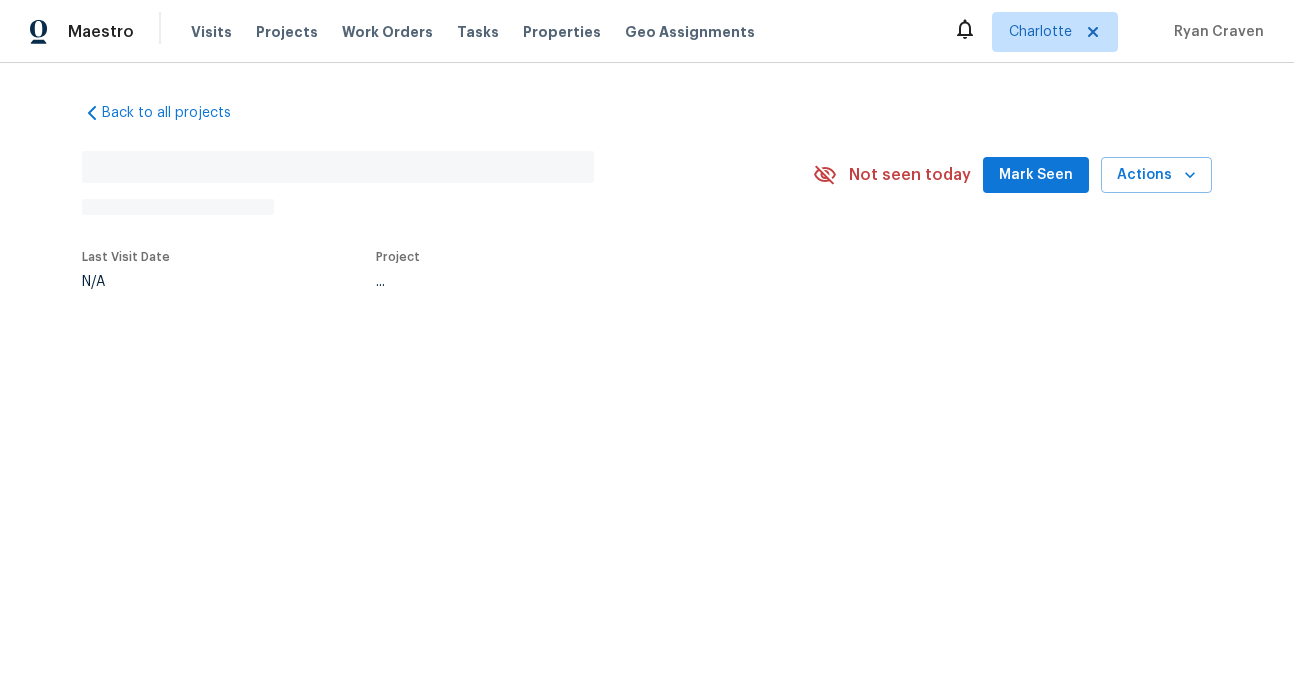 scroll, scrollTop: 0, scrollLeft: 0, axis: both 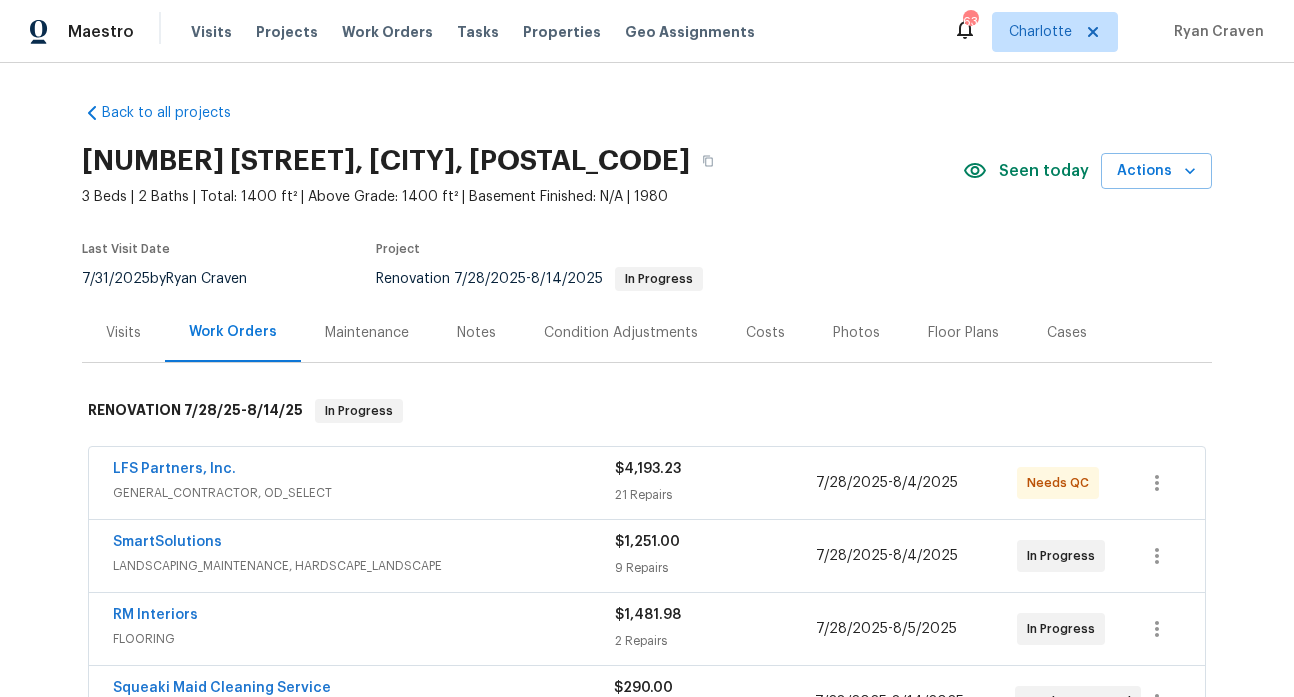 click on "LFS Partners, Inc." at bounding box center [174, 469] 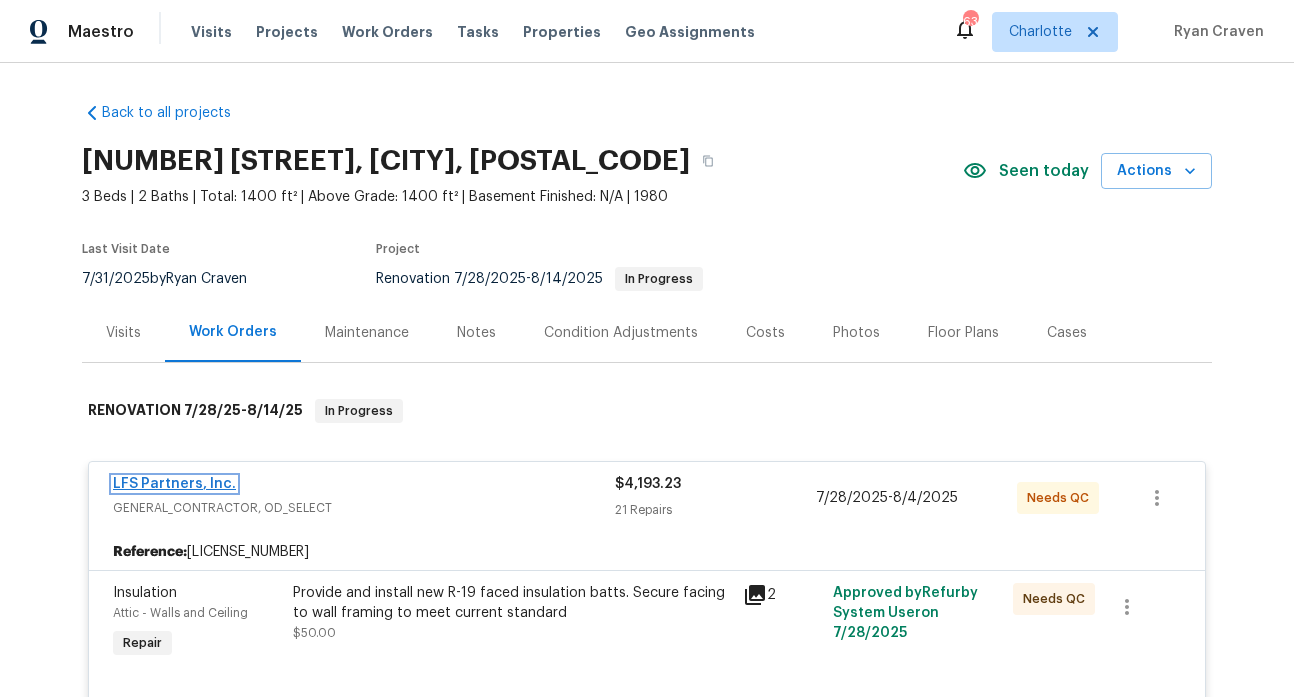 click on "LFS Partners, Inc." at bounding box center (174, 484) 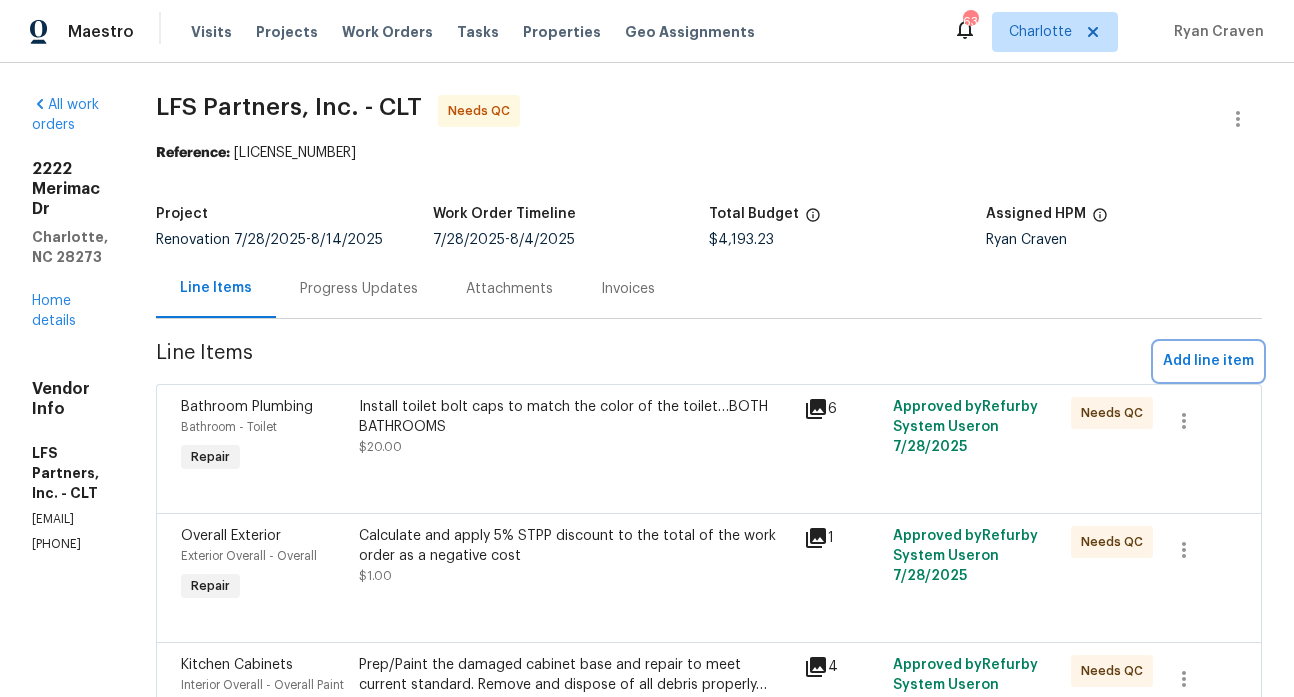 click on "Add line item" at bounding box center (1208, 361) 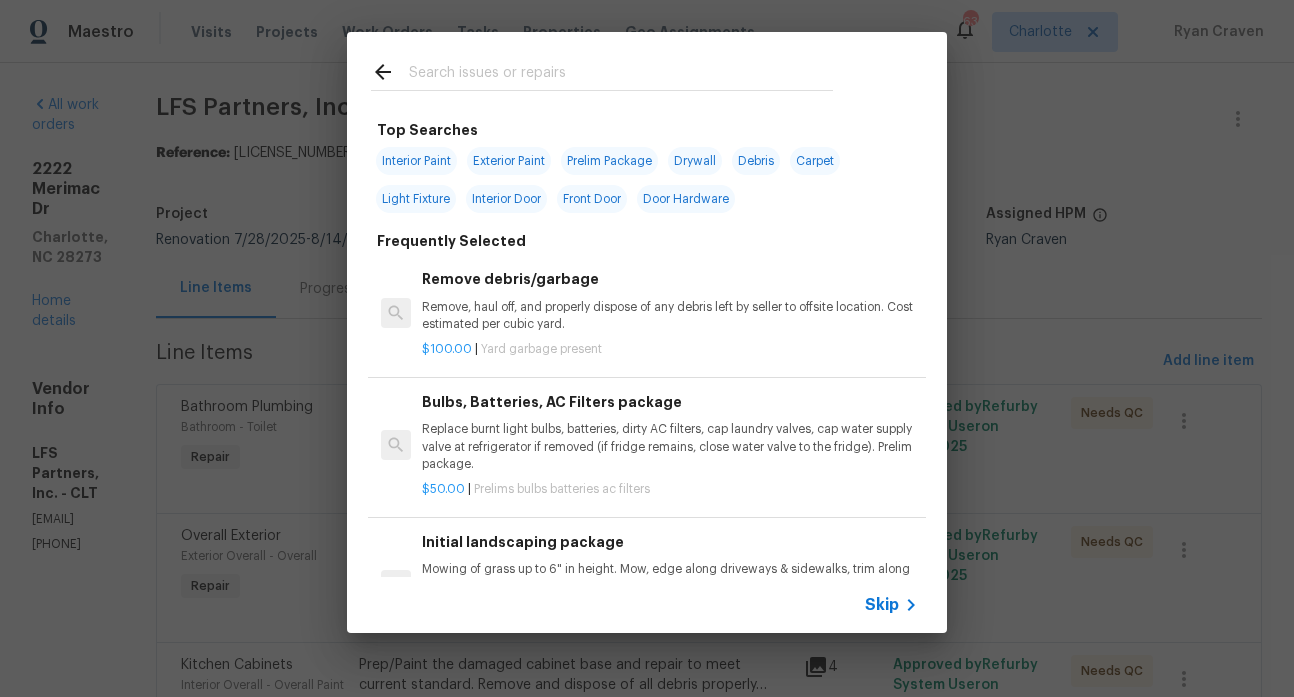 click at bounding box center [621, 75] 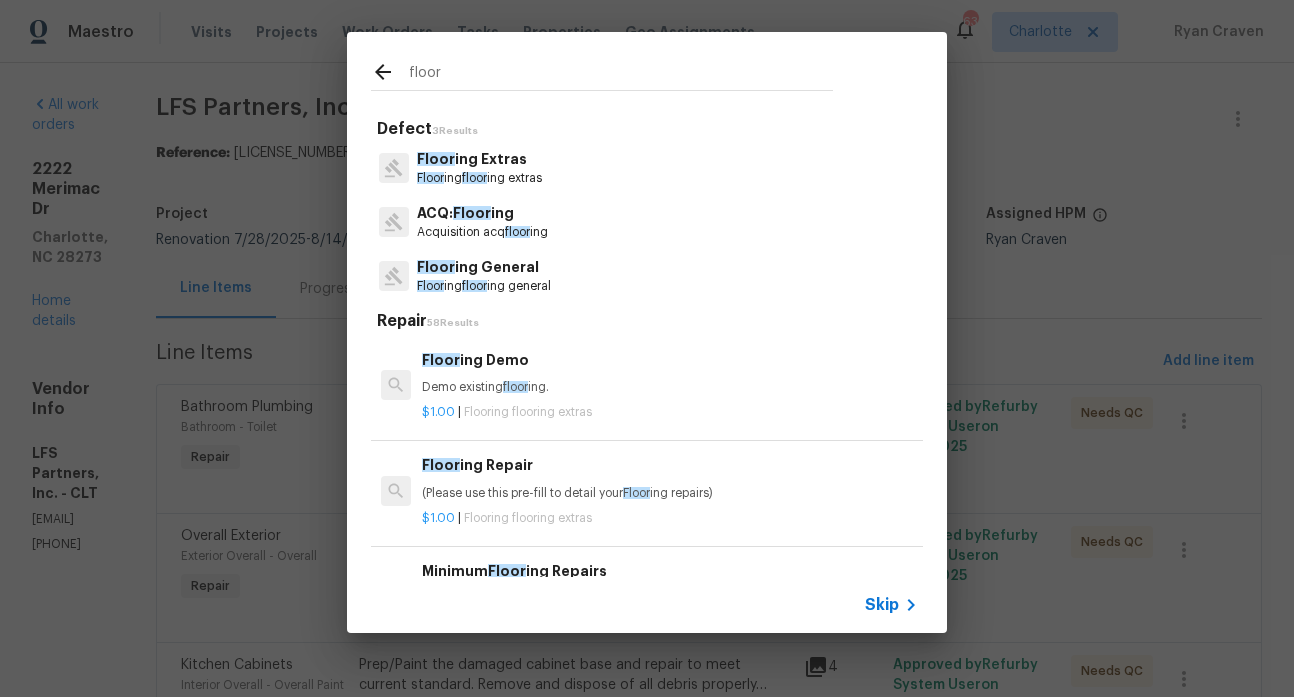 type on "floor" 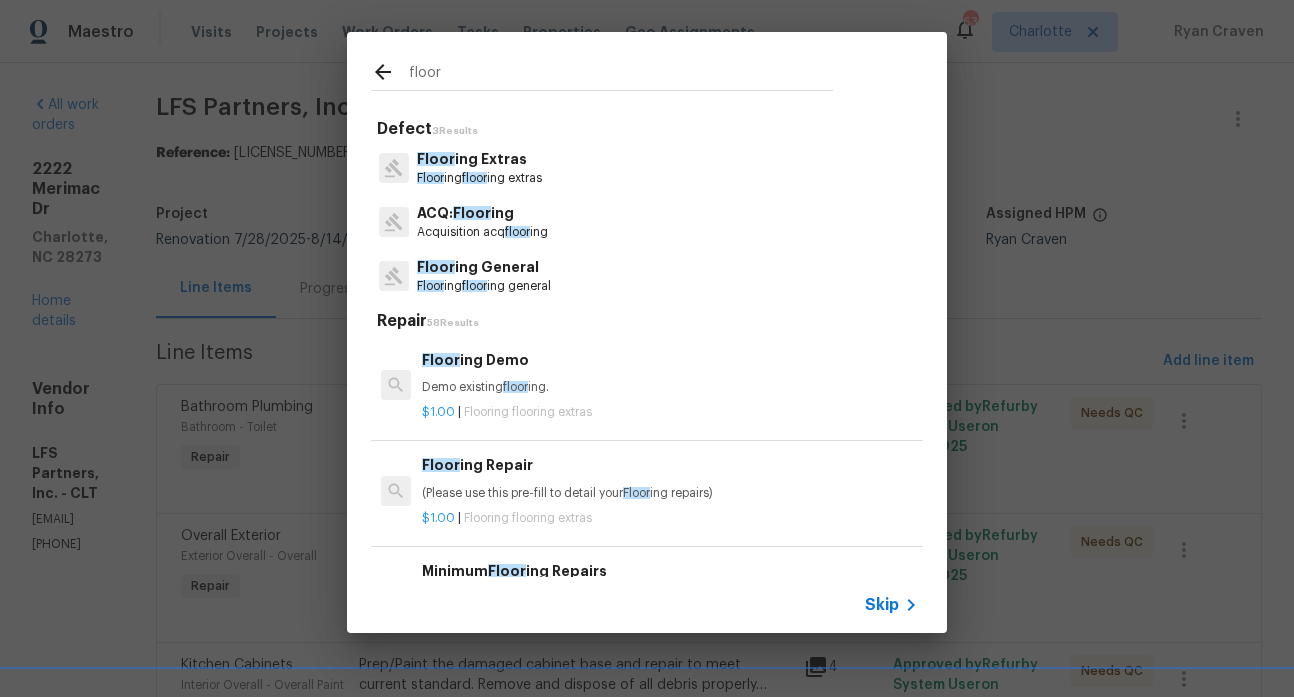 click on "Acquisition acq  floor ing" at bounding box center [482, 232] 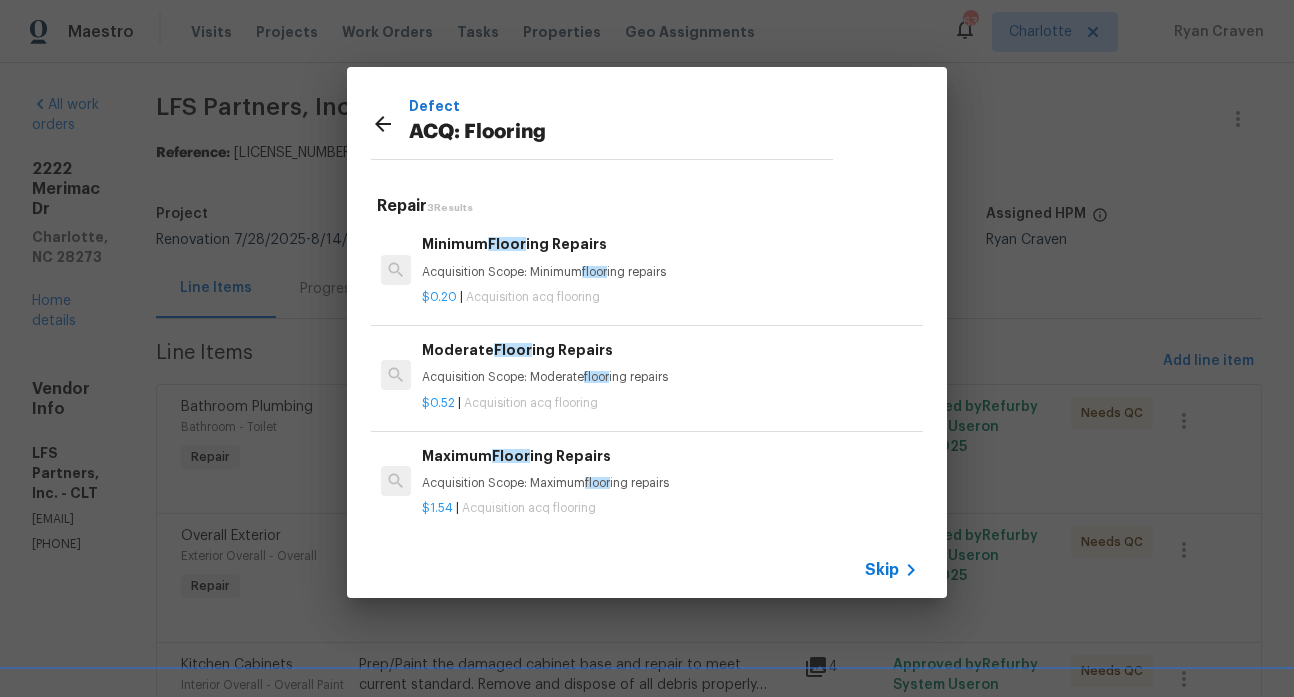 click on "Moderate  Floor ing Repairs" at bounding box center [670, 350] 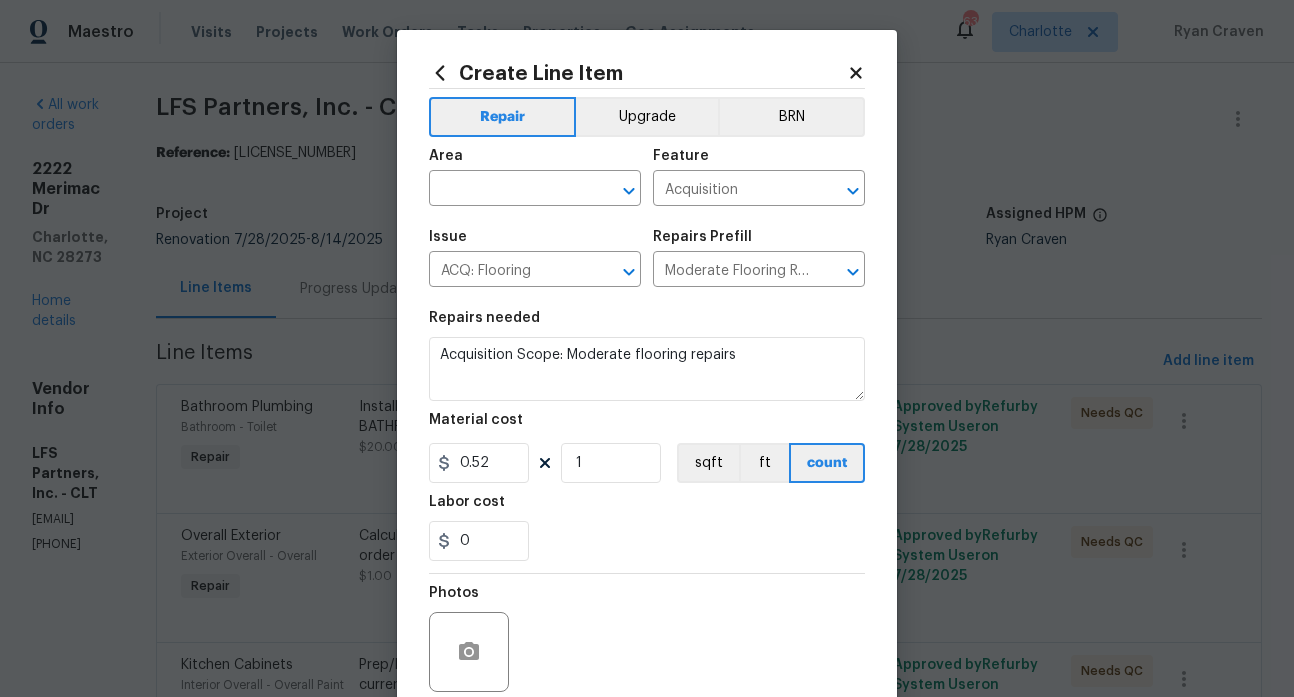click 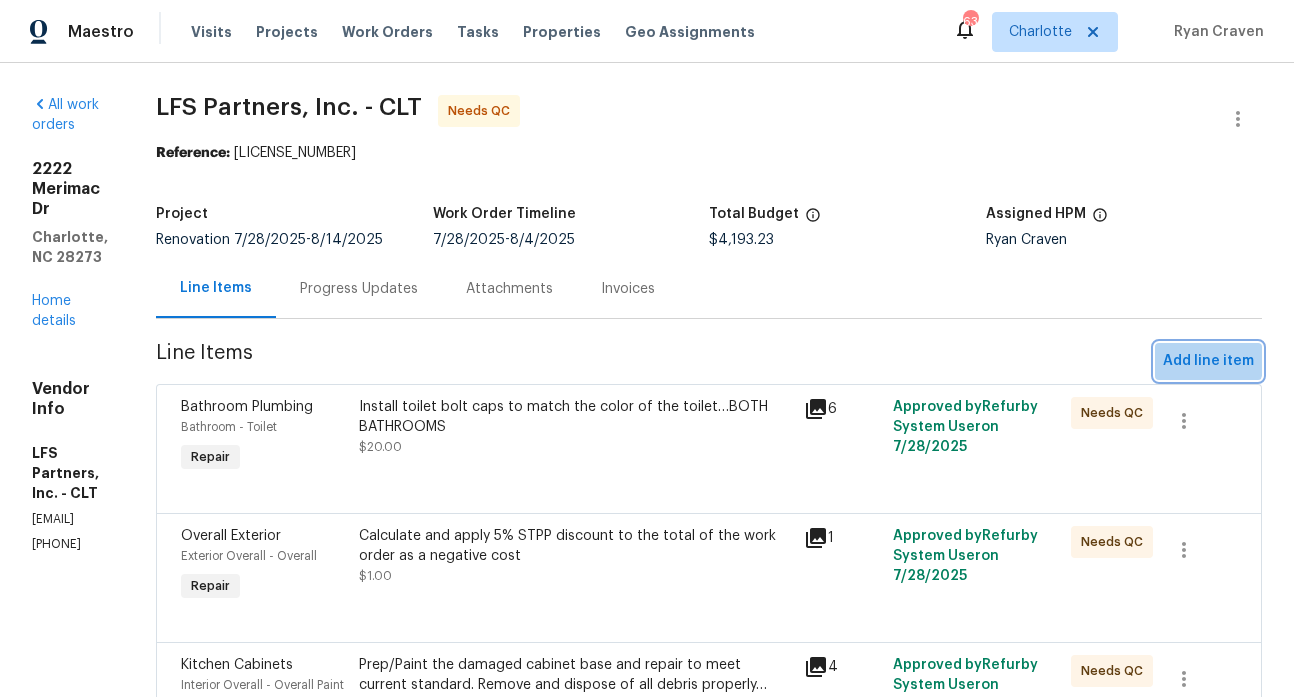 click on "Add line item" at bounding box center [1208, 361] 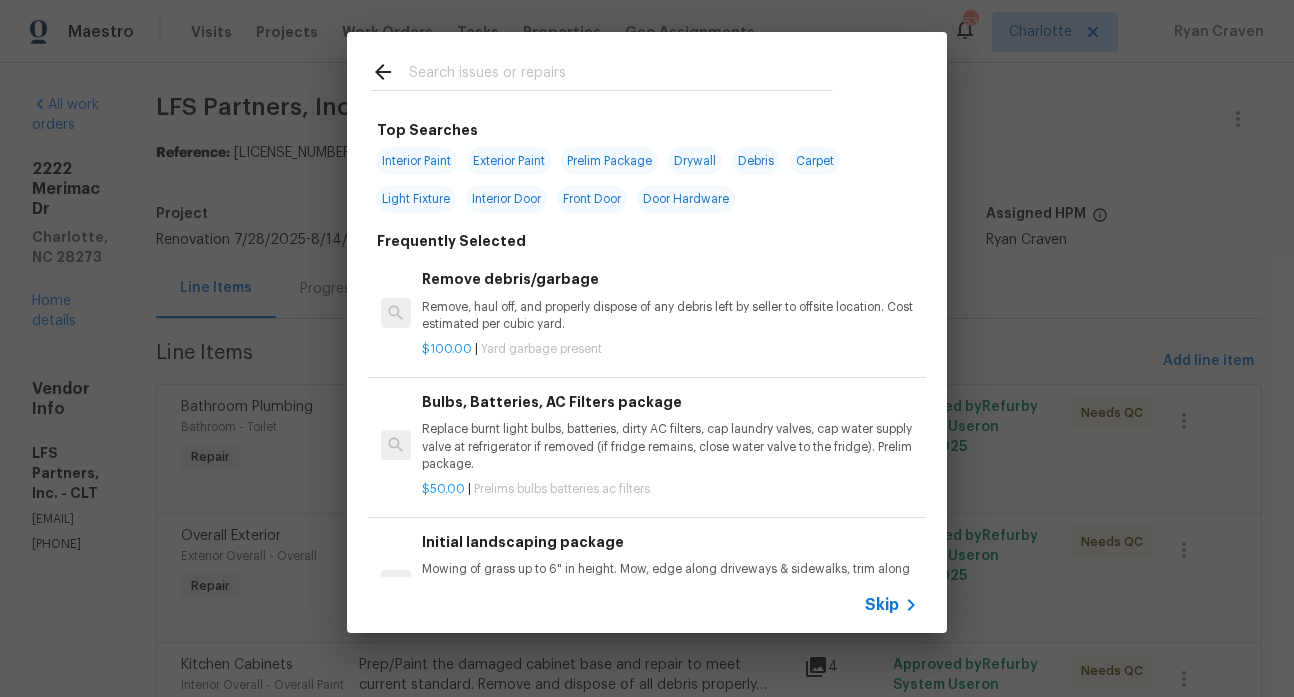 click at bounding box center [621, 75] 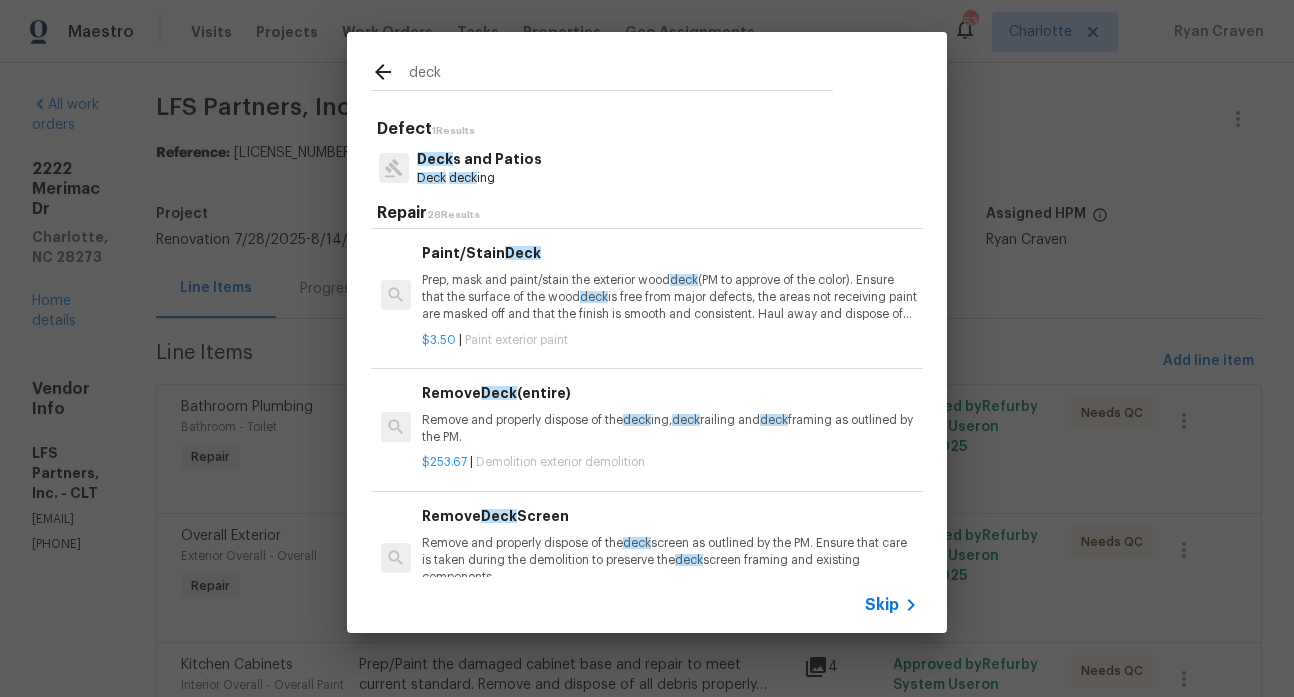scroll, scrollTop: 2570, scrollLeft: 0, axis: vertical 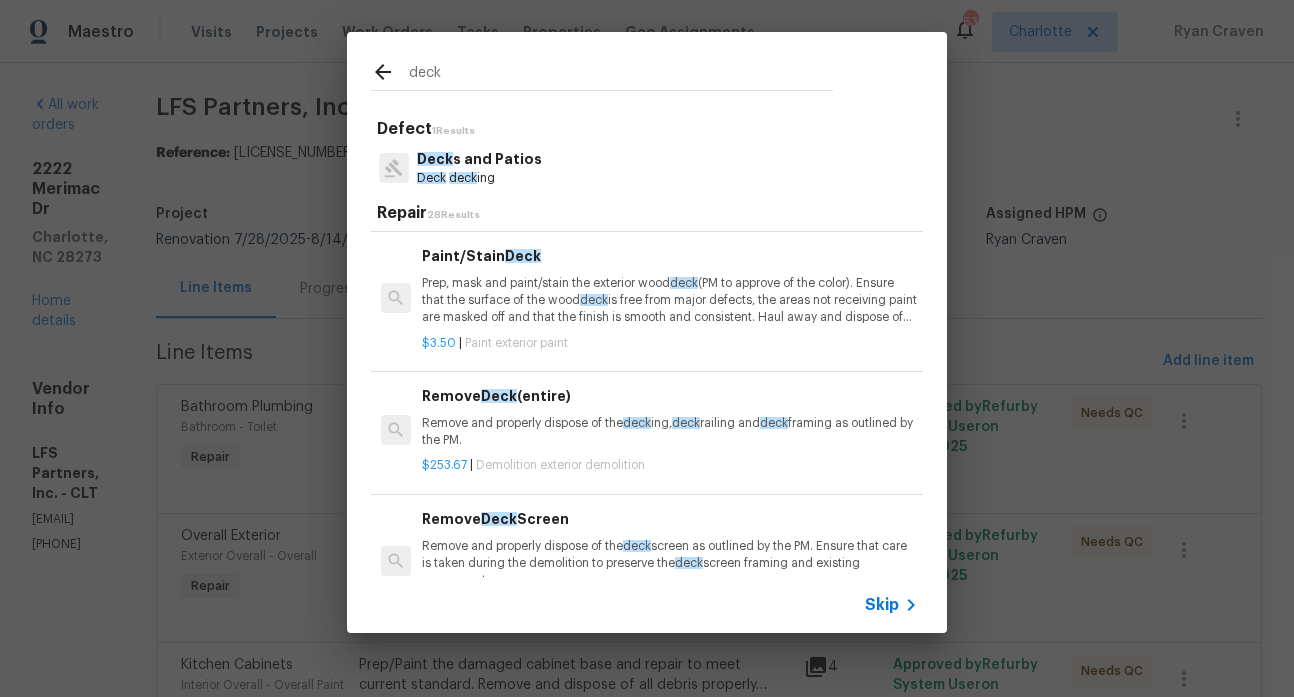 type on "deck" 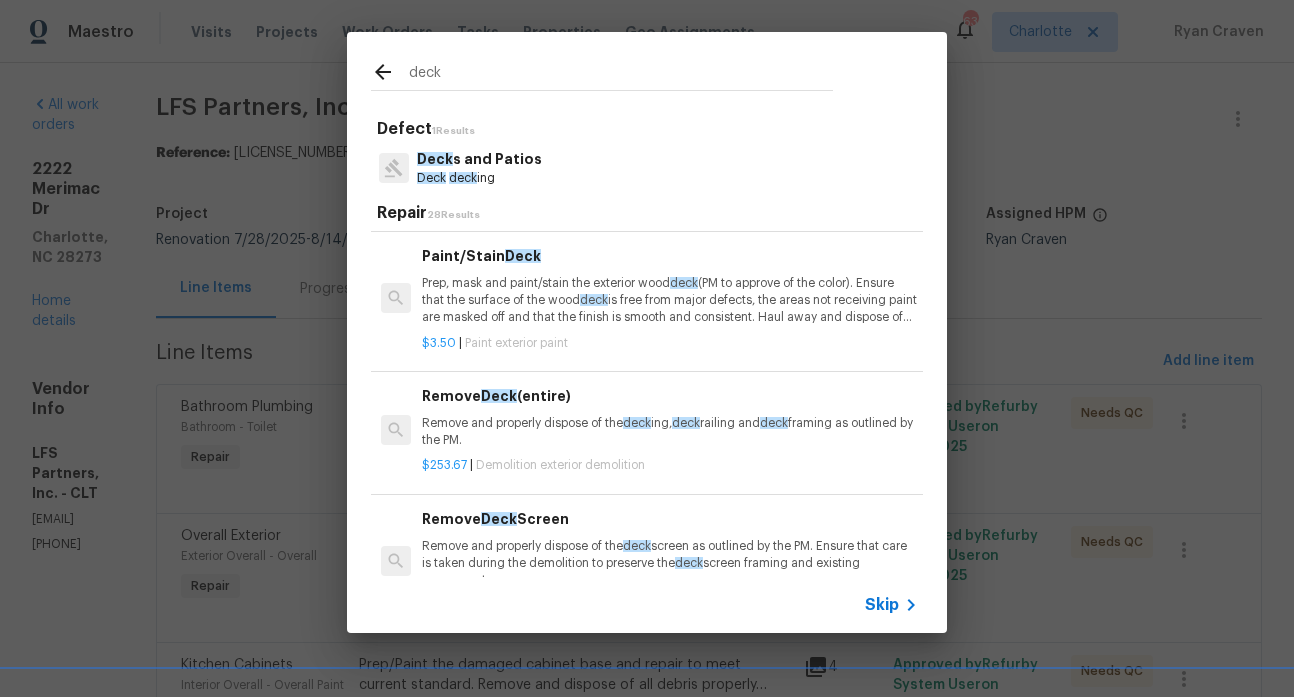click on "Prep, mask and paint/stain the exterior wood  deck   (PM to approve of the color). Ensure that the surface of the wood  deck  is free from major defects, the areas not receiving paint are masked off and that the finish is smooth and consistent. Haul away and dispose of all debris properly." at bounding box center [670, 300] 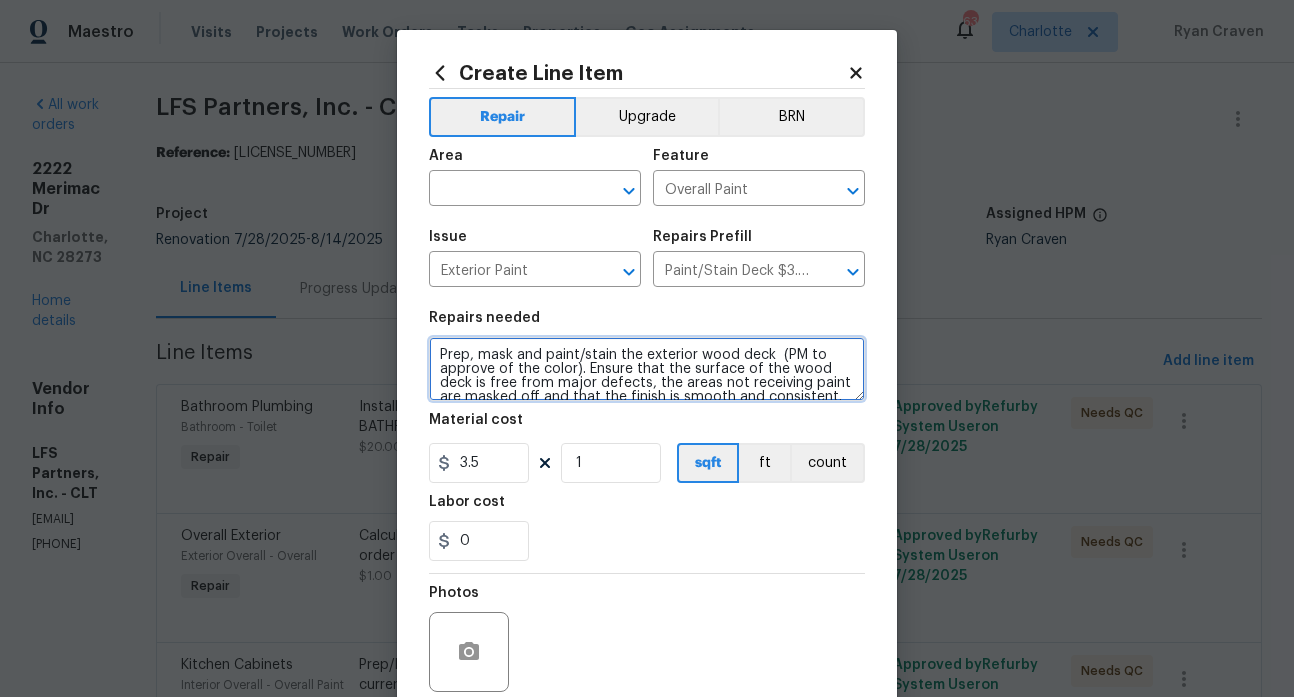 scroll, scrollTop: 28, scrollLeft: 0, axis: vertical 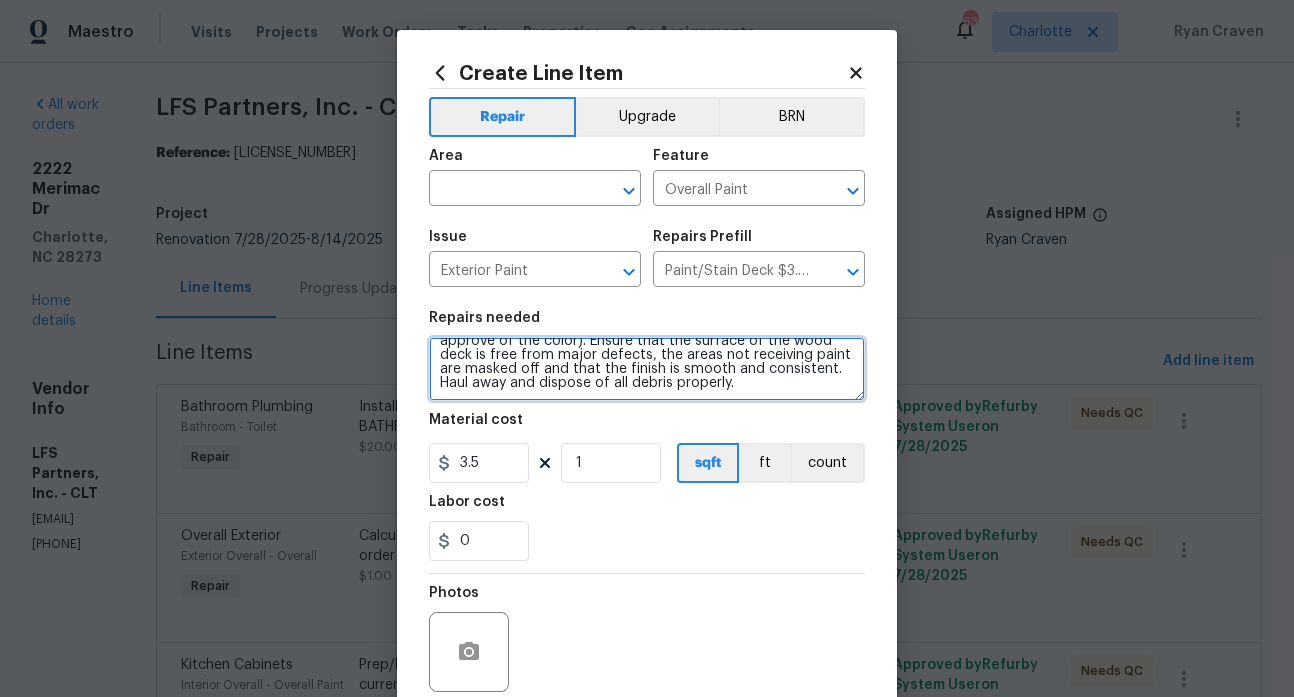drag, startPoint x: 434, startPoint y: 352, endPoint x: 664, endPoint y: 400, distance: 234.95532 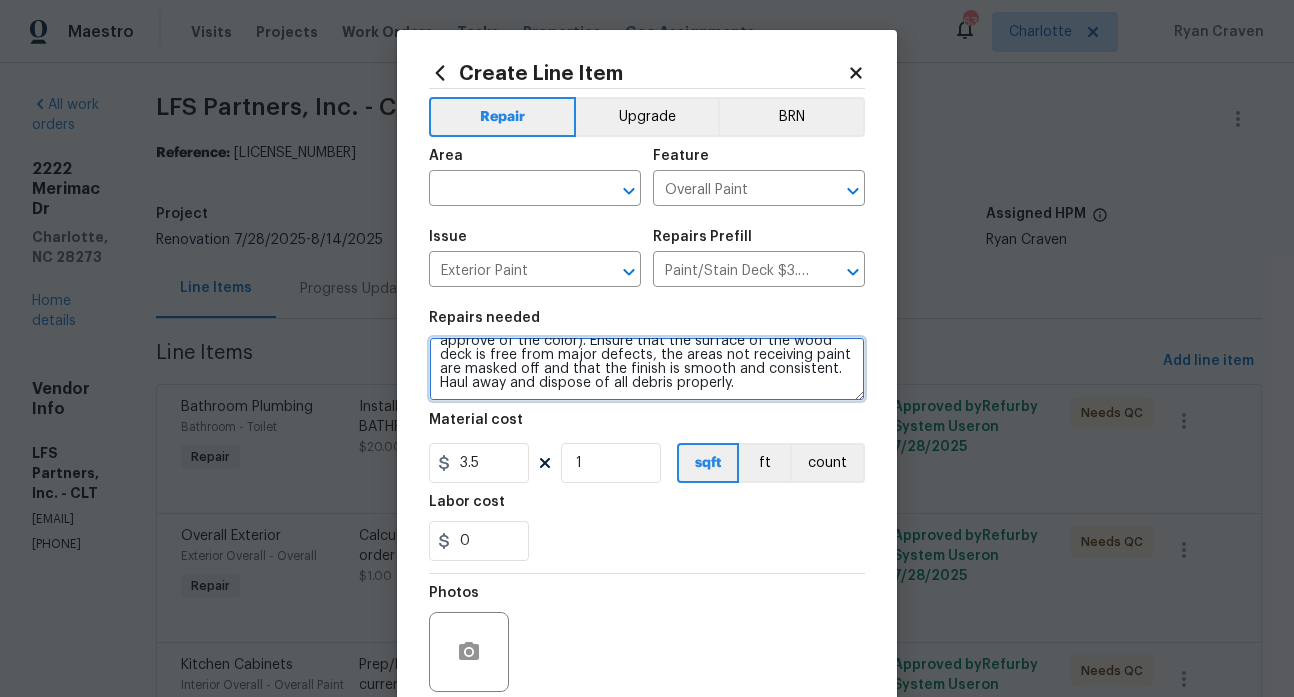 click on "Repairs needed Prep, mask and paint/stain the exterior wood deck  (PM to approve of the color). Ensure that the surface of the wood deck is free from major defects, the areas not receiving paint are masked off and that the finish is smooth and consistent. Haul away and dispose of all debris properly. Material cost 3.5 1 sqft ft count Labor cost 0" at bounding box center (647, 436) 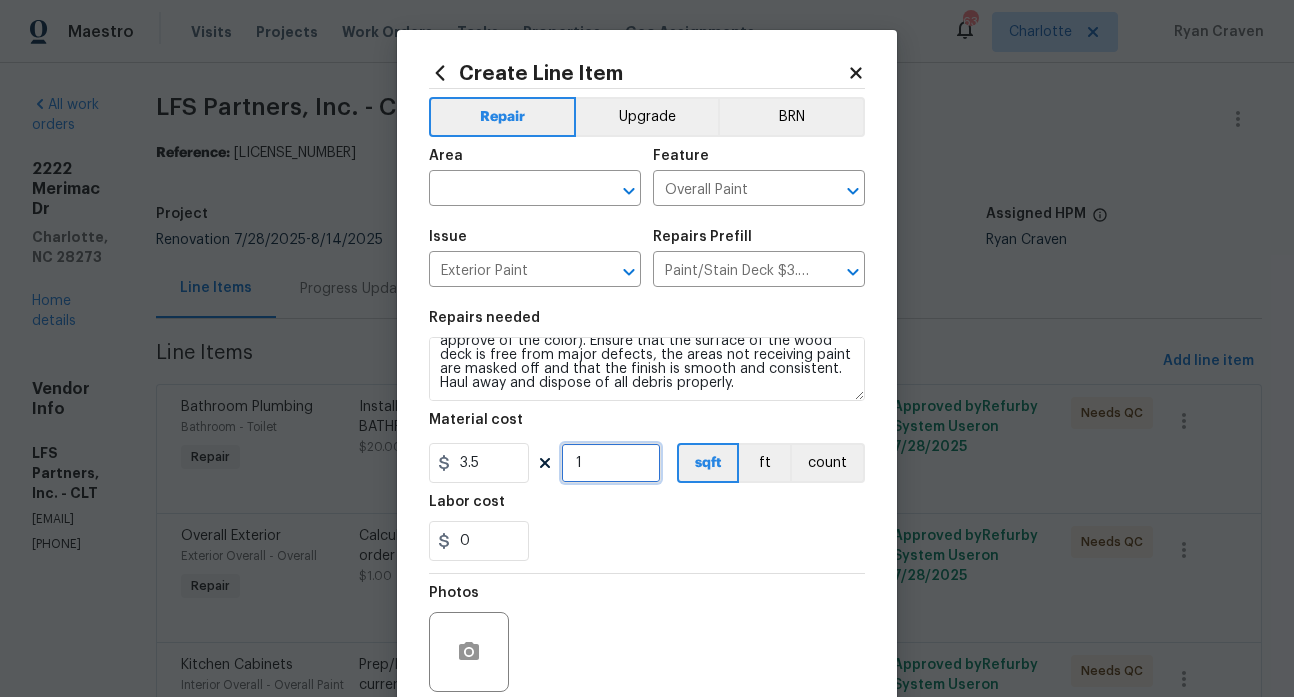 click on "1" at bounding box center [611, 463] 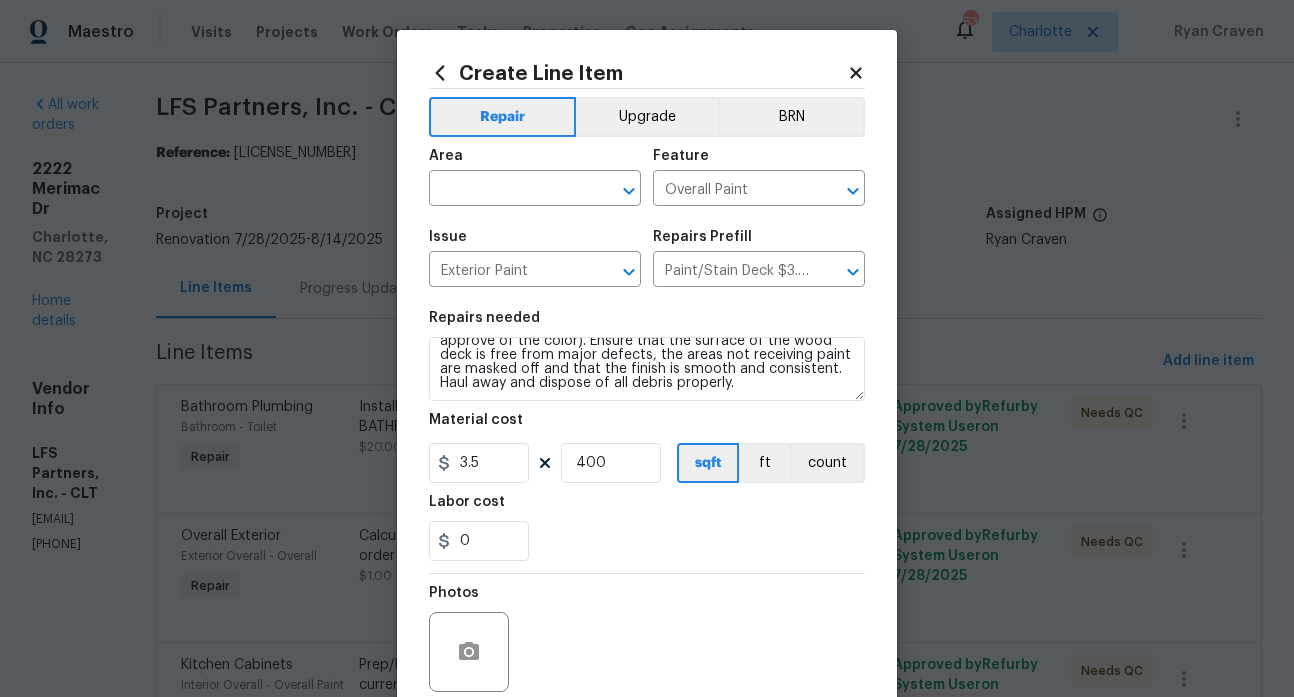 click on "Labor cost" at bounding box center [647, 508] 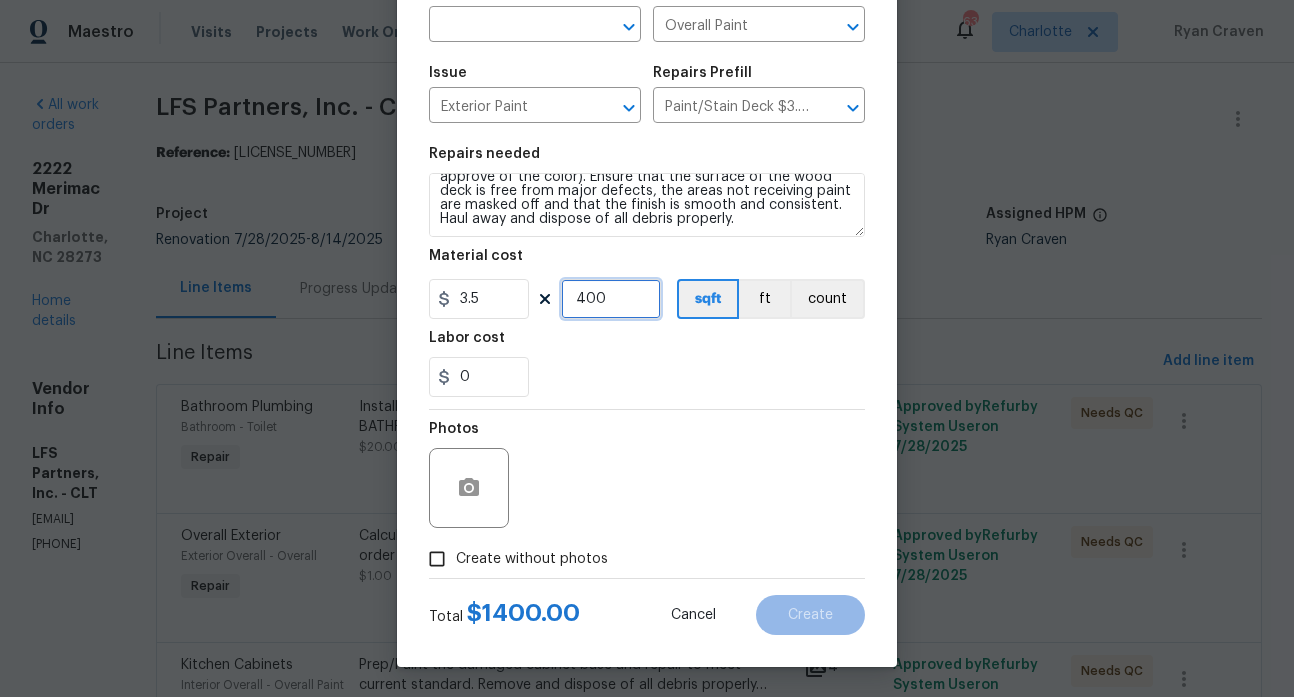 click on "400" at bounding box center (611, 299) 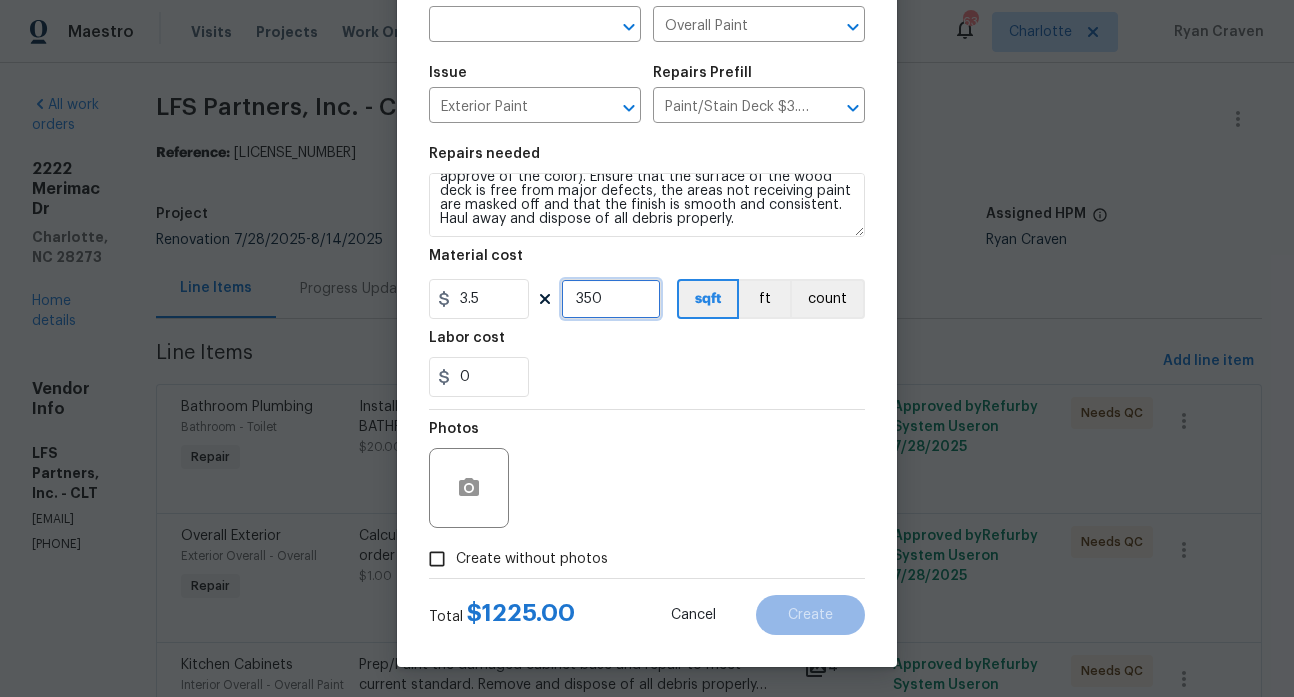 type on "350" 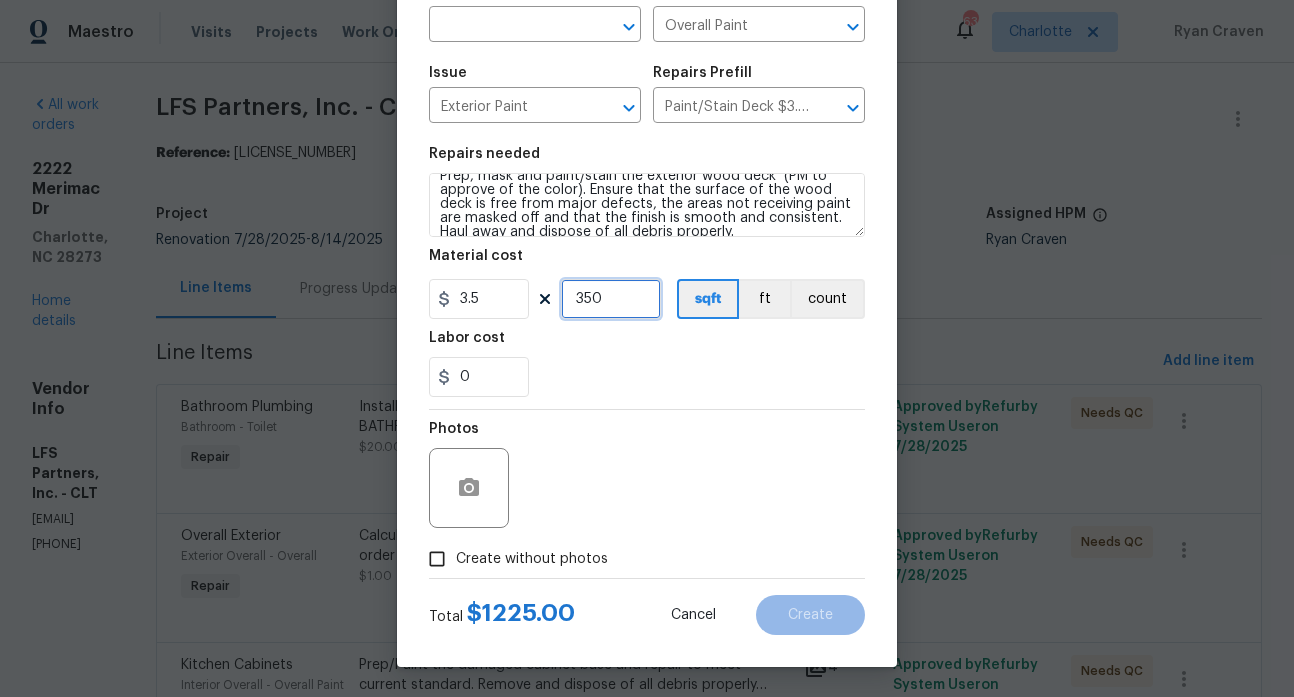 scroll, scrollTop: 0, scrollLeft: 0, axis: both 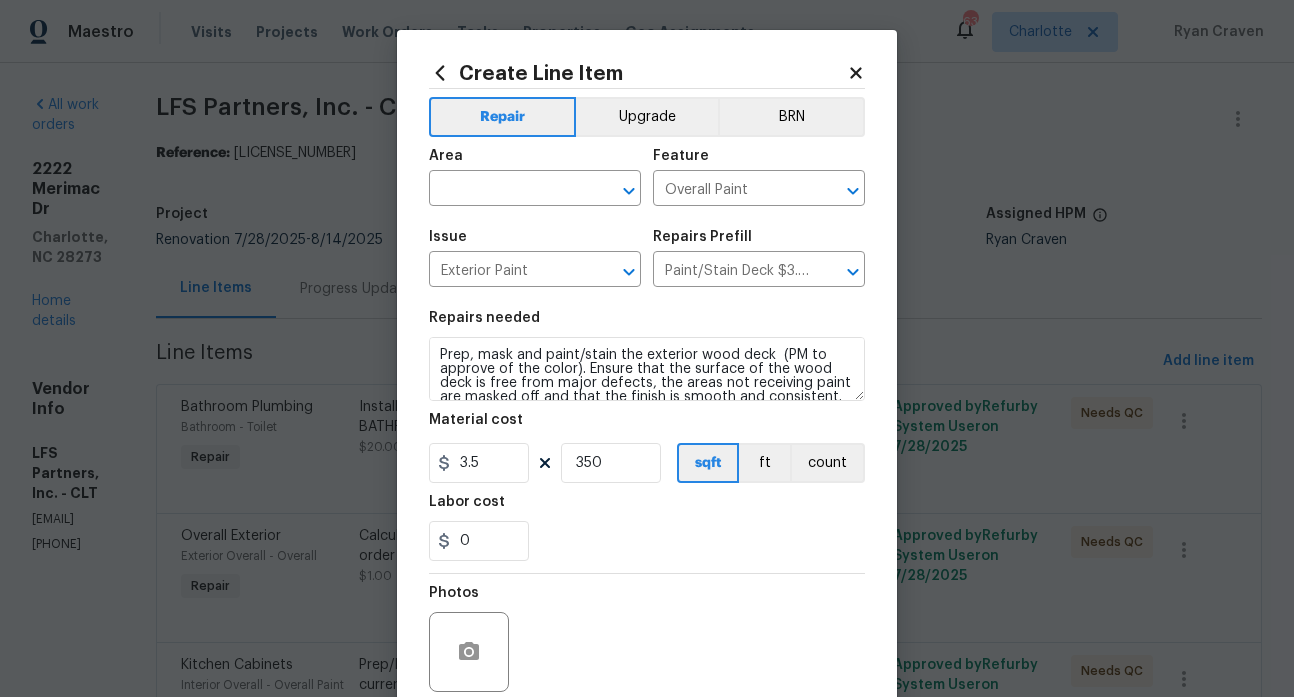 click 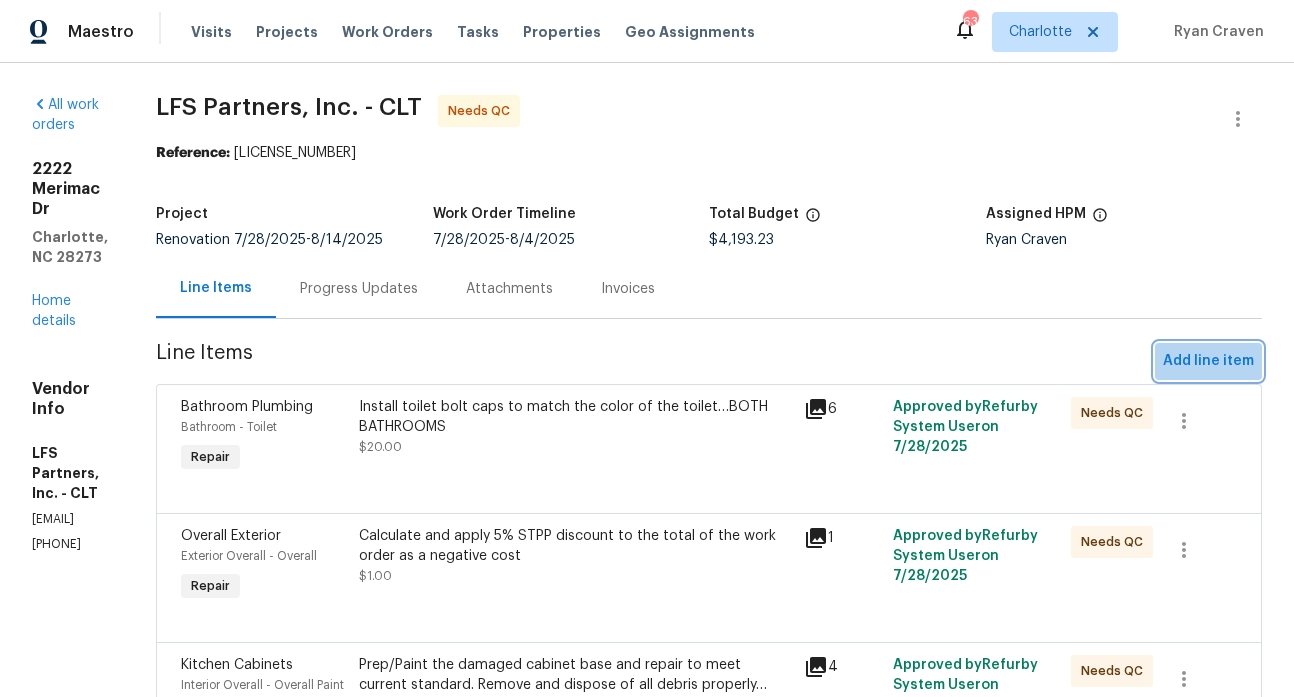 click on "Add line item" at bounding box center [1208, 361] 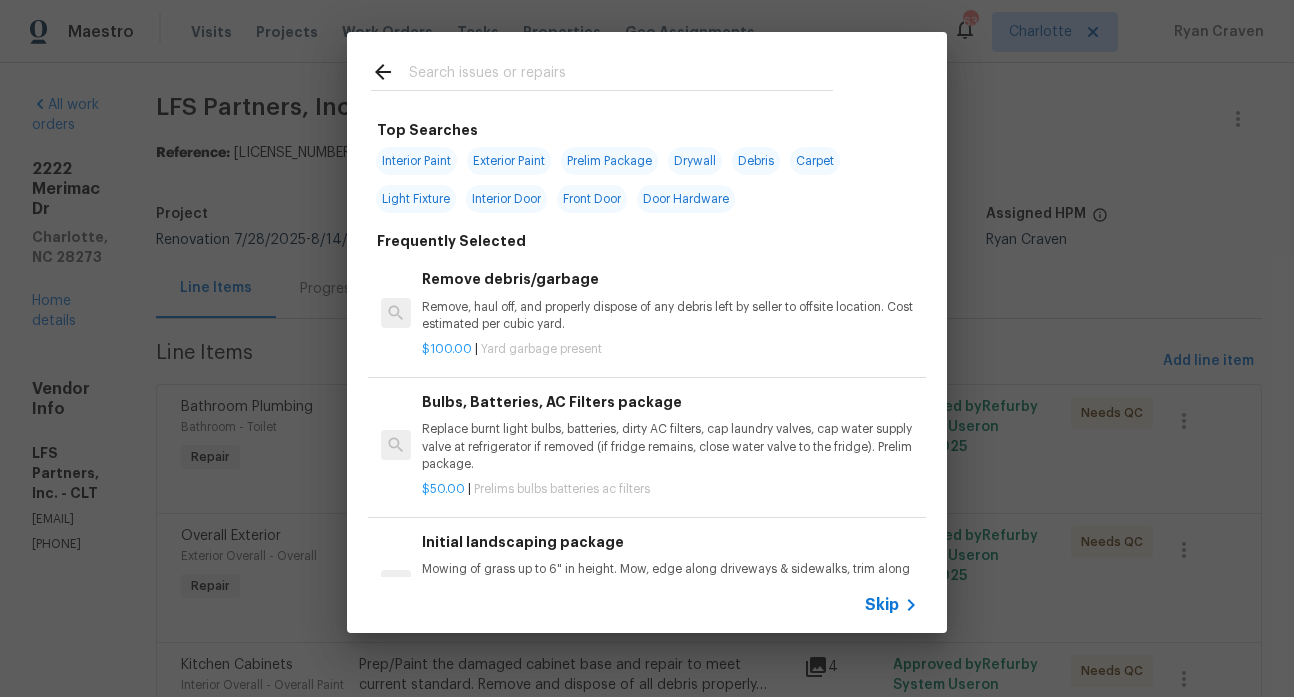 click at bounding box center [621, 75] 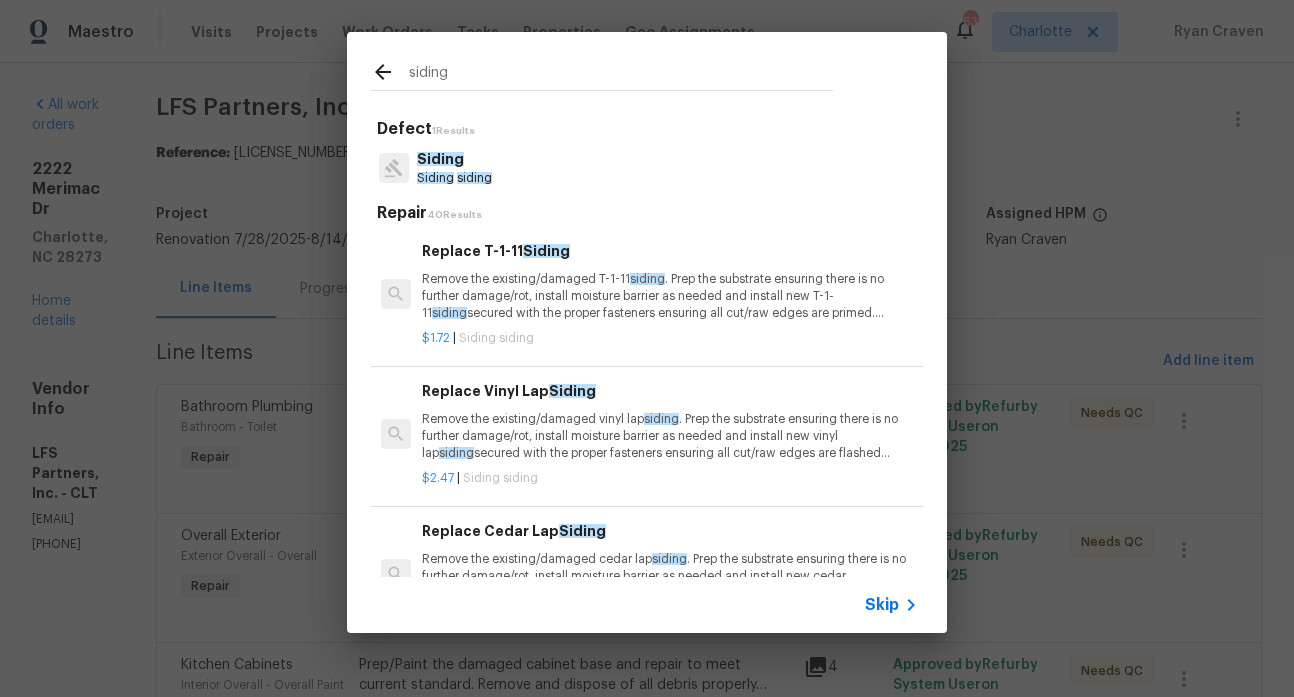 type on "siding" 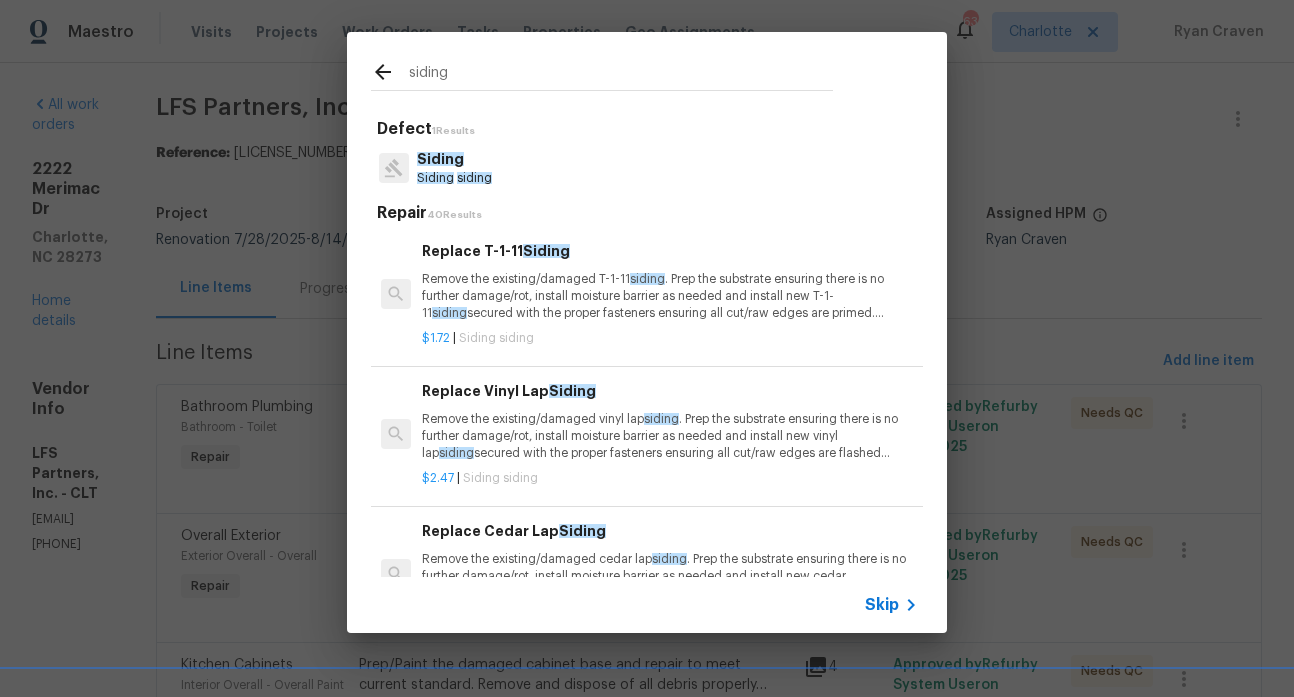 click on "Remove the existing/damaged vinyl lap  siding . Prep the substrate ensuring there is no further damage/rot, install moisture barrier as needed and install new vinyl lap  siding  secured with the proper fasteners ensuring all cut/raw edges are flashed accordingly. Ensure that the new  siding  matches as close to the existing  siding  as possible. Haul away and dispose of all debris properly." at bounding box center [670, 436] 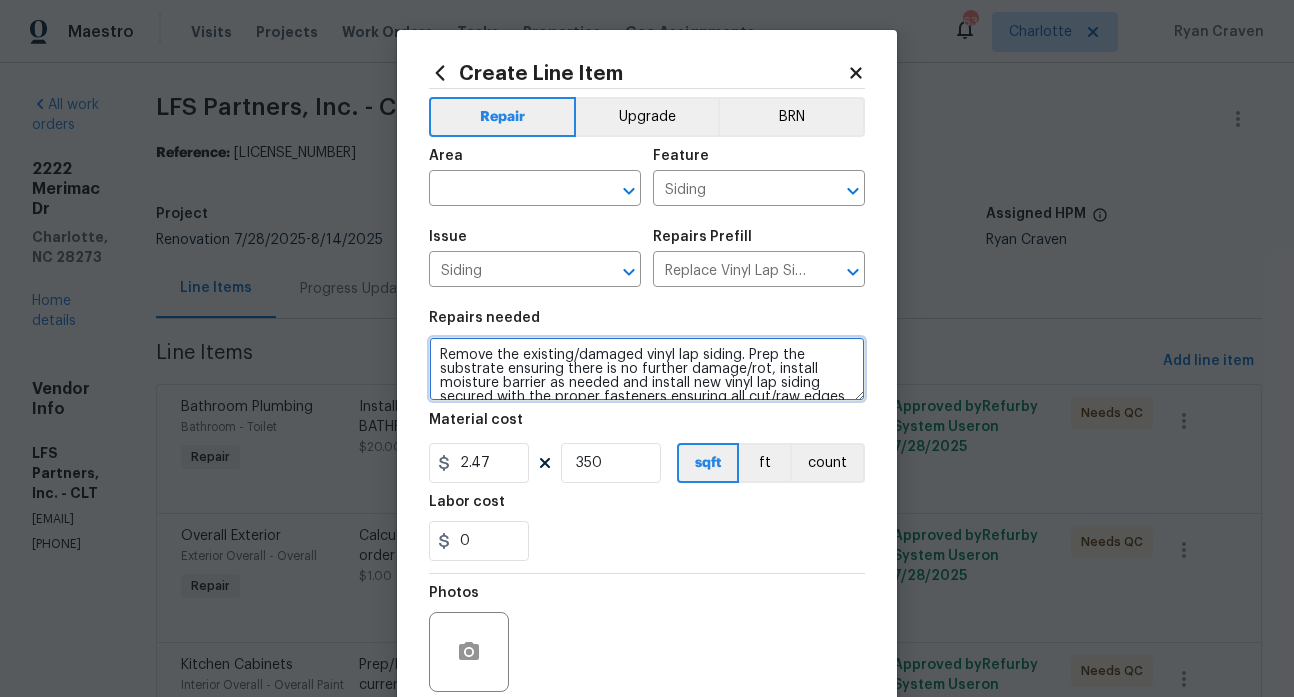 scroll, scrollTop: 56, scrollLeft: 0, axis: vertical 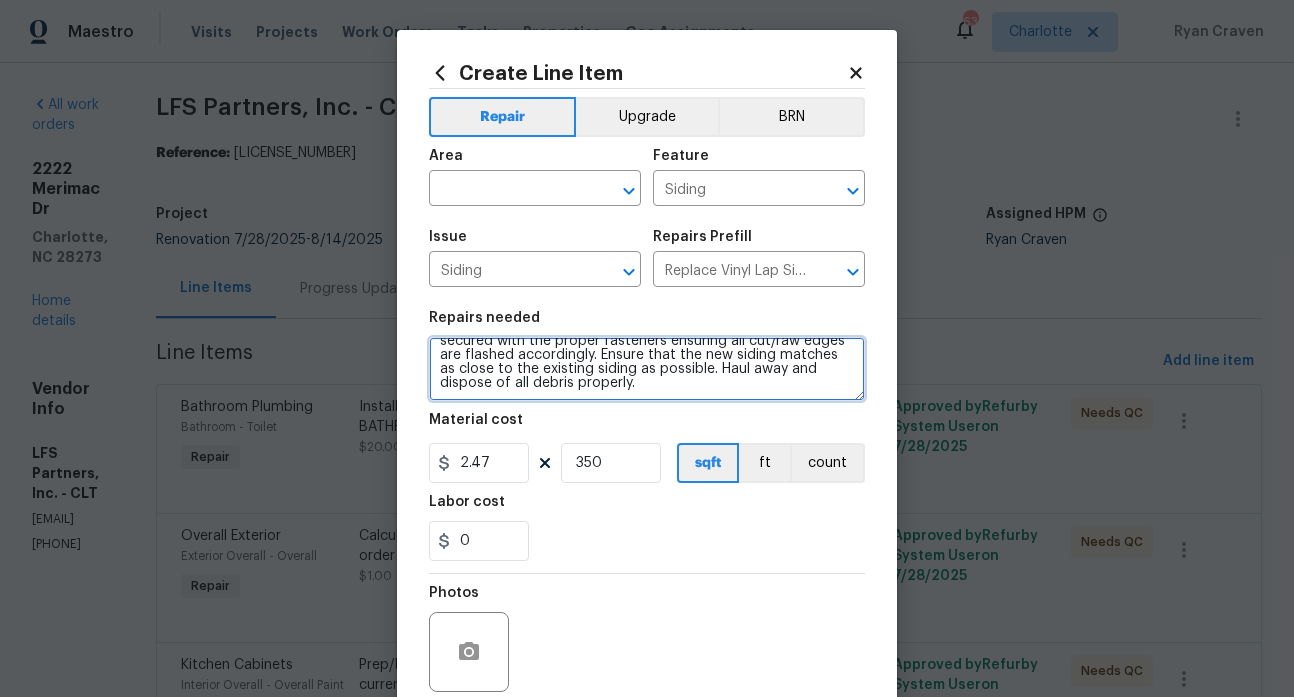 drag, startPoint x: 433, startPoint y: 351, endPoint x: 663, endPoint y: 420, distance: 240.12704 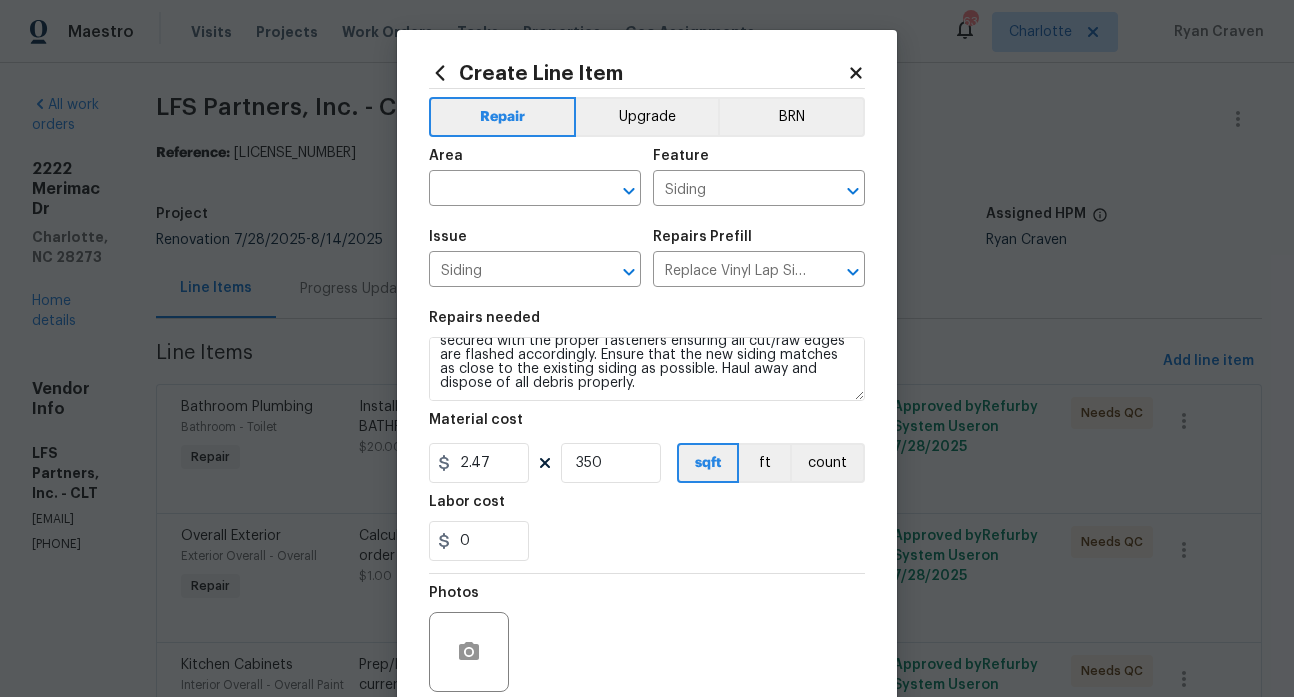 click 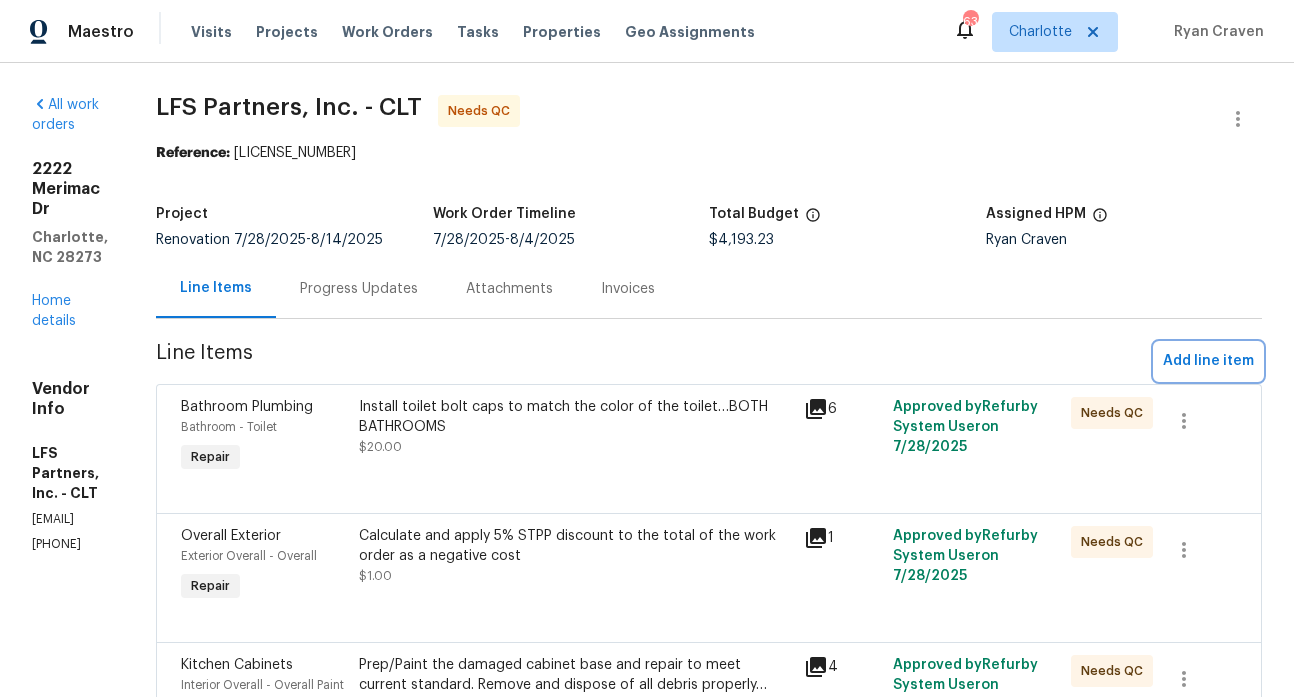 click on "Add line item" at bounding box center [1208, 361] 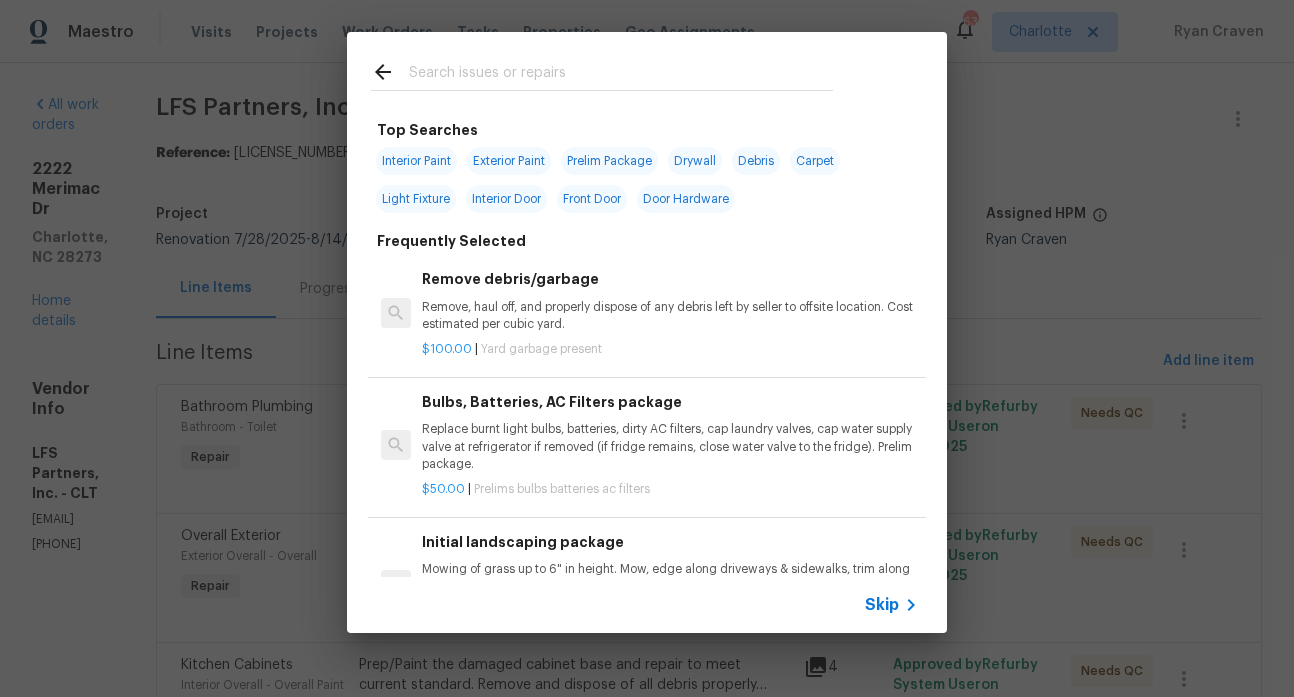 click at bounding box center (621, 75) 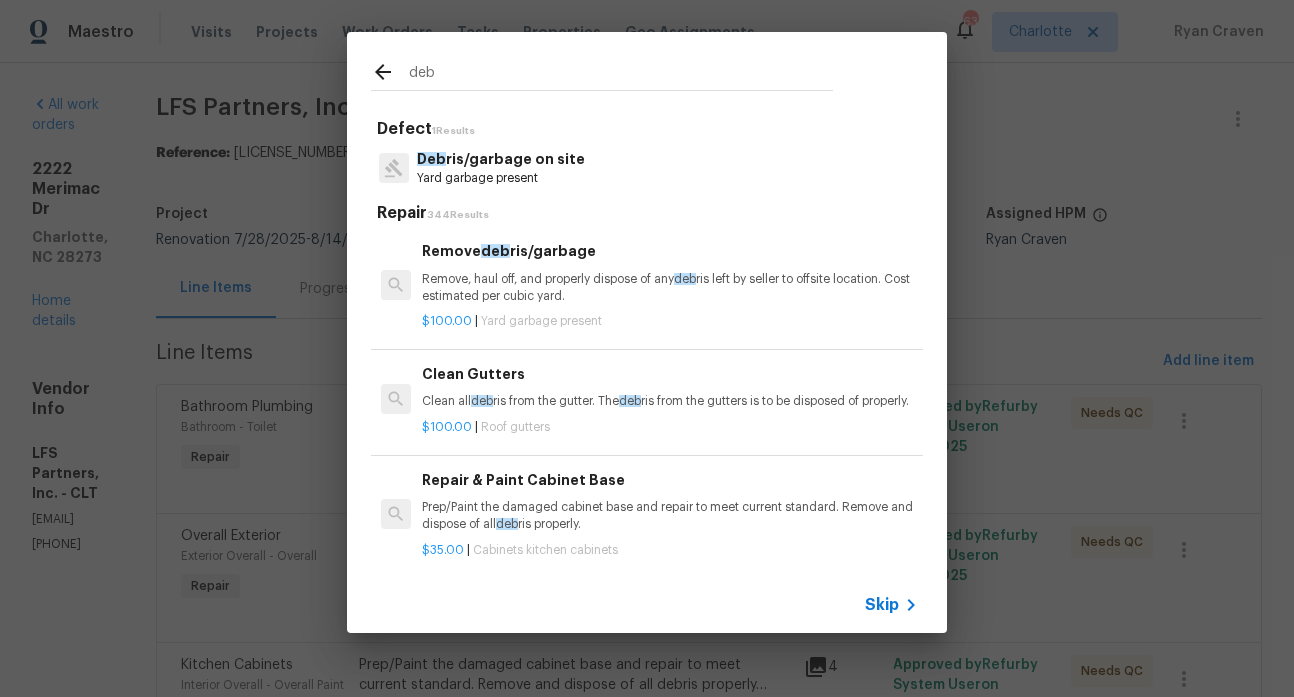 type on "deb" 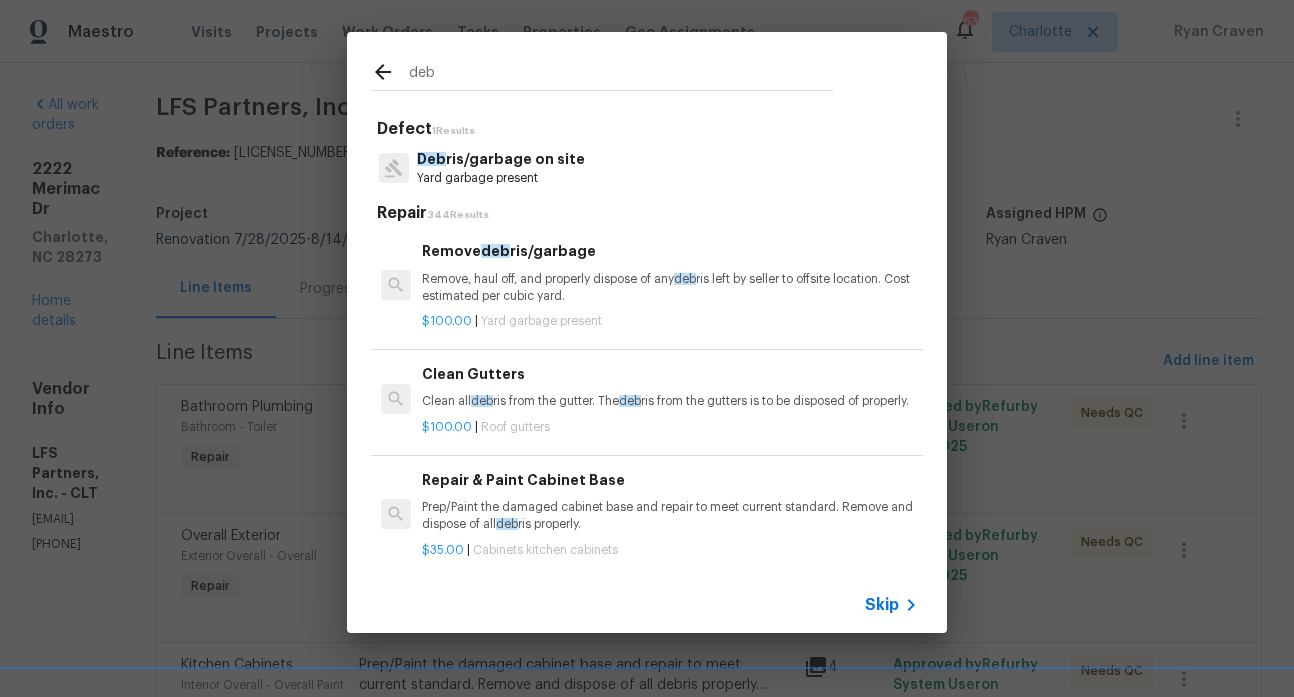 click on "Remove, haul off, and properly dispose of any  deb ris left by seller to offsite location. Cost estimated per cubic yard." at bounding box center (670, 288) 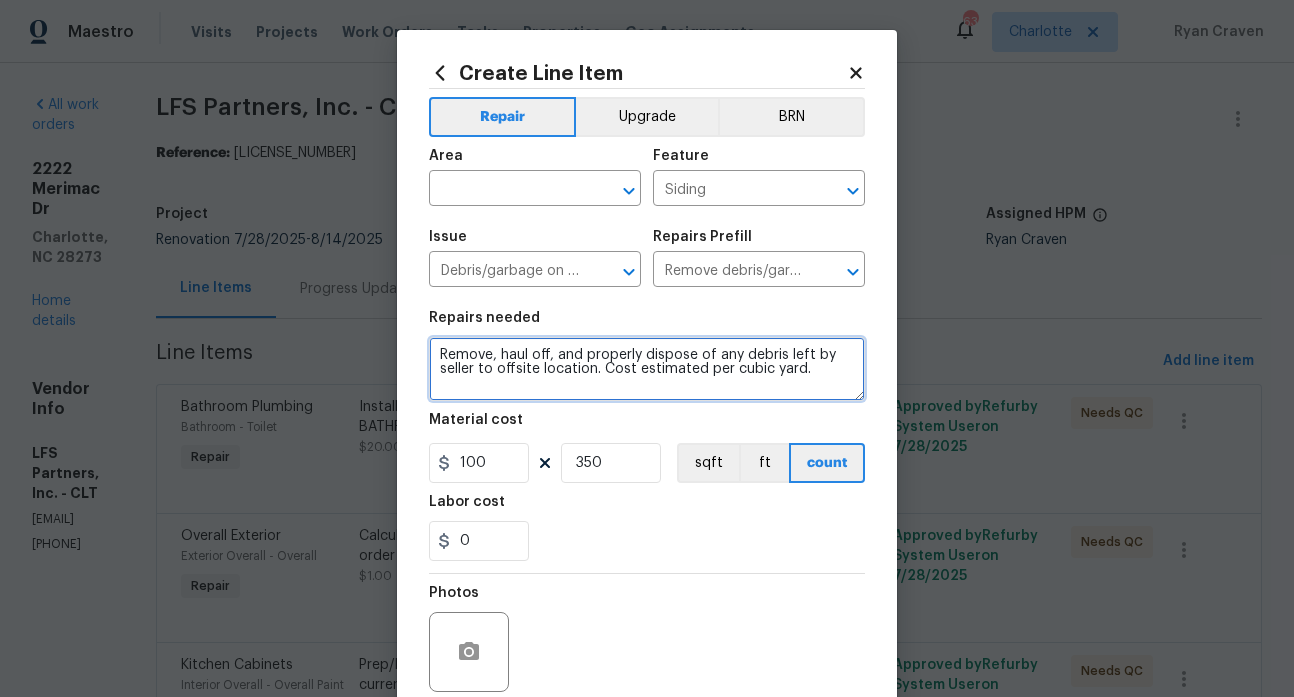 drag, startPoint x: 810, startPoint y: 368, endPoint x: 428, endPoint y: 333, distance: 383.60007 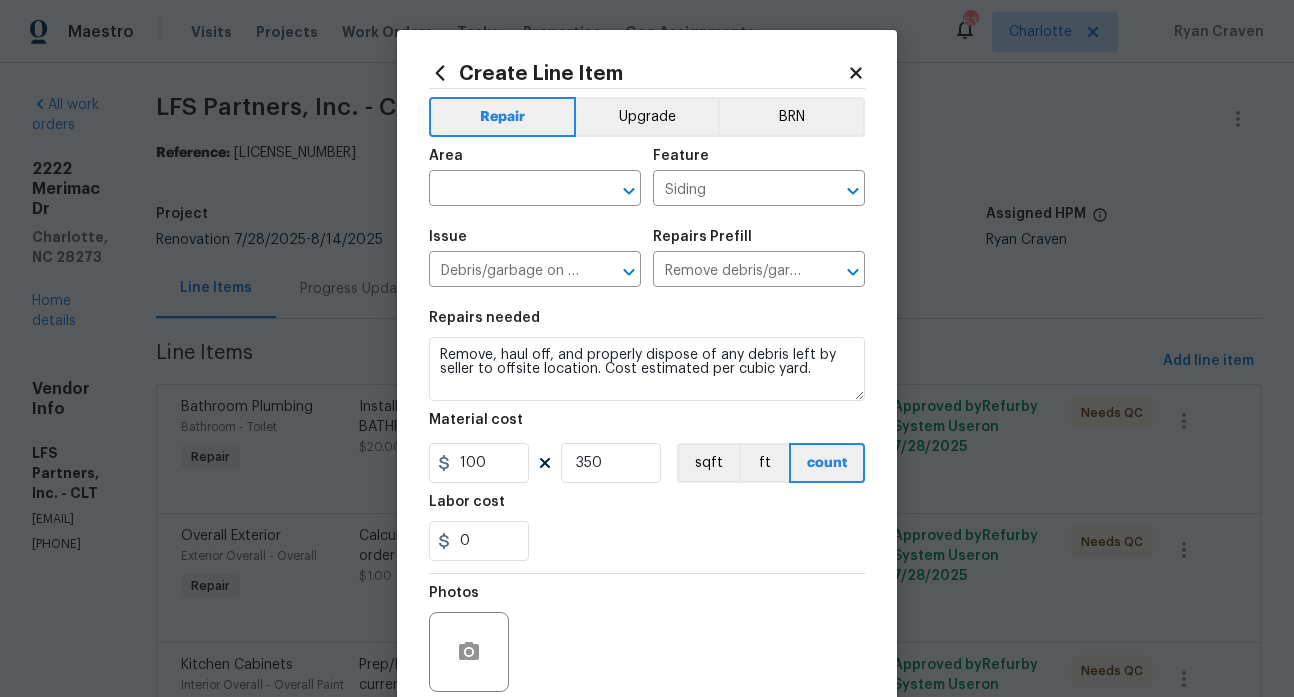click 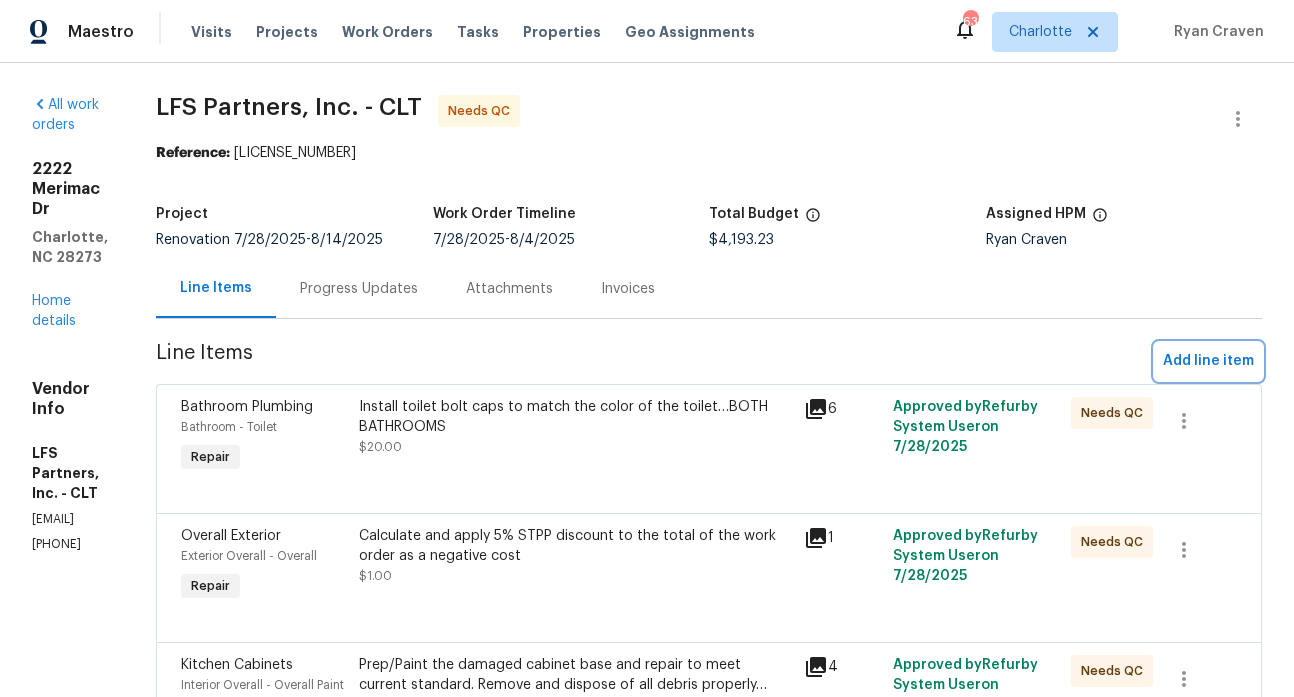click on "Add line item" at bounding box center [1208, 361] 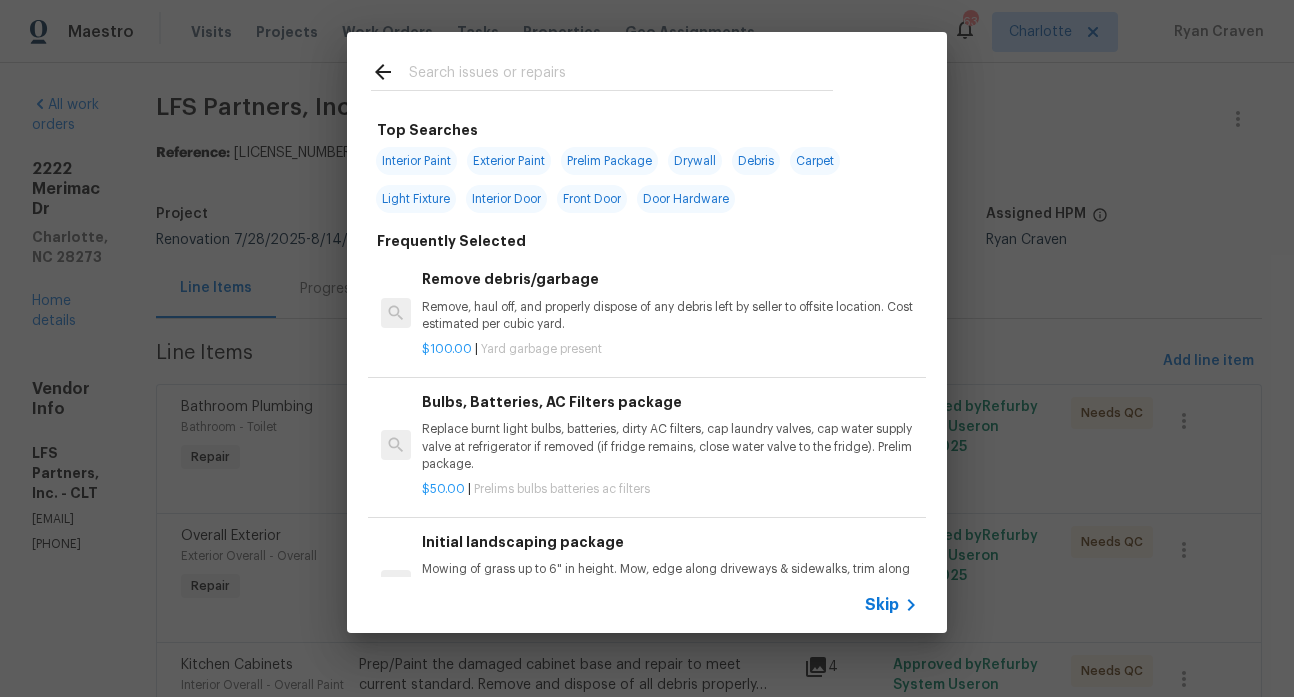 click at bounding box center (621, 75) 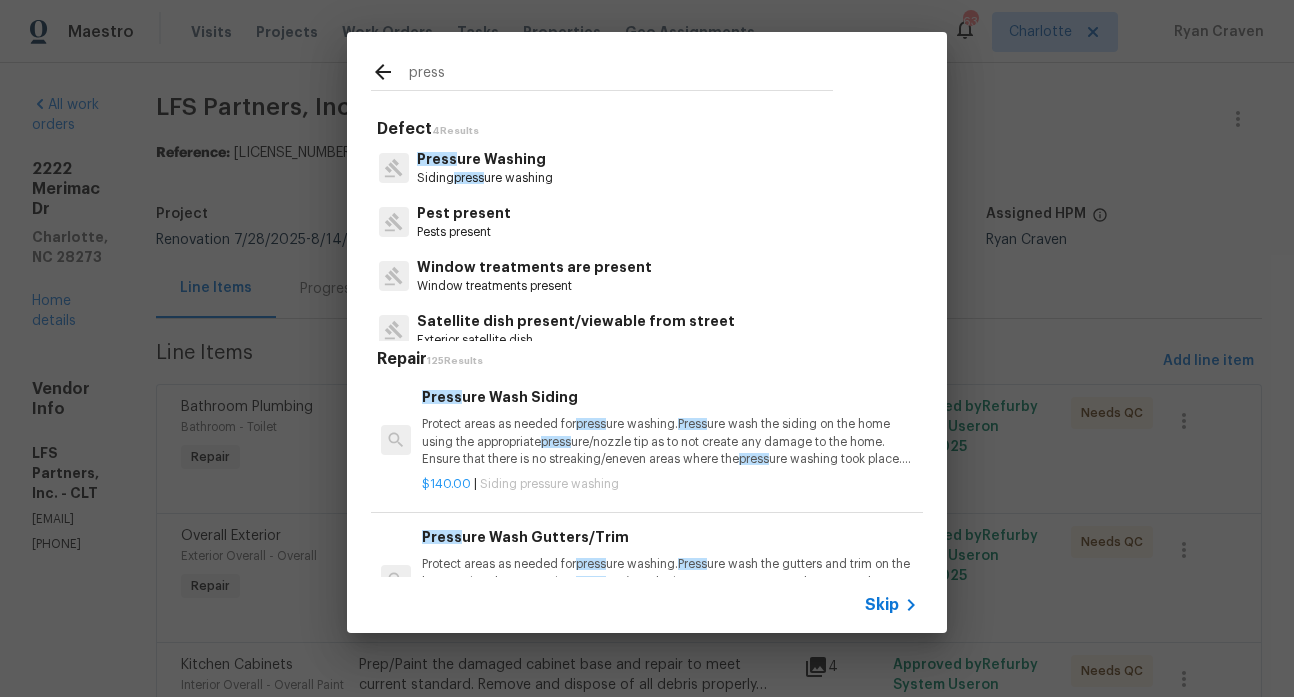 type on "press" 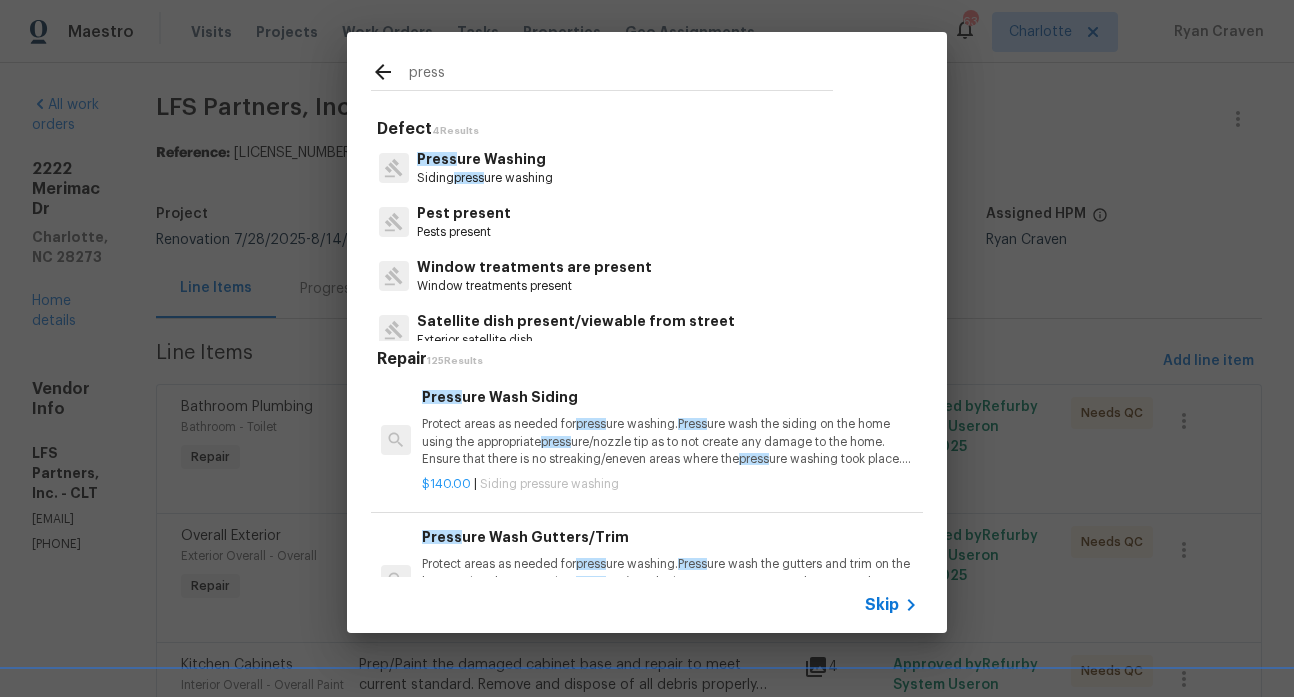 click on "Protect areas as needed for  press ure washing.  Press ure wash the siding on the home using the appropriate  press ure/nozzle tip as to not create any damage to the home. Ensure that there is no streaking/eneven areas where the  press ure washing took place. Clean up any debris created from  press ure washing." at bounding box center [670, 441] 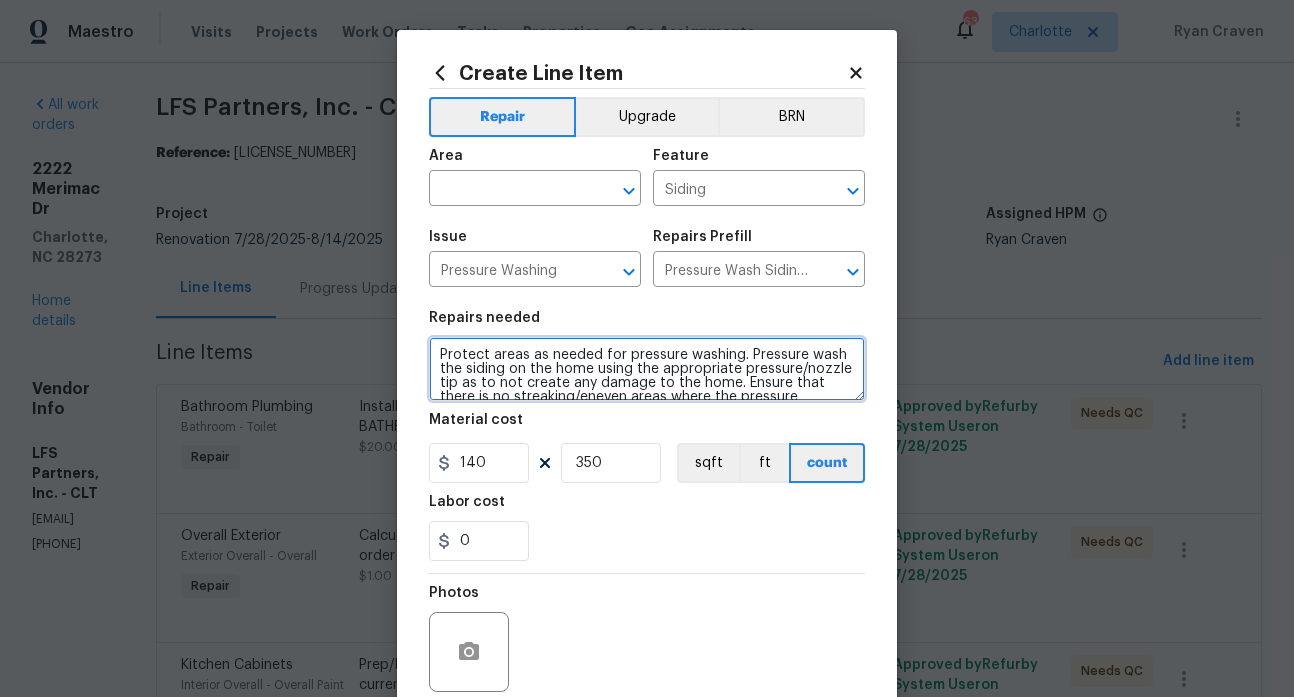 scroll, scrollTop: 42, scrollLeft: 0, axis: vertical 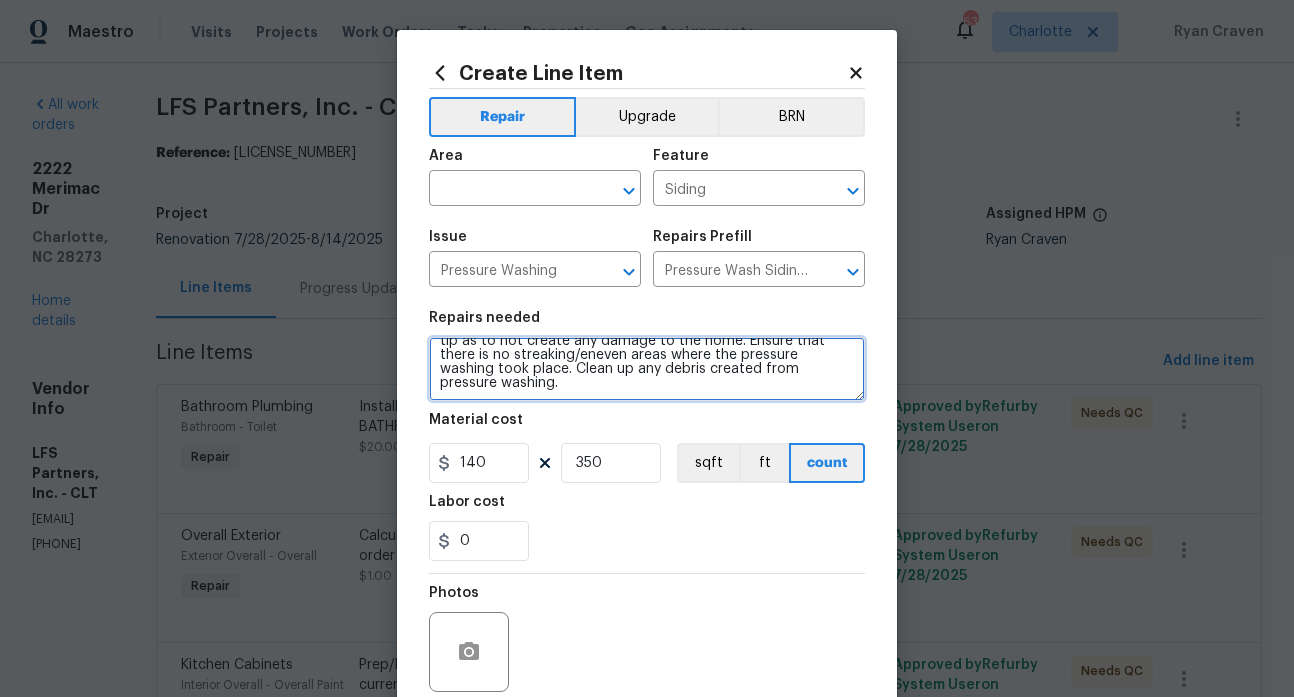 drag, startPoint x: 433, startPoint y: 353, endPoint x: 691, endPoint y: 416, distance: 265.5805 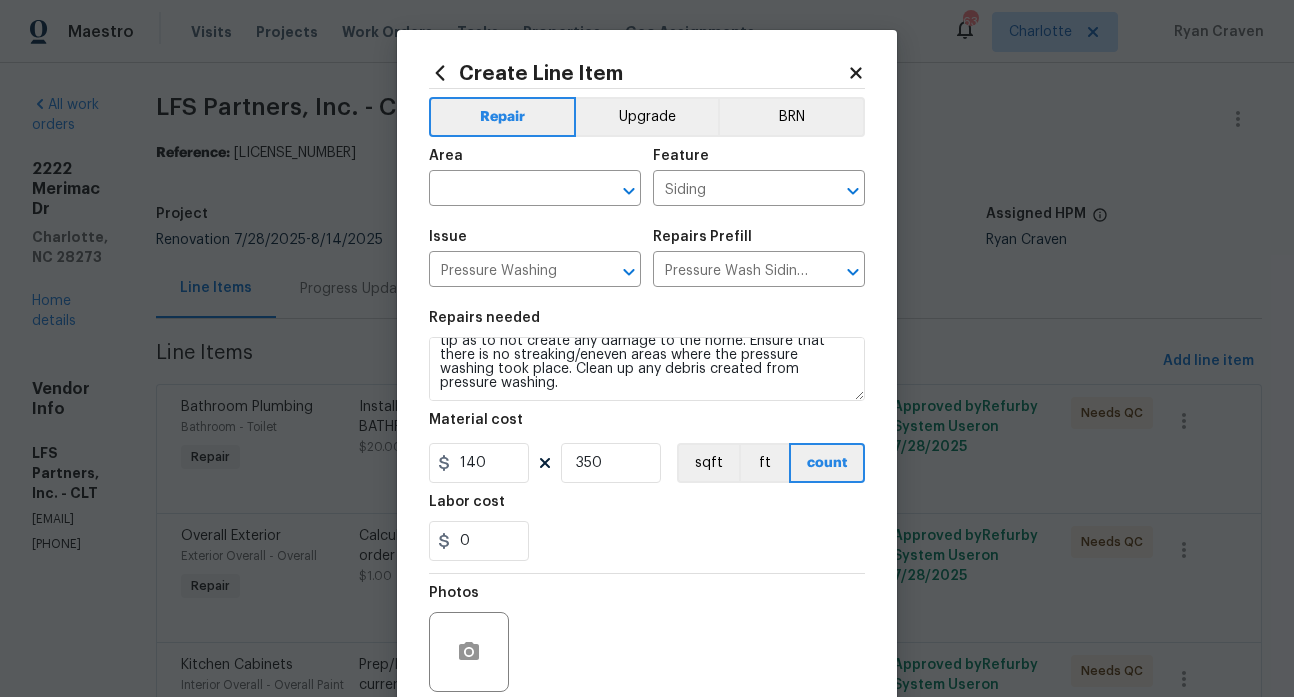 click 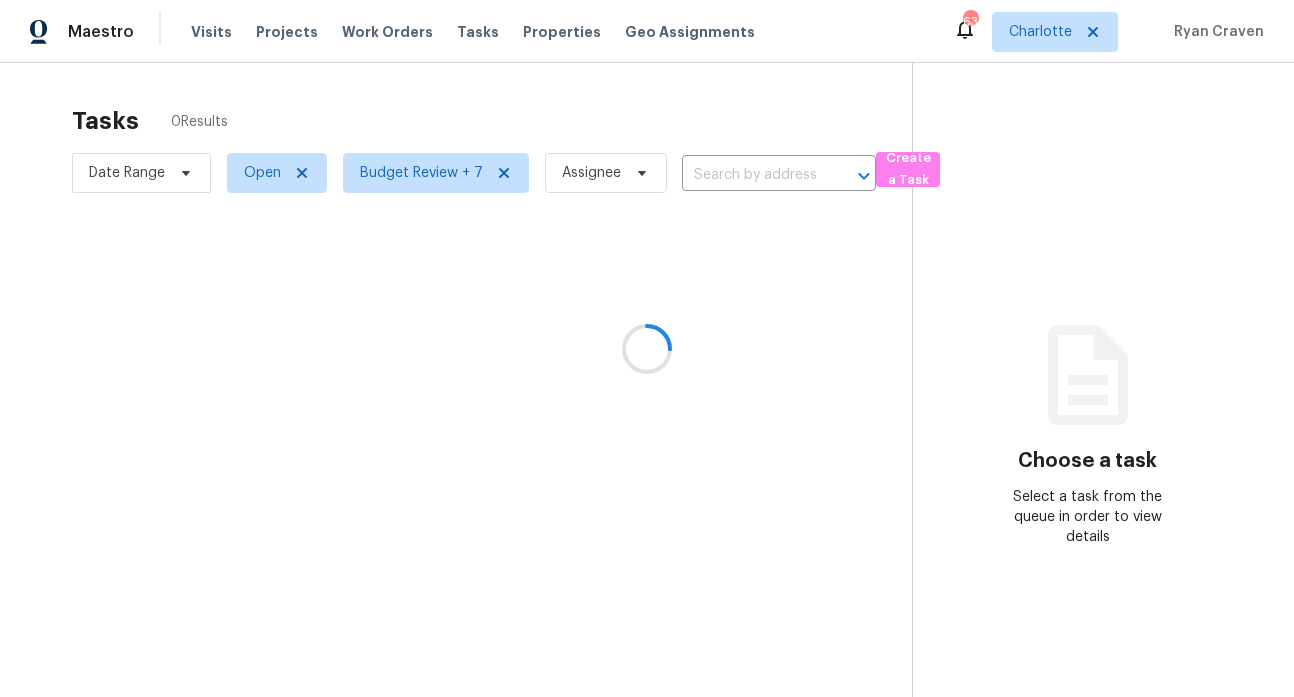 scroll, scrollTop: 0, scrollLeft: 0, axis: both 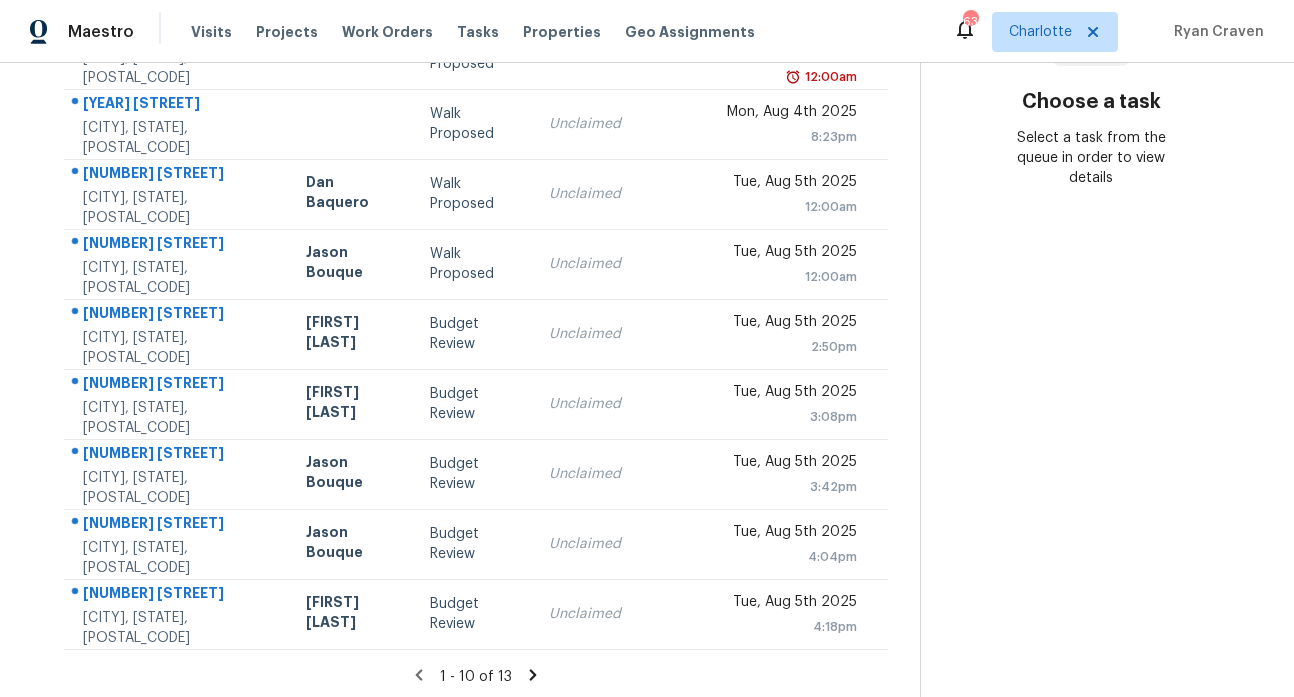 click 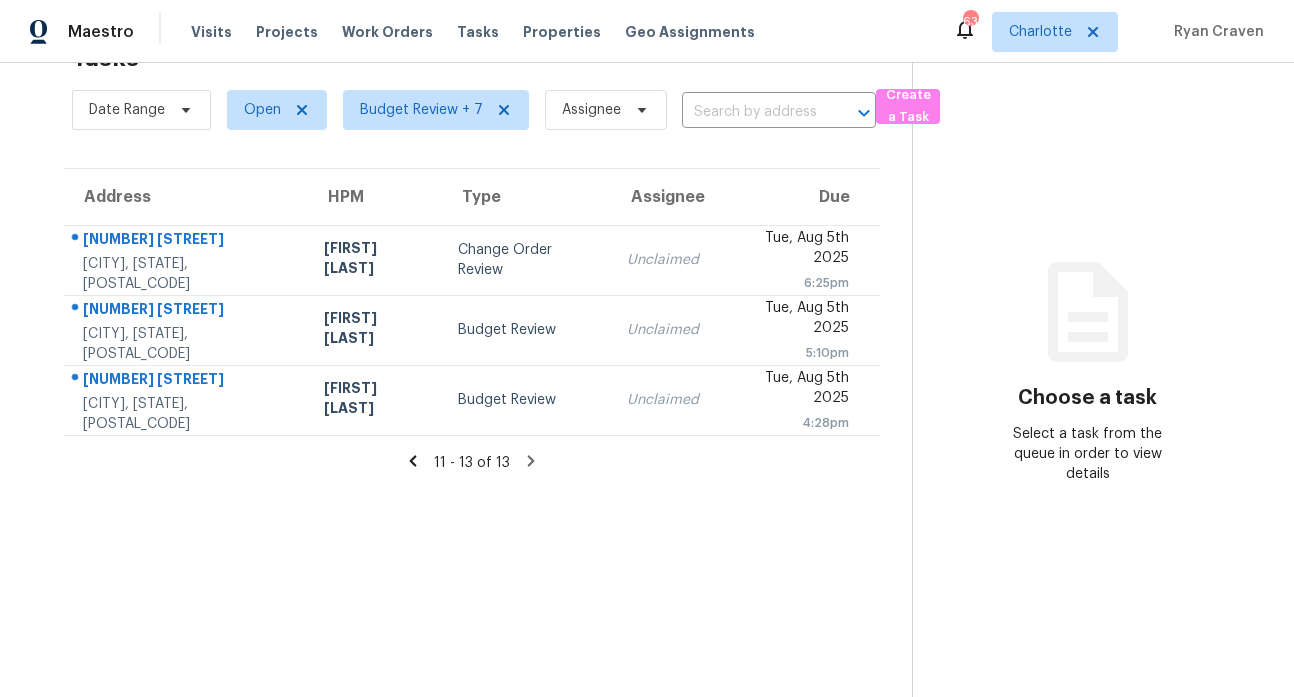 click 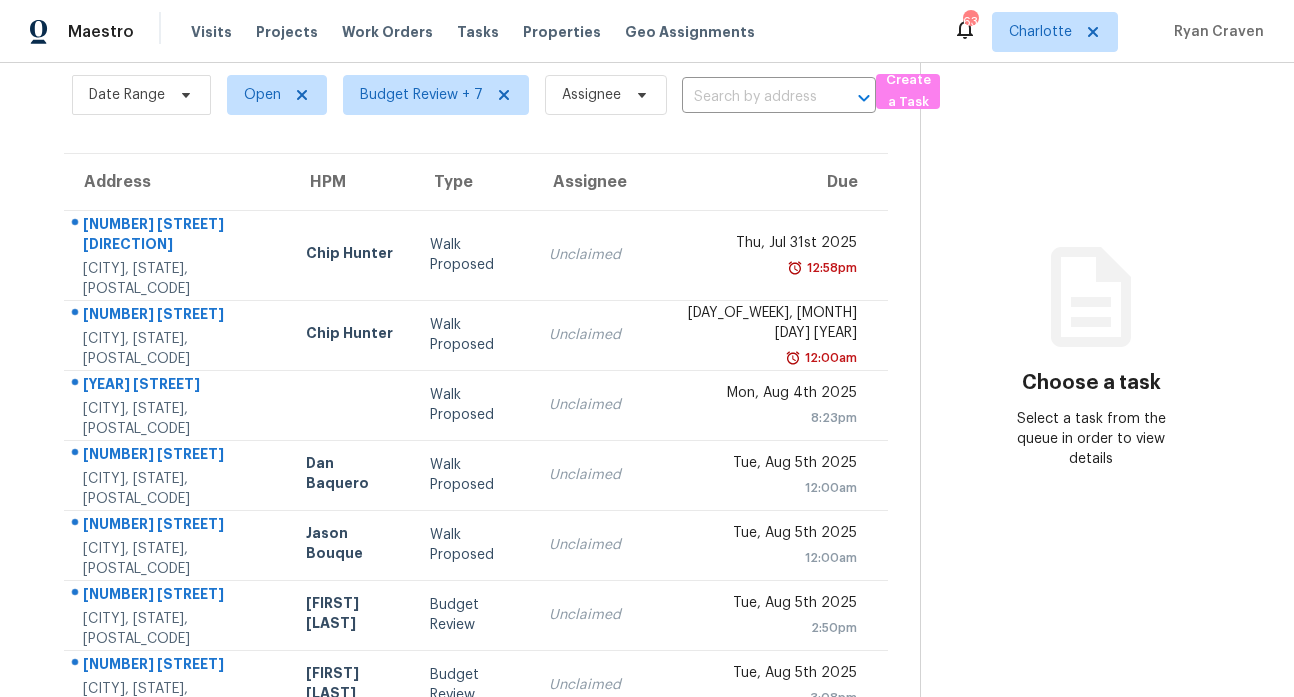 scroll, scrollTop: 359, scrollLeft: 0, axis: vertical 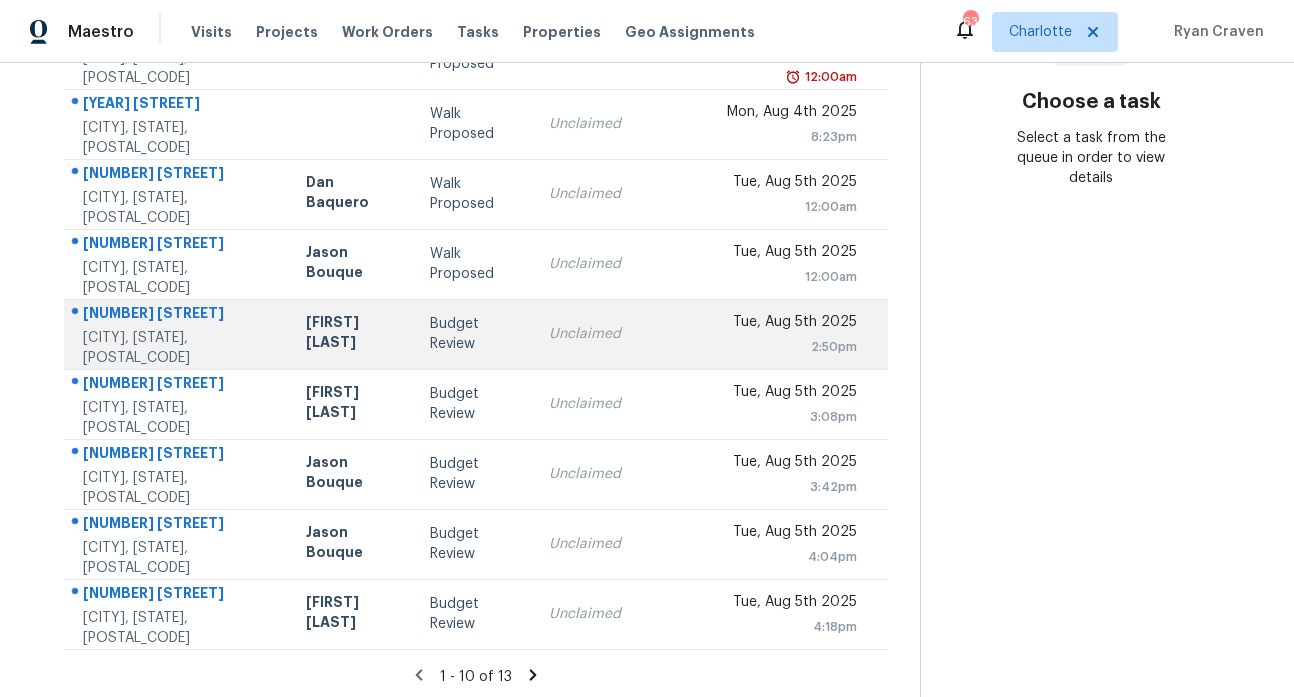 click on "111 Midway Lake Rd" at bounding box center [178, 315] 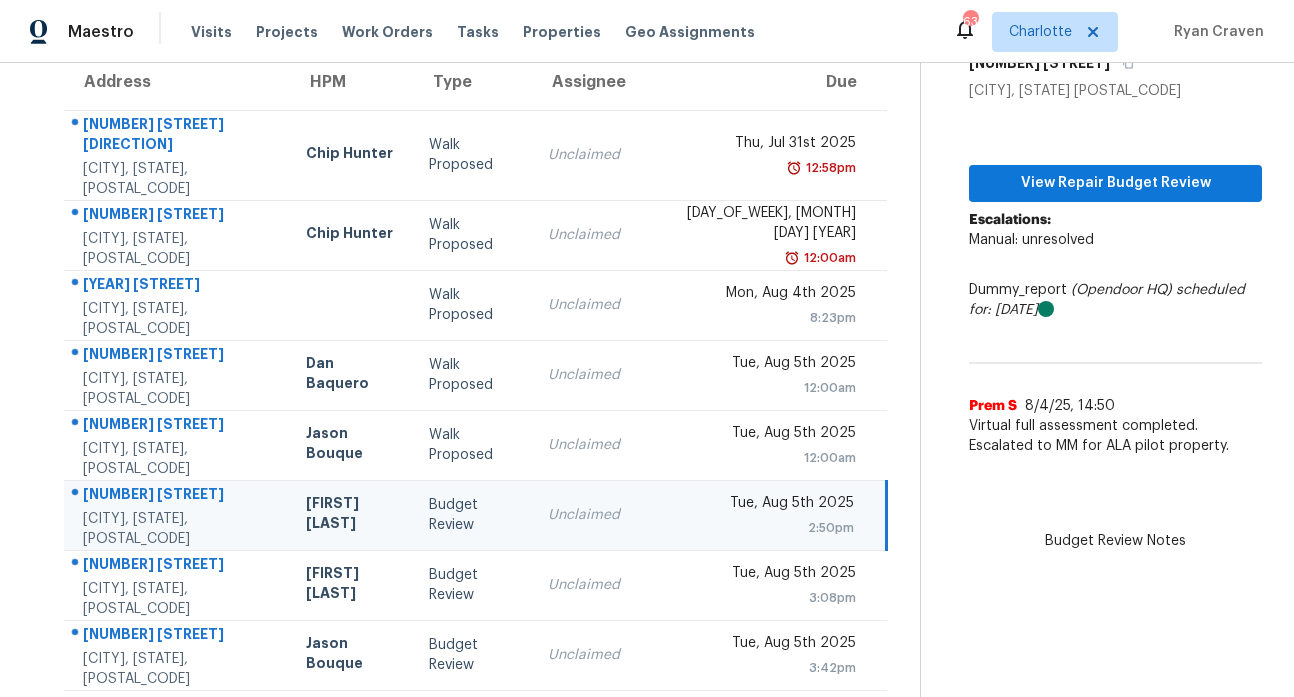 scroll, scrollTop: 177, scrollLeft: 0, axis: vertical 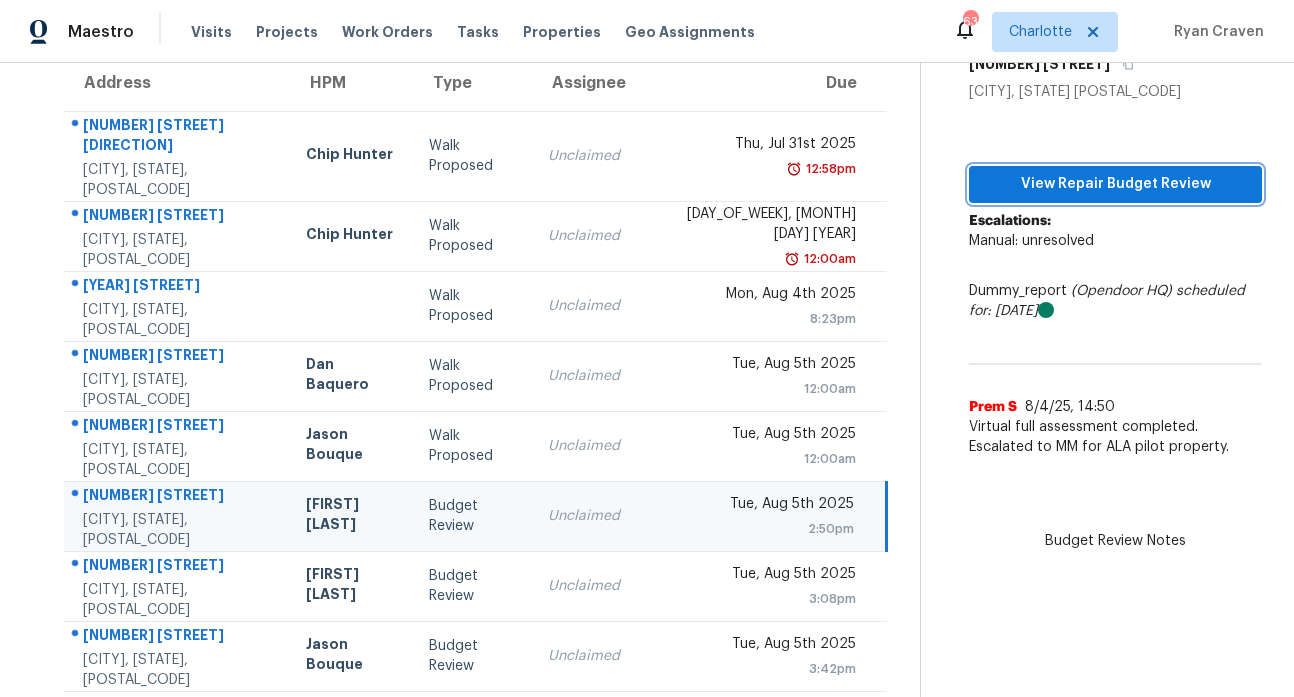 click on "View Repair Budget Review" at bounding box center (1115, 184) 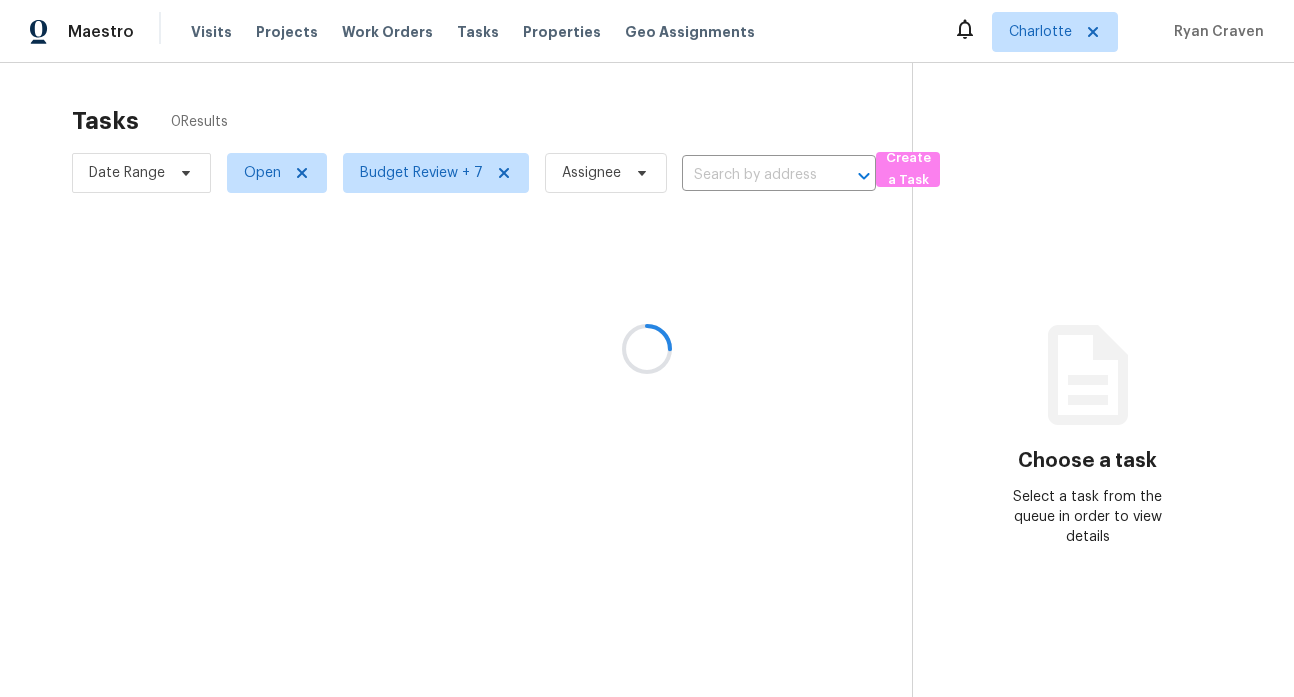 scroll, scrollTop: 0, scrollLeft: 0, axis: both 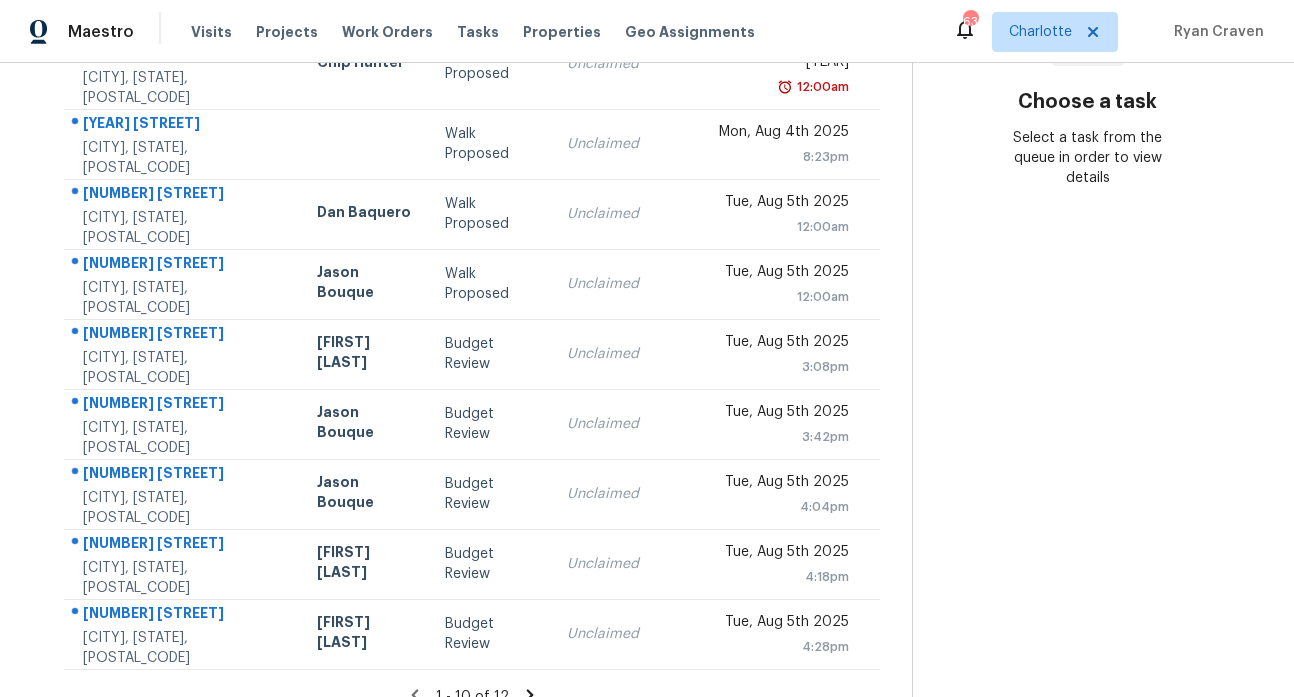 click 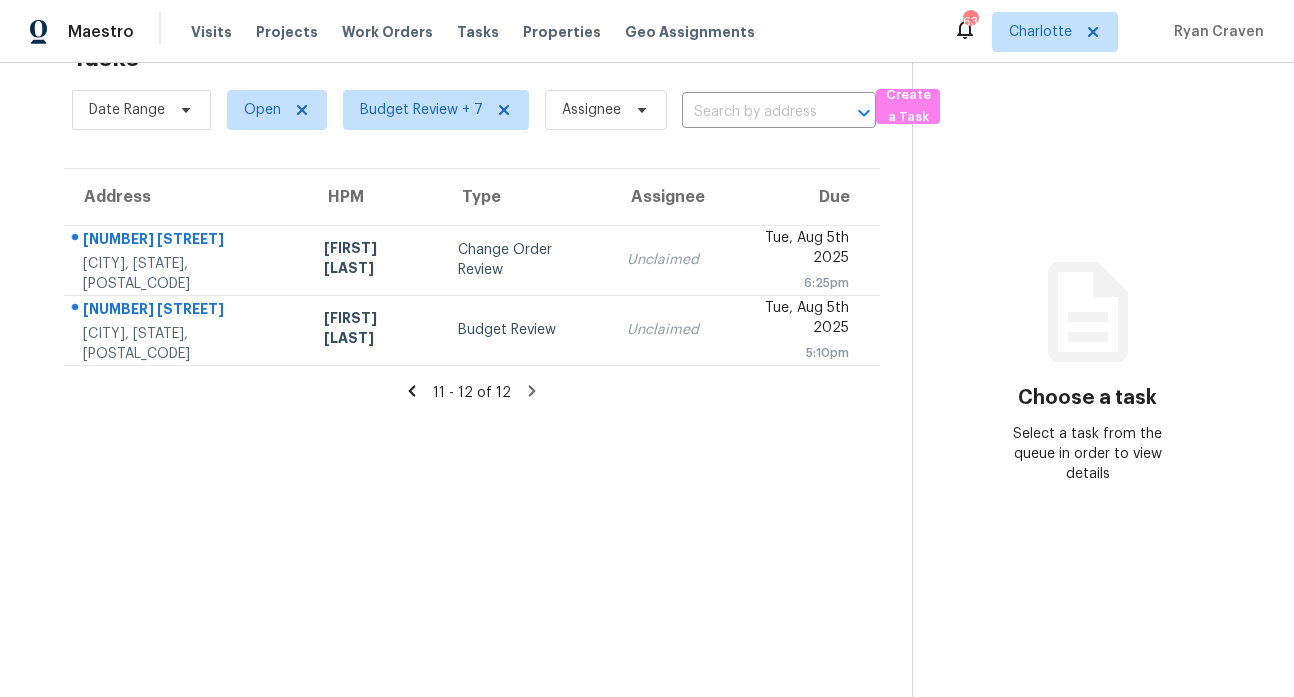 click 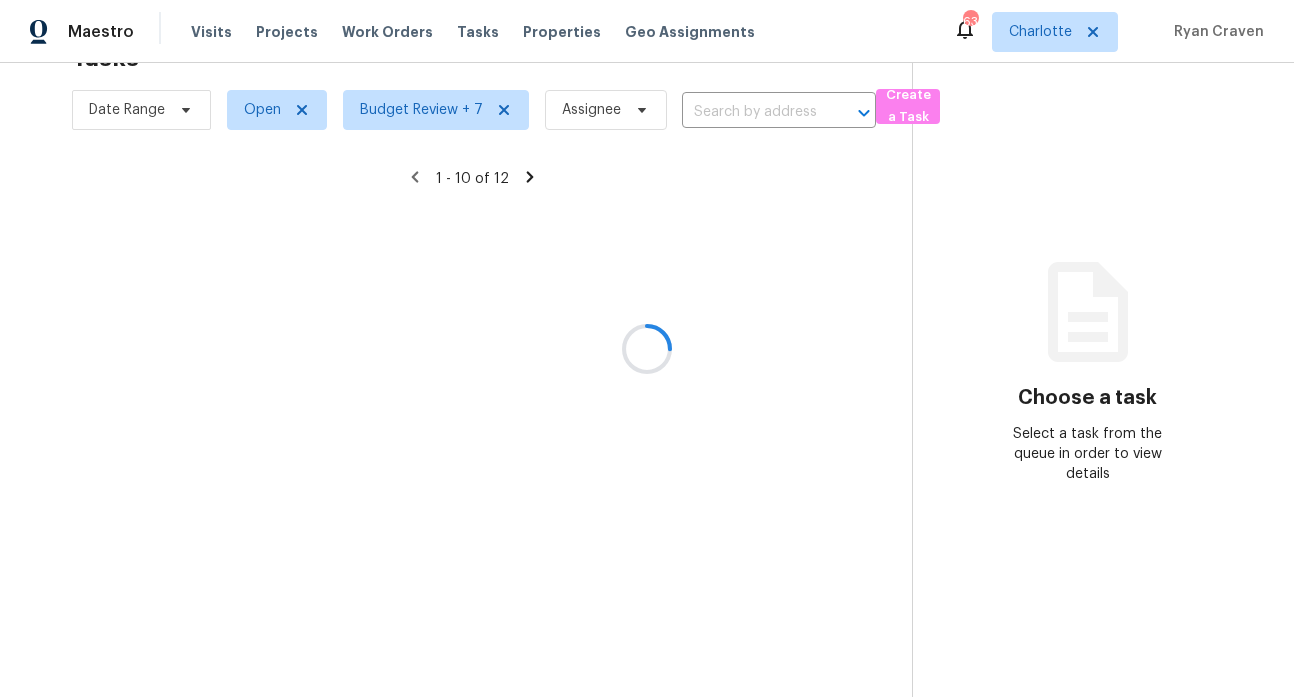 scroll, scrollTop: 359, scrollLeft: 0, axis: vertical 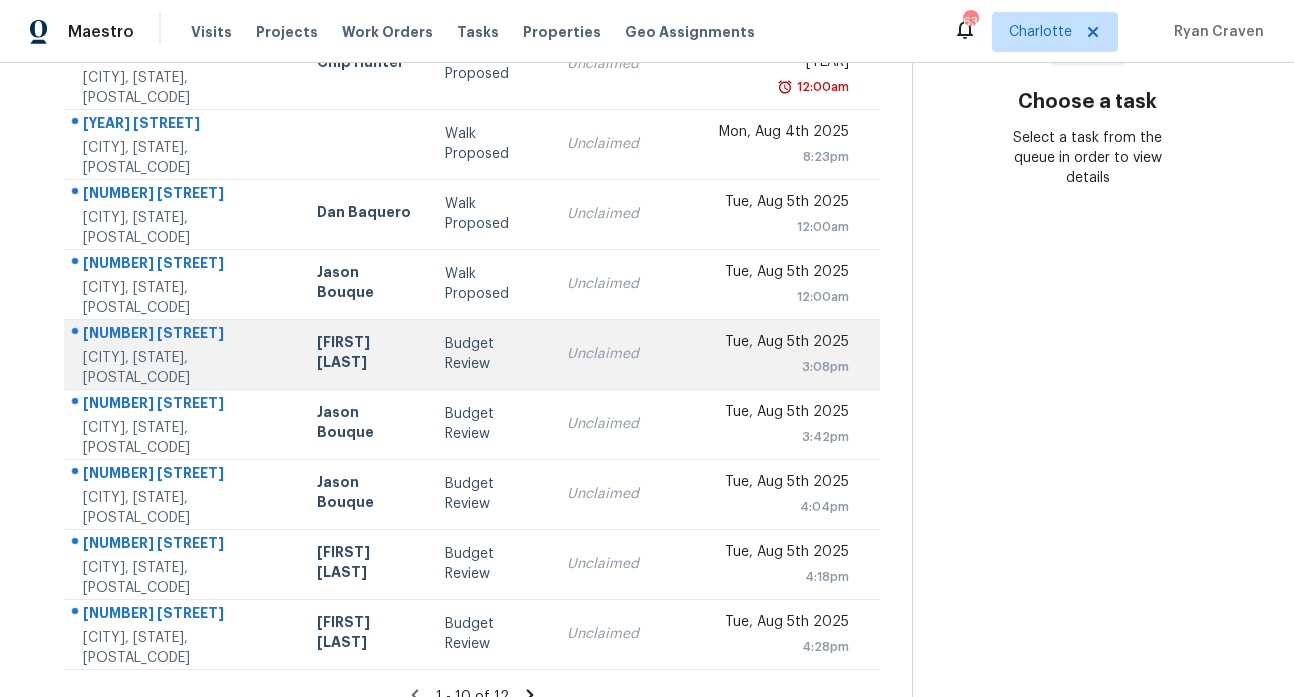 click on "[NUMBER] [STREET]" at bounding box center (184, 335) 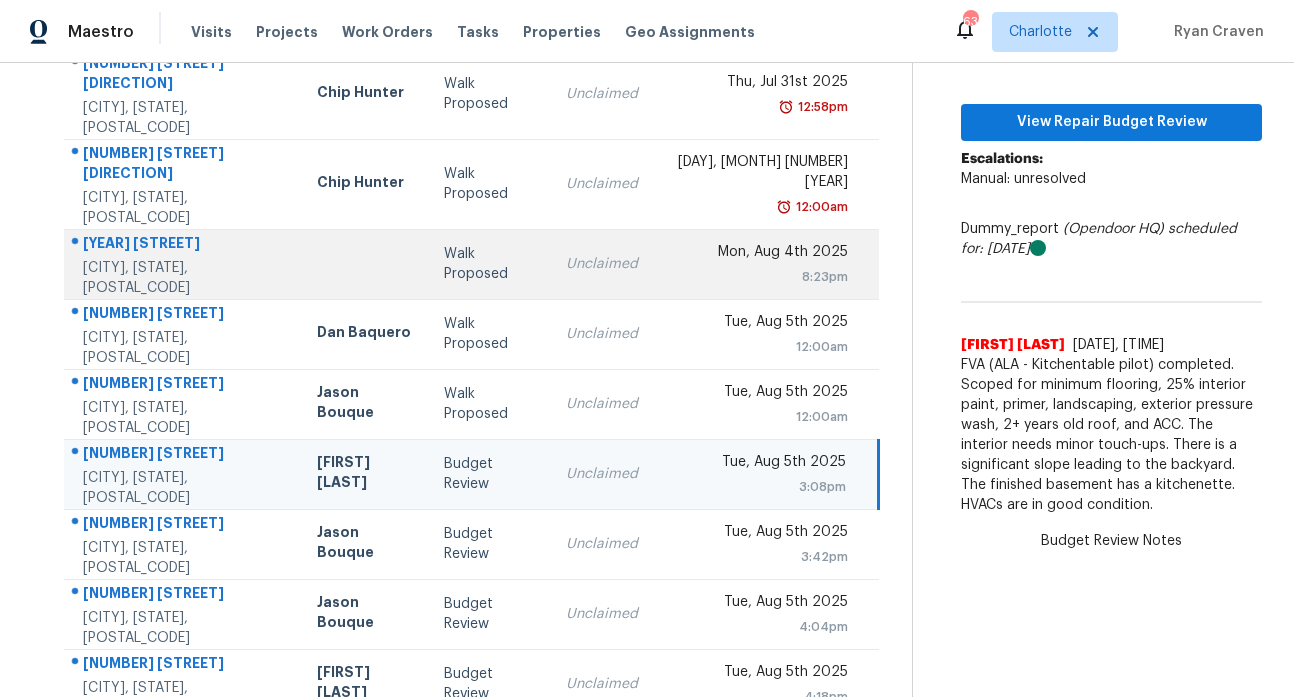 scroll, scrollTop: 245, scrollLeft: 0, axis: vertical 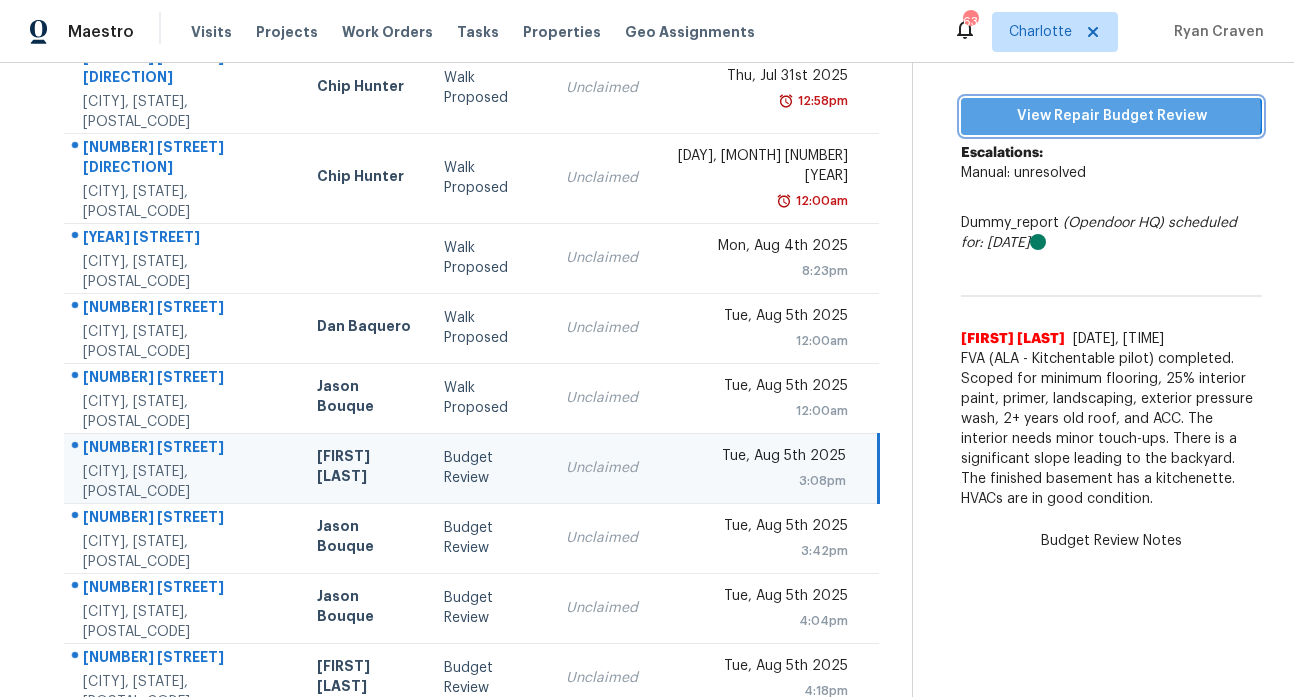 click on "View Repair Budget Review" at bounding box center [1111, 116] 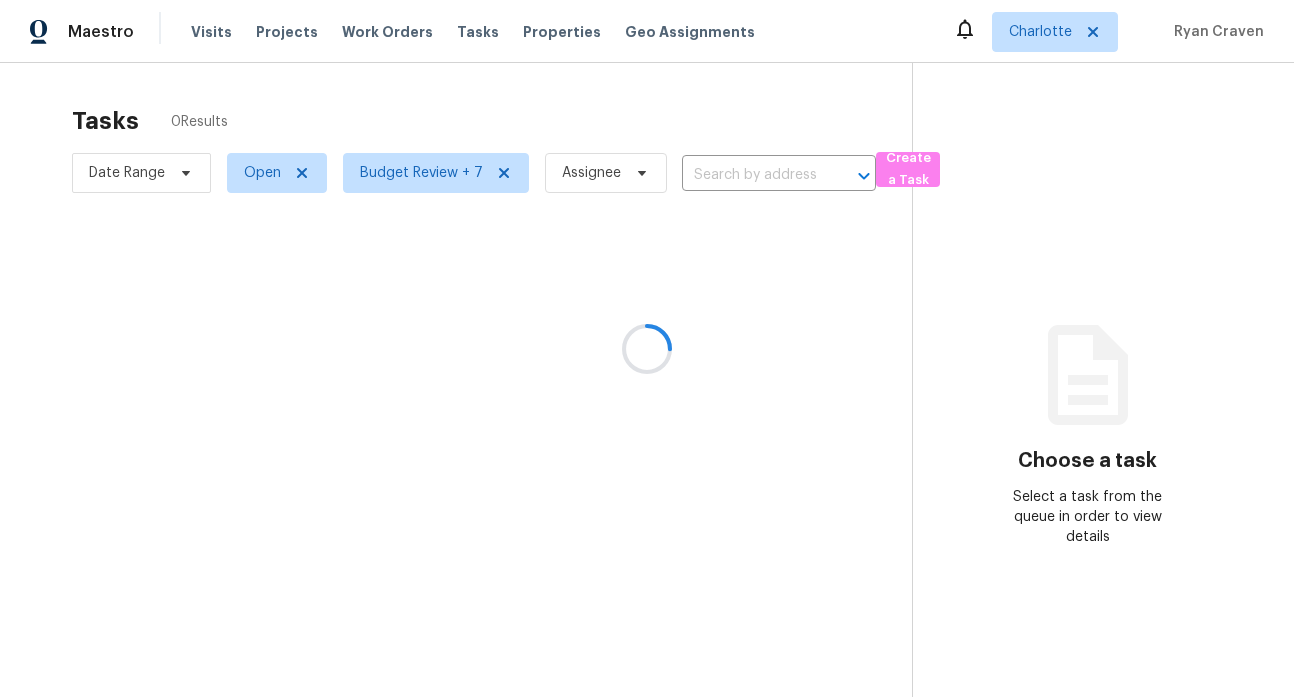 scroll, scrollTop: 0, scrollLeft: 0, axis: both 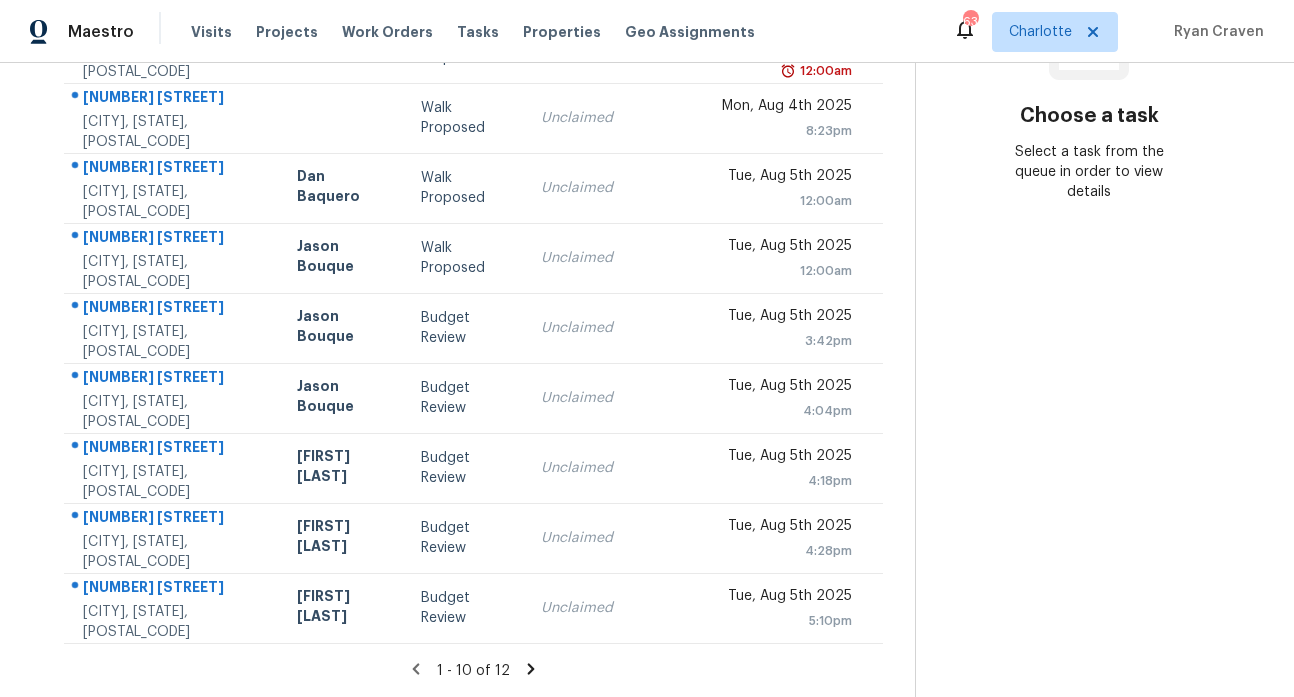 click 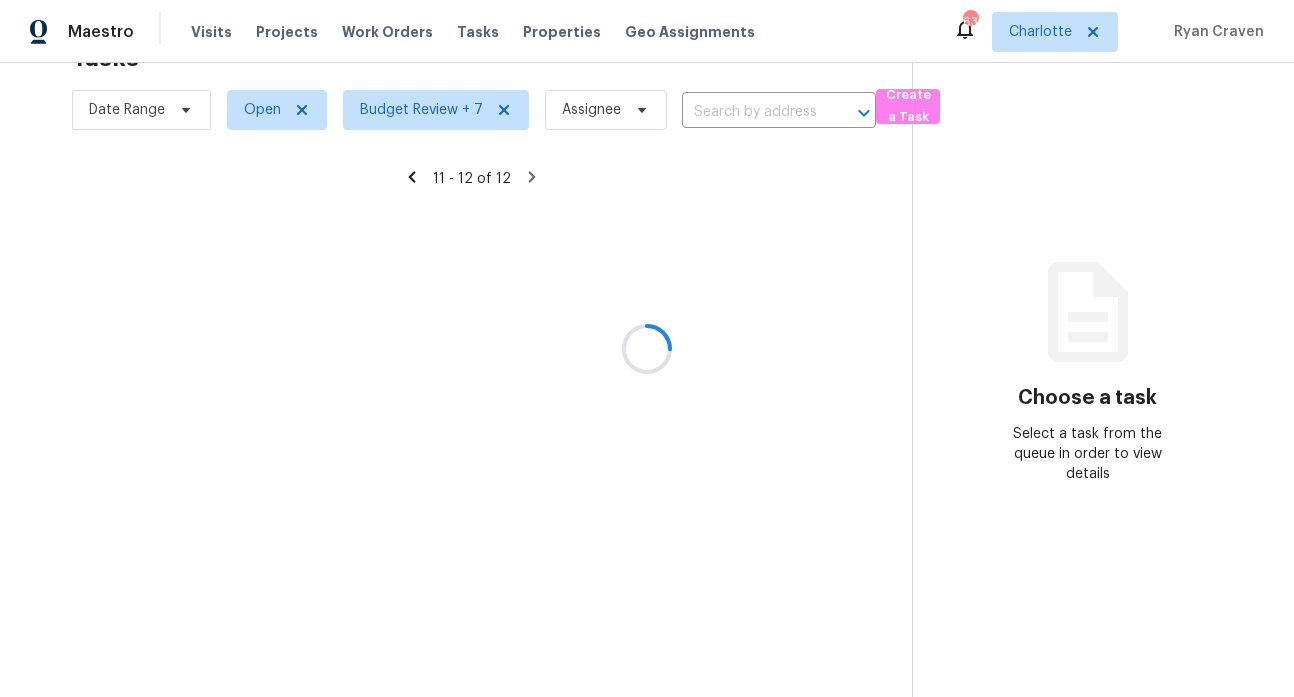 scroll, scrollTop: 78, scrollLeft: 0, axis: vertical 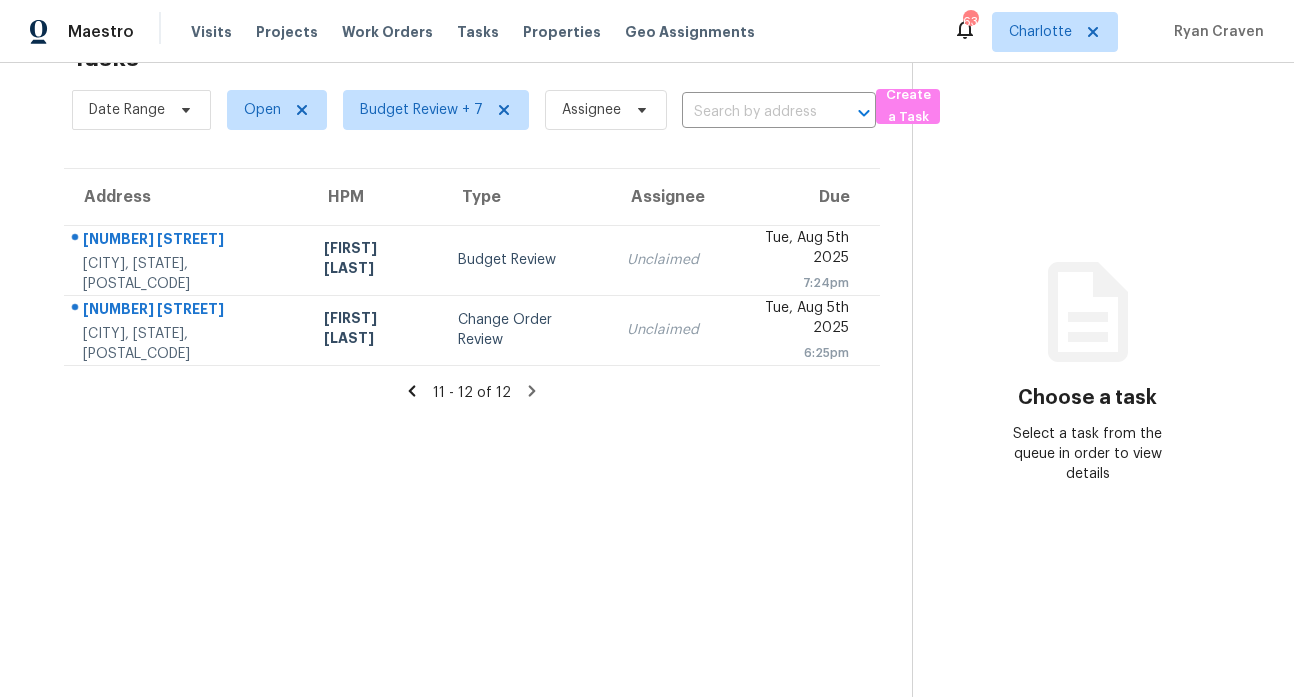 click 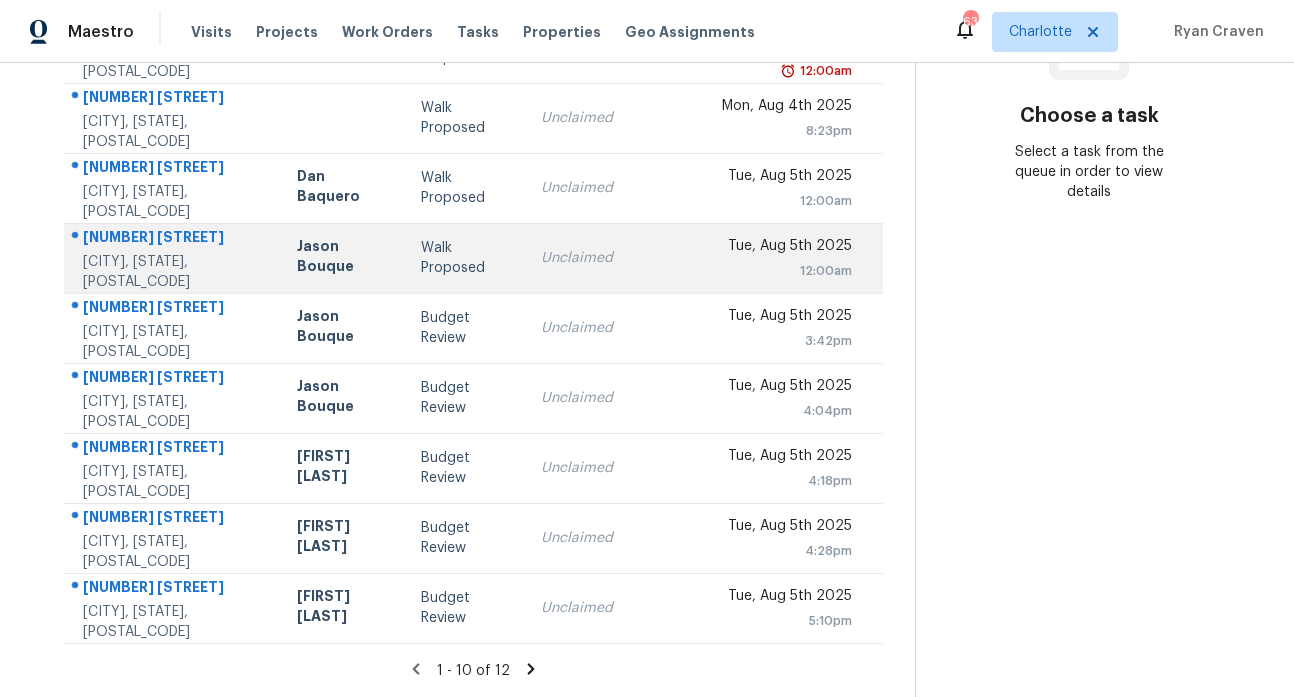 scroll, scrollTop: 359, scrollLeft: 0, axis: vertical 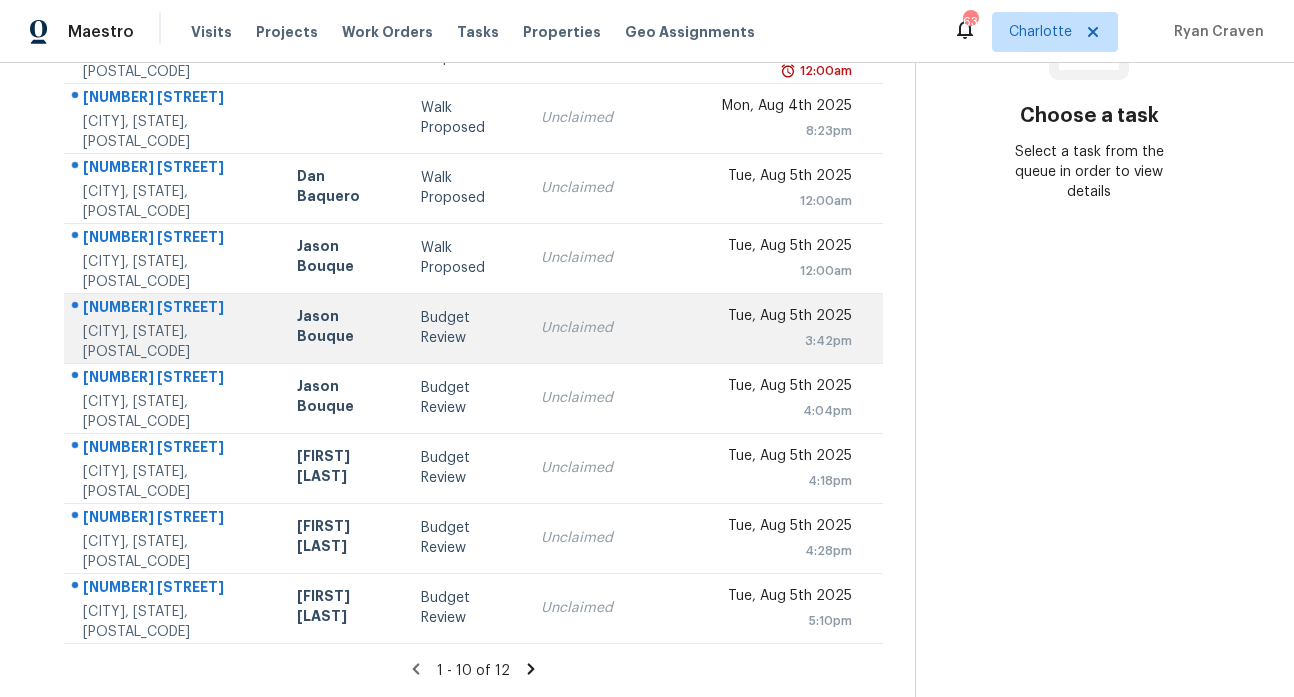 click on "1641 Unison Dr" at bounding box center (174, 309) 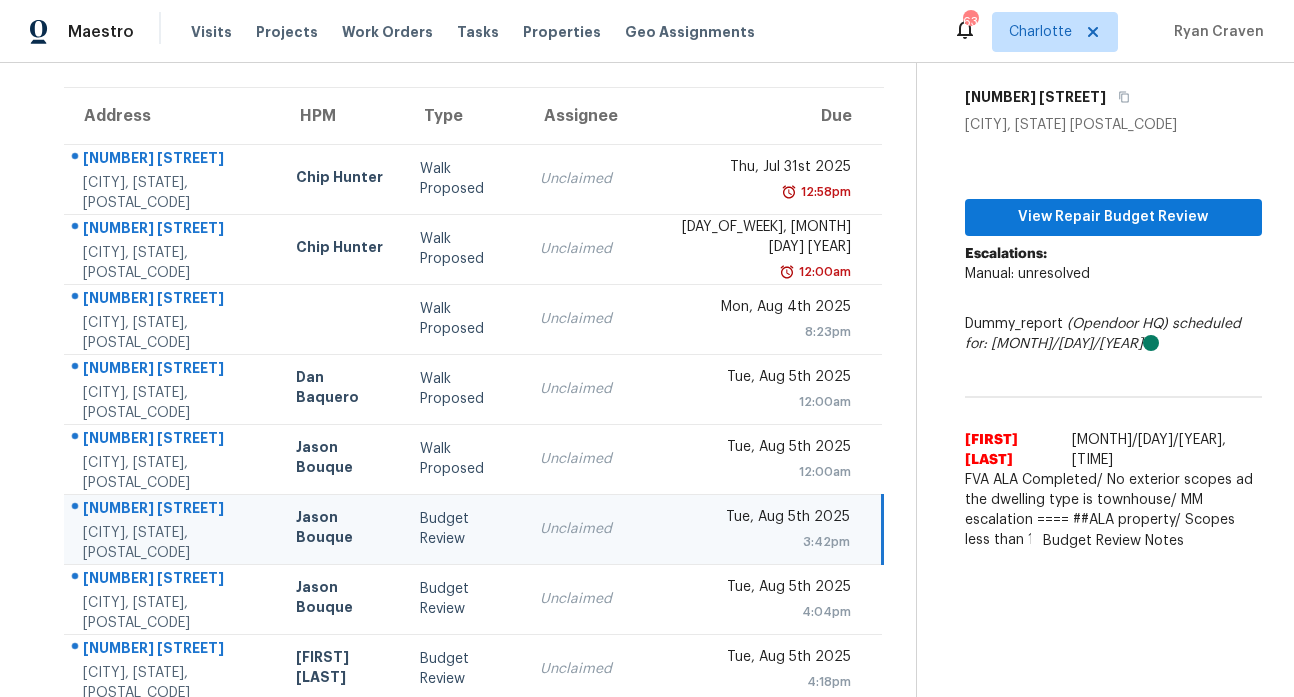 scroll, scrollTop: 140, scrollLeft: 0, axis: vertical 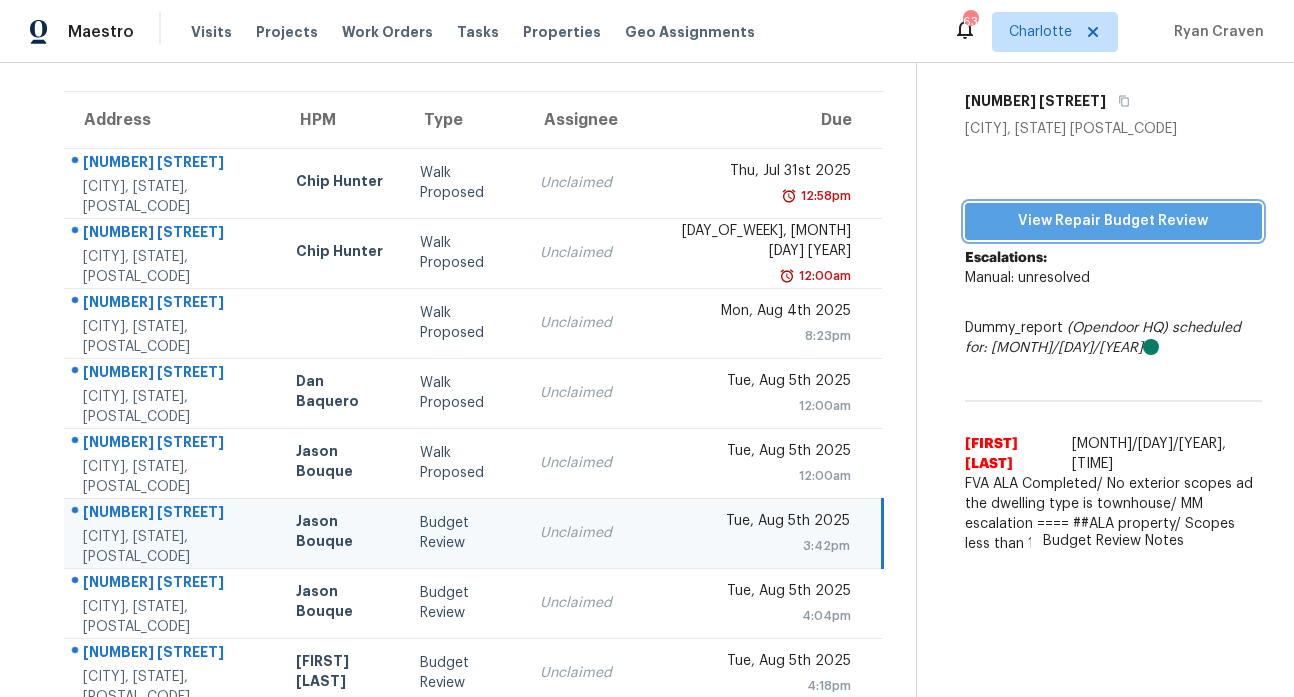 click on "View Repair Budget Review" at bounding box center [1113, 221] 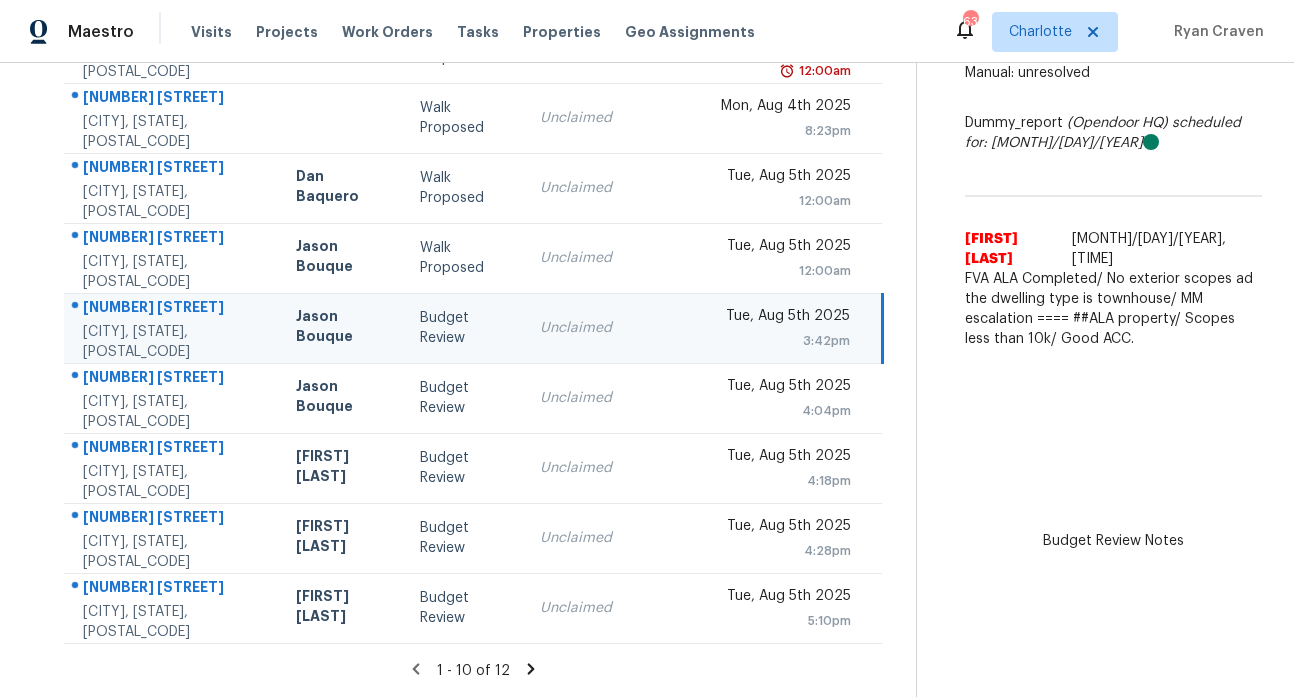 scroll, scrollTop: 0, scrollLeft: 0, axis: both 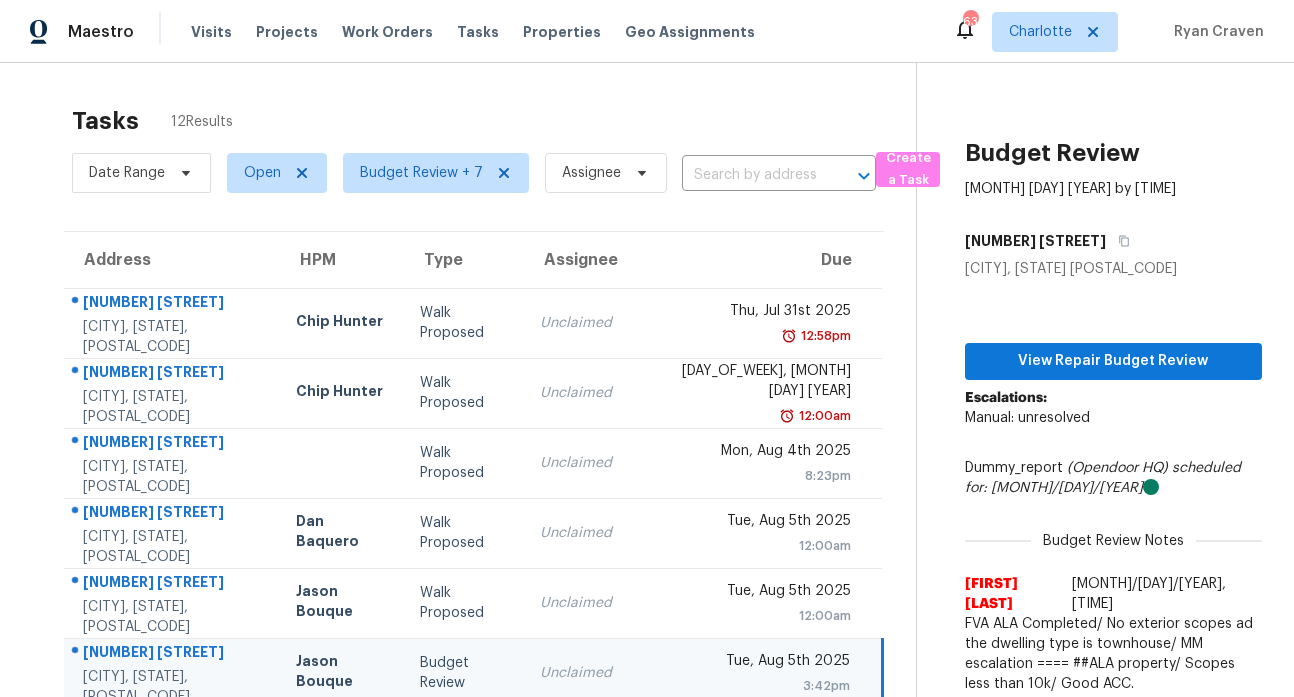 click on "Tasks 12  Results" at bounding box center (494, 121) 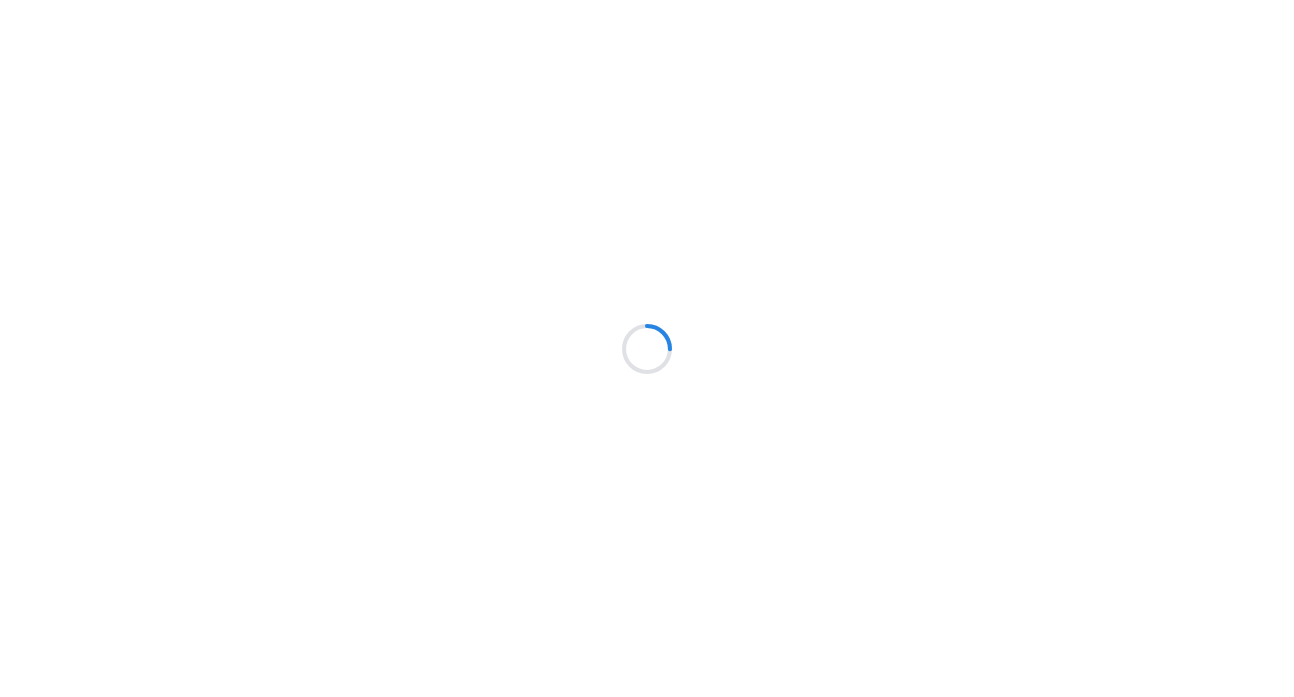 scroll, scrollTop: 0, scrollLeft: 0, axis: both 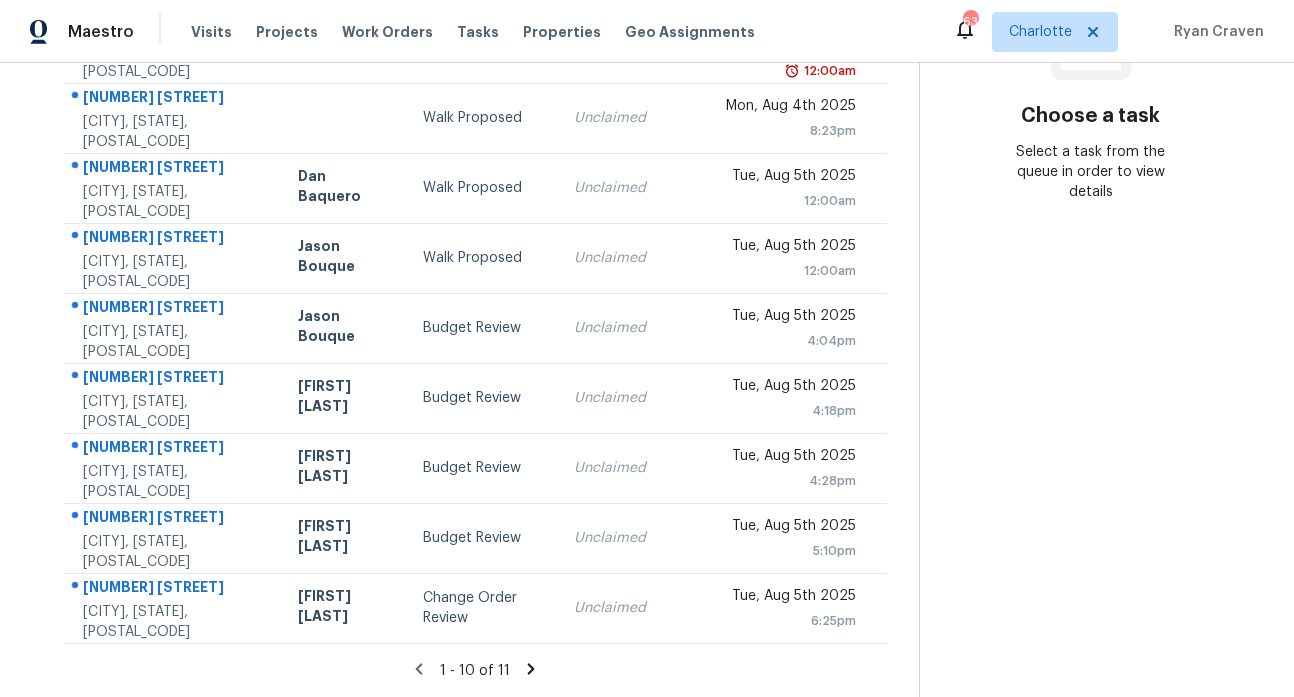click 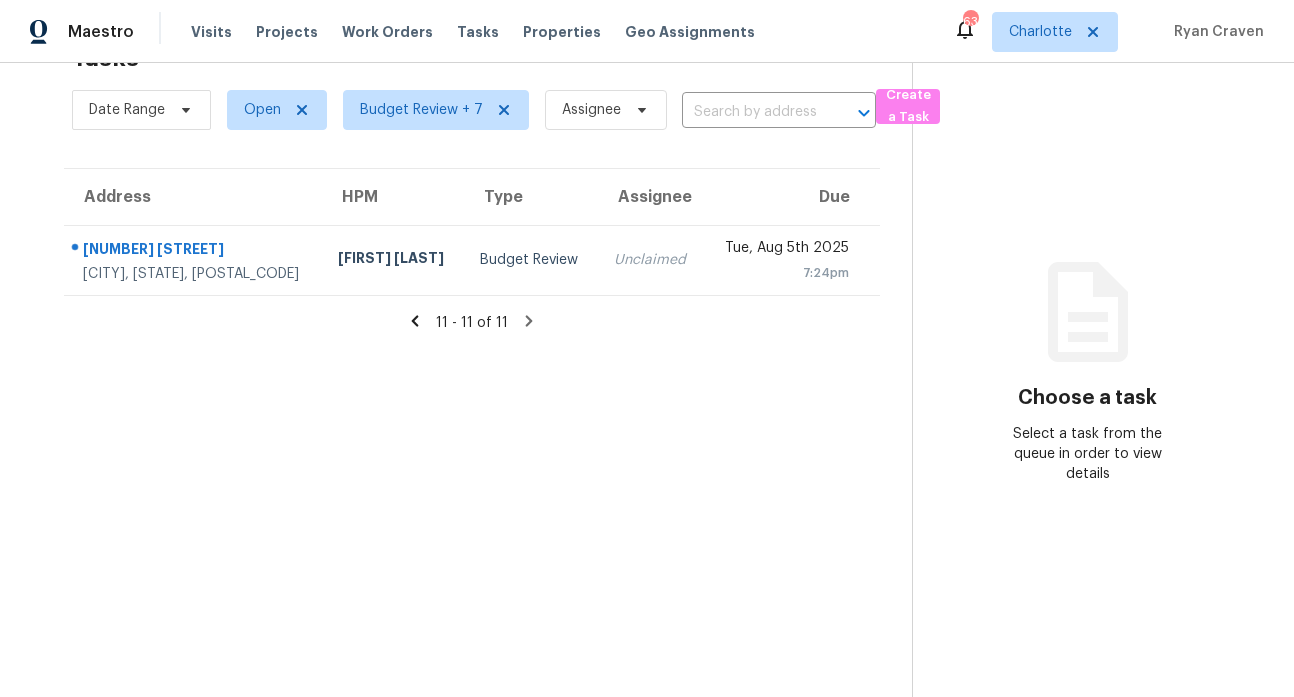 click 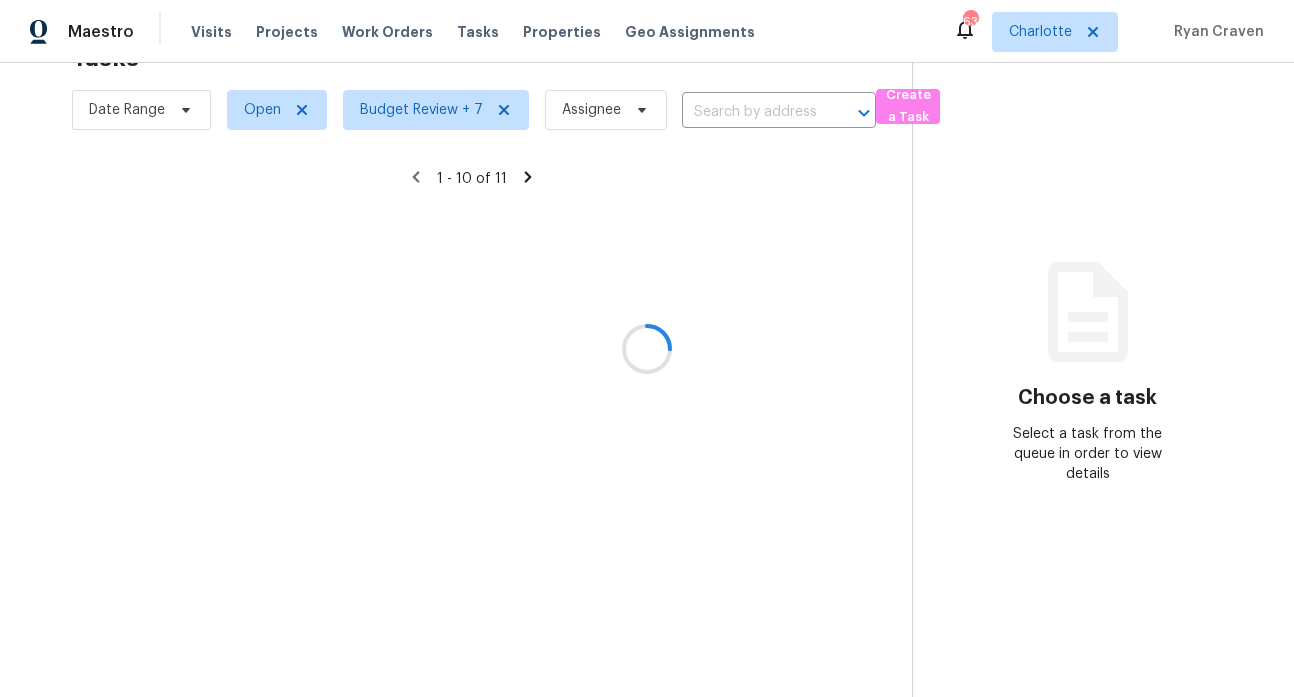 scroll, scrollTop: 359, scrollLeft: 0, axis: vertical 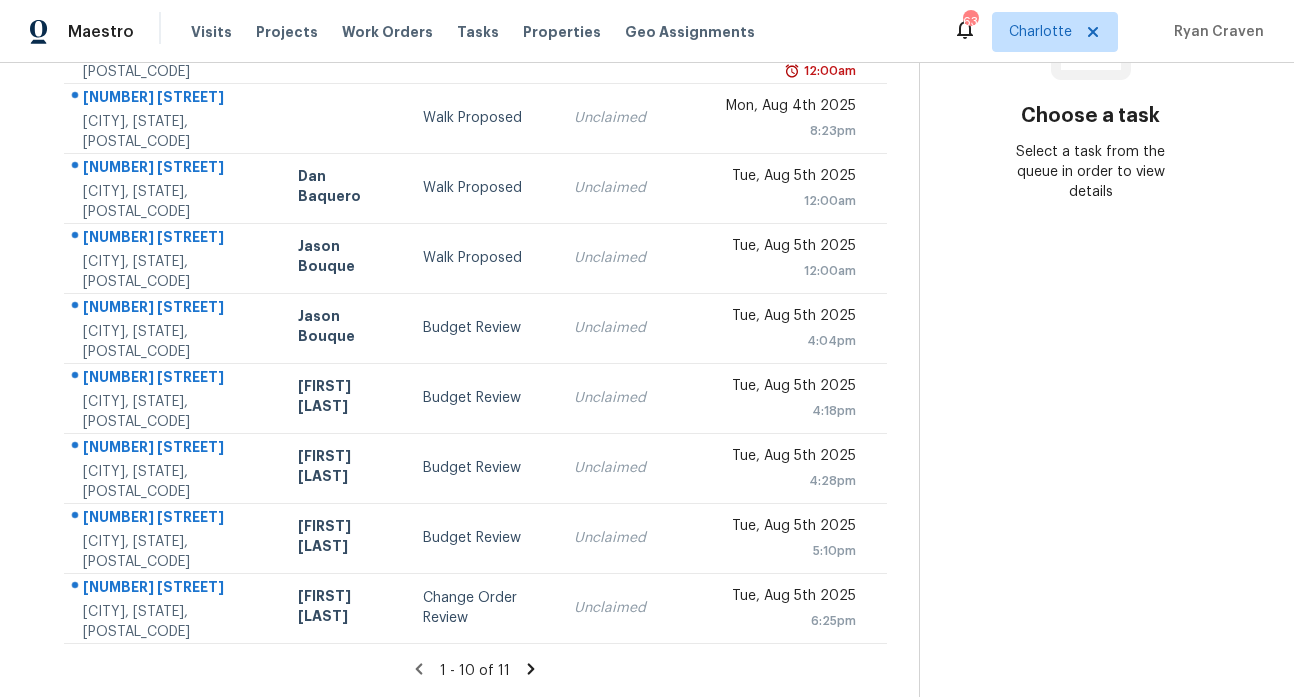 click on "Choose a task Select a task from the queue in order to view details" at bounding box center [1090, 207] 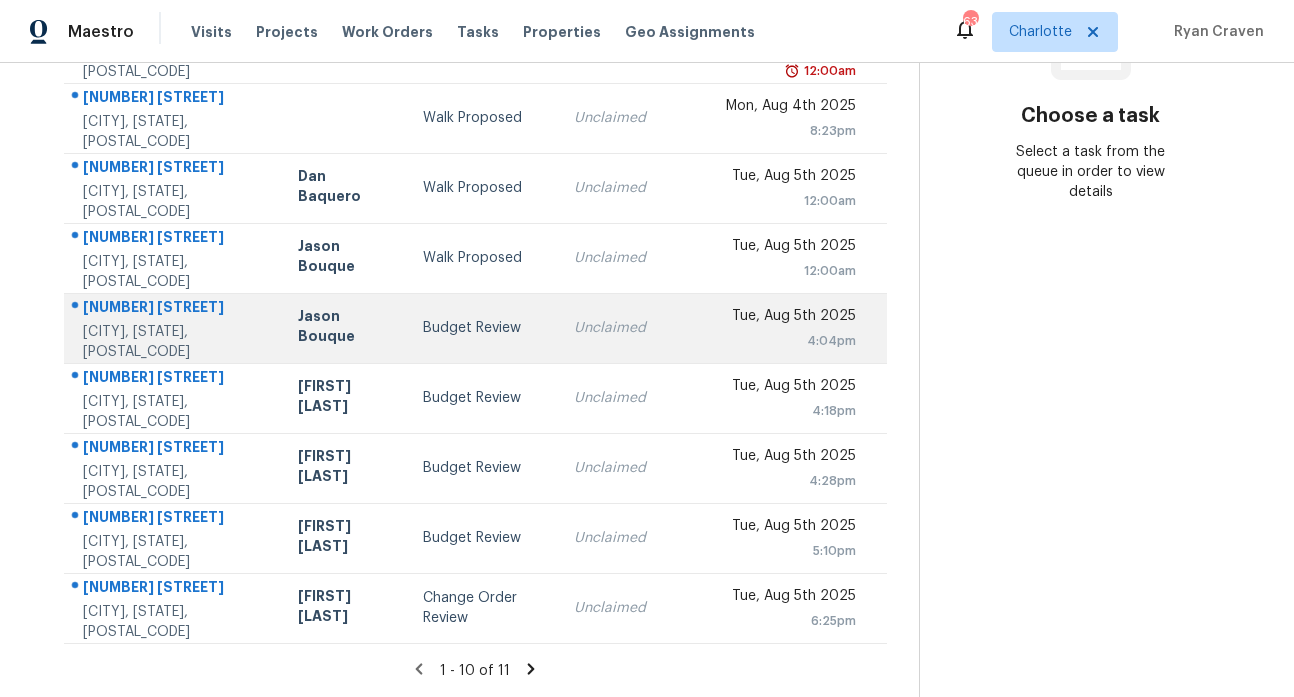scroll, scrollTop: 359, scrollLeft: 0, axis: vertical 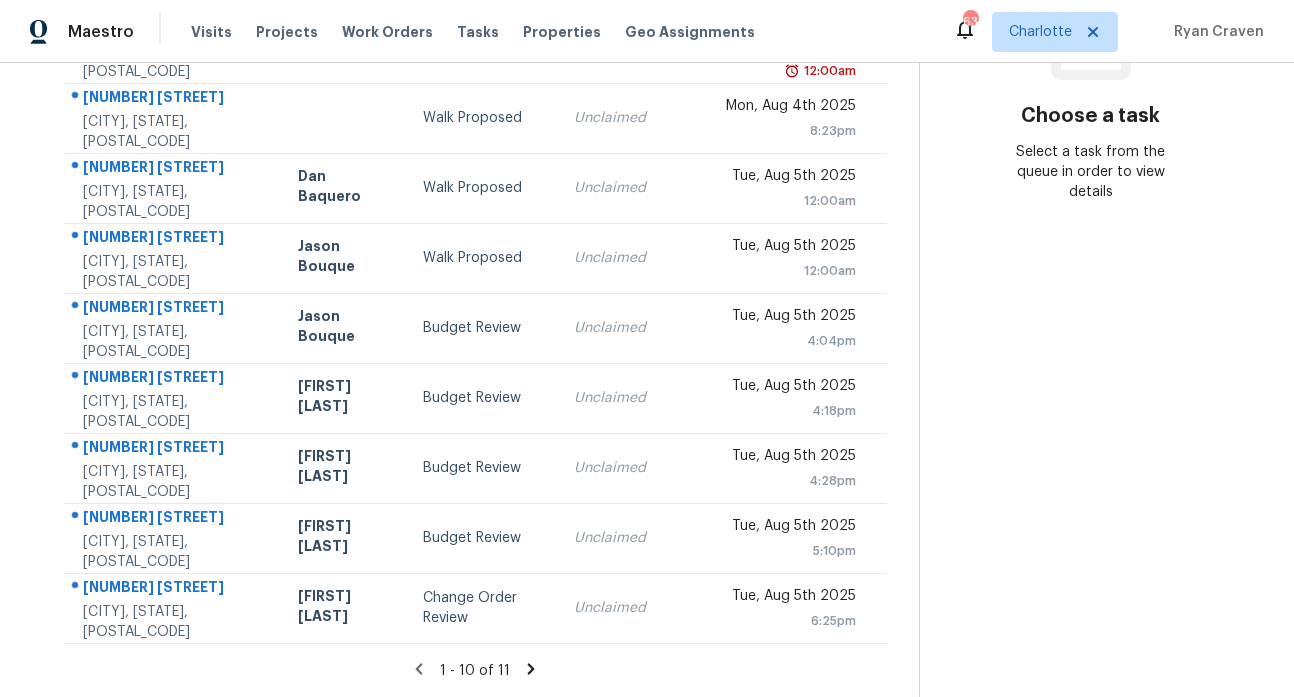 click on "Choose a task Select a task from the queue in order to view details" at bounding box center [1090, 207] 